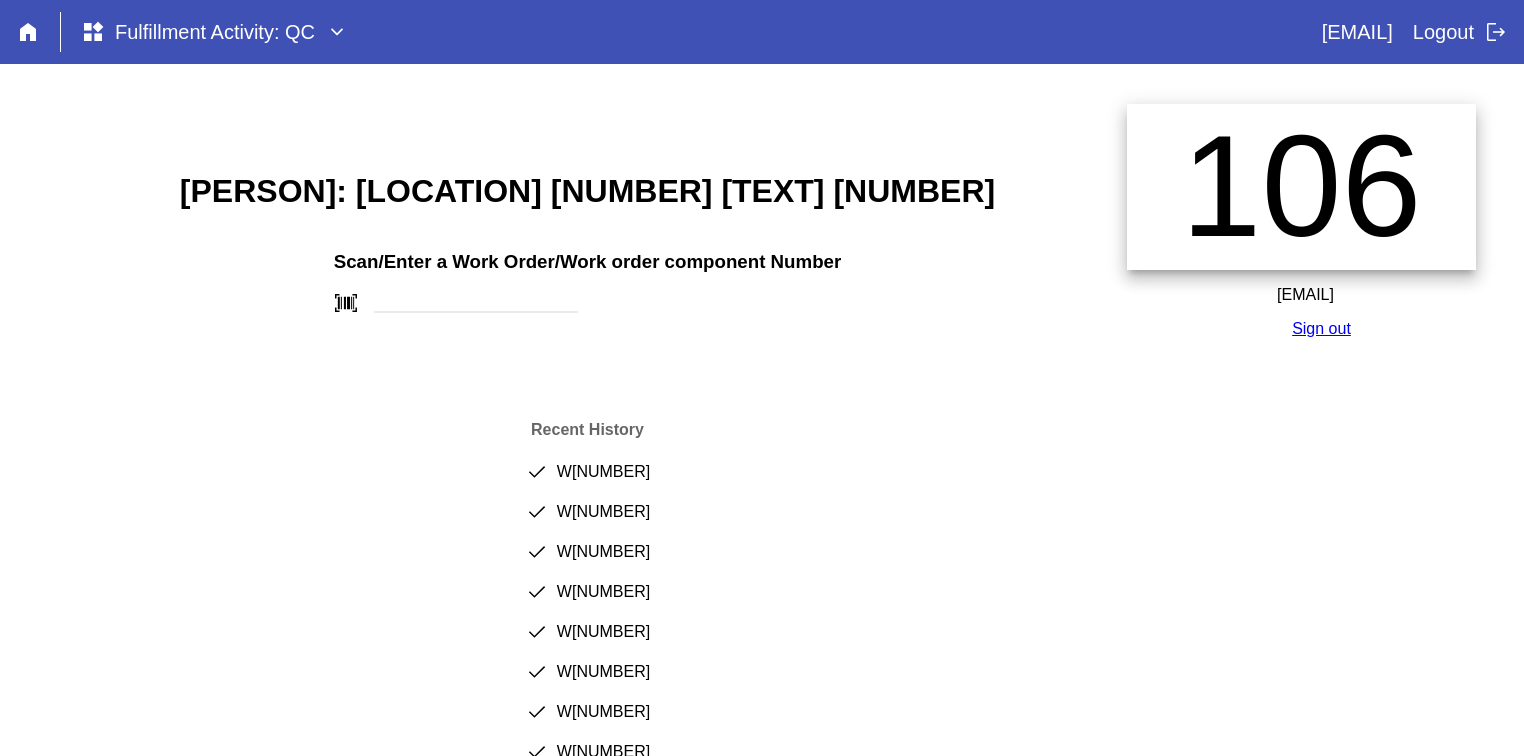 scroll, scrollTop: 0, scrollLeft: 0, axis: both 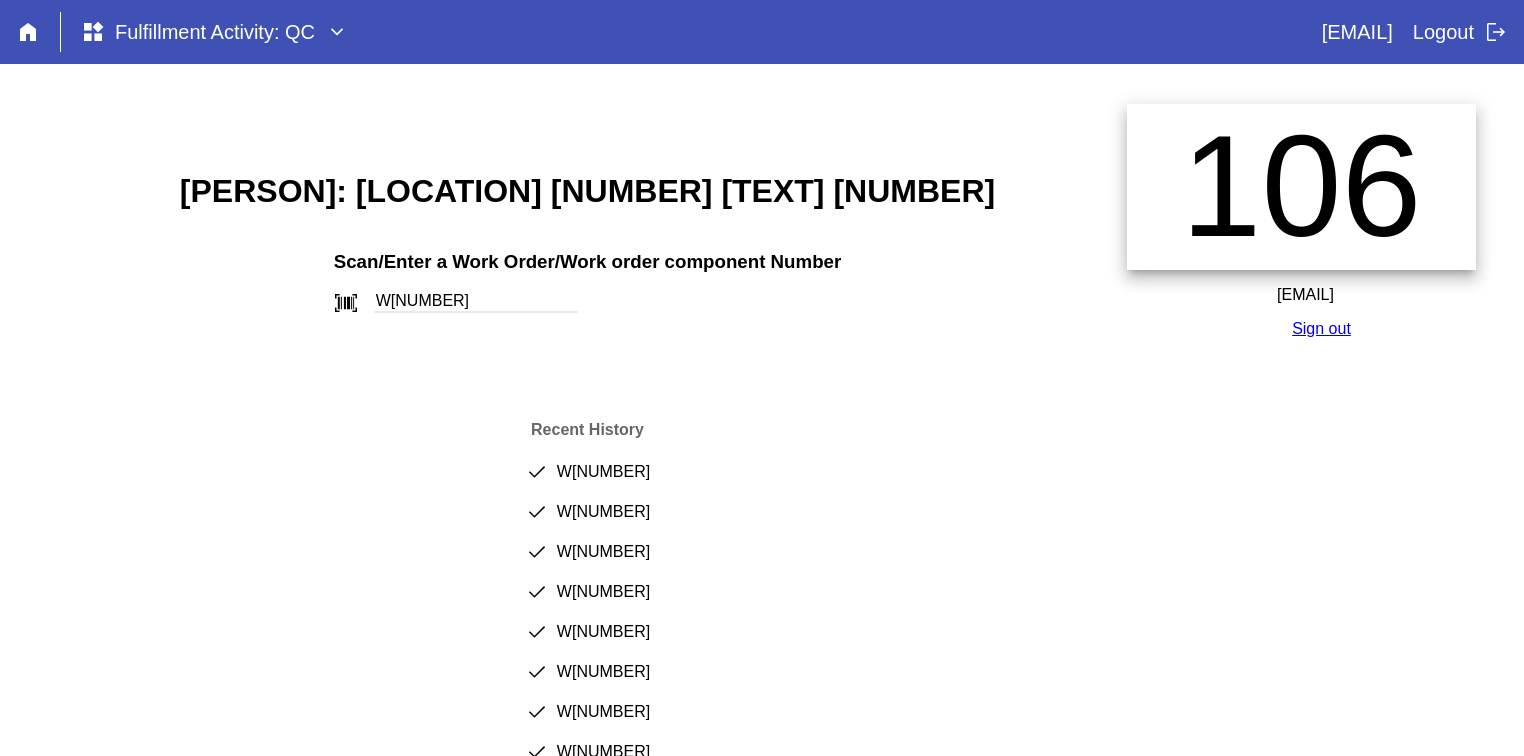 type on "W[NUMBER]" 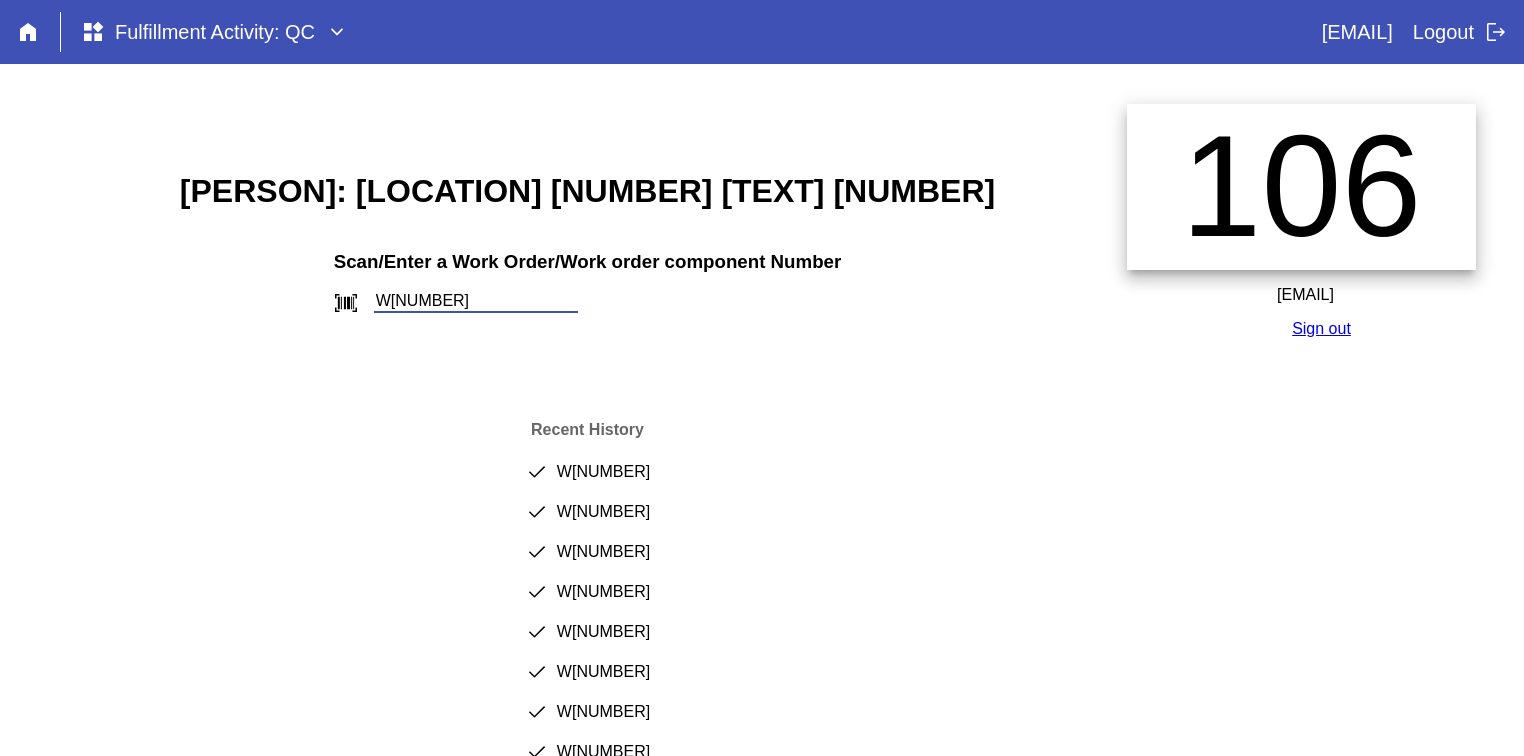 click on "W[NUMBER]" at bounding box center (476, 302) 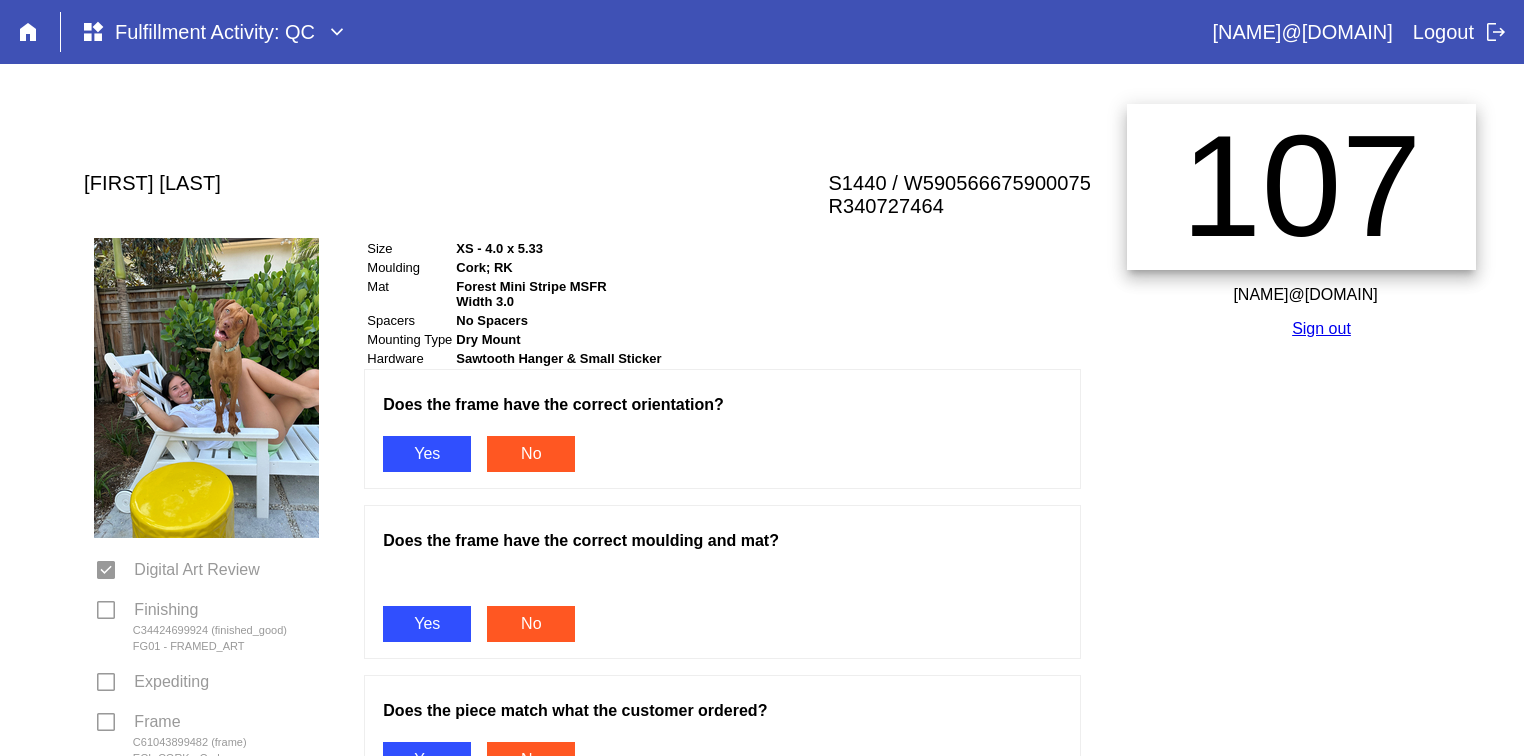 scroll, scrollTop: 0, scrollLeft: 0, axis: both 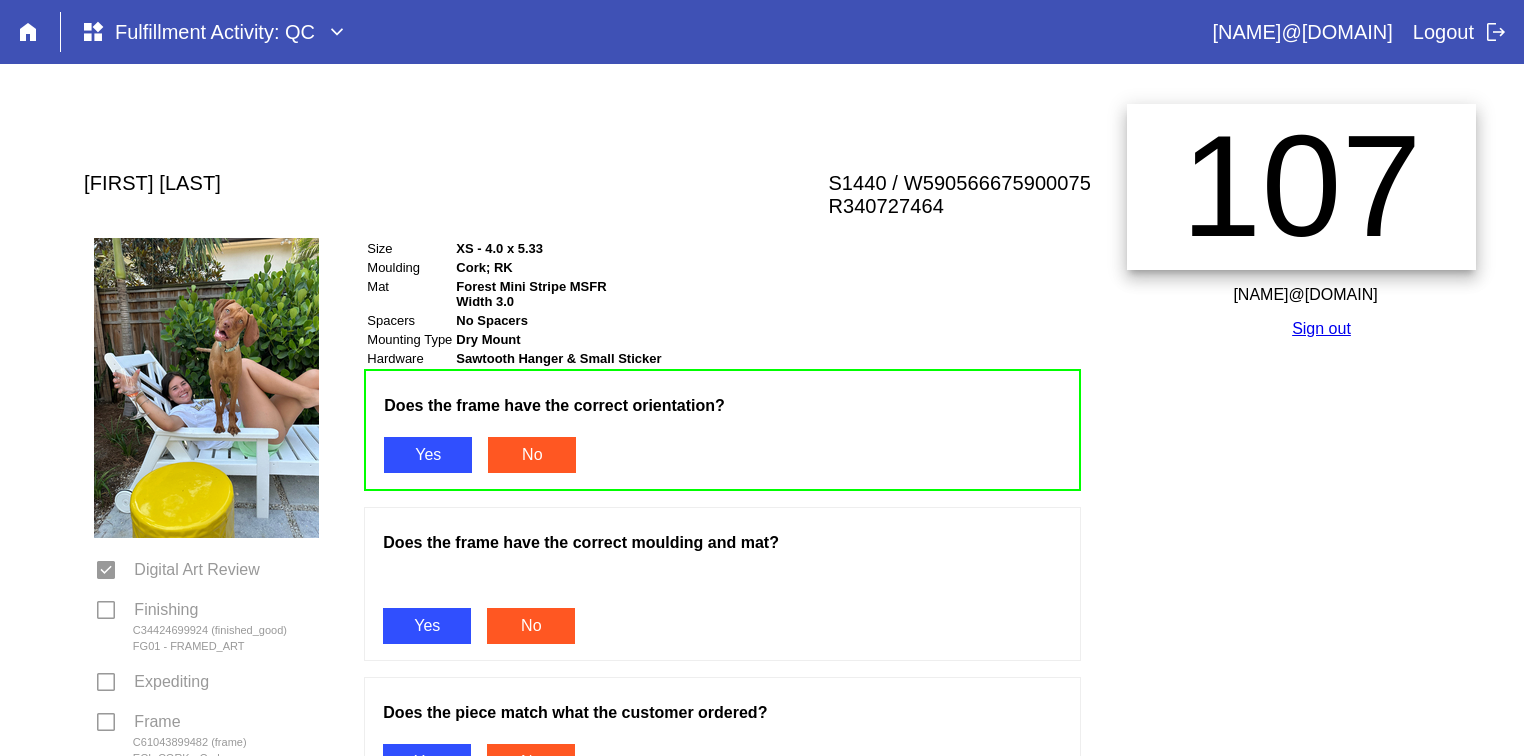 click on "Yes" at bounding box center [427, 626] 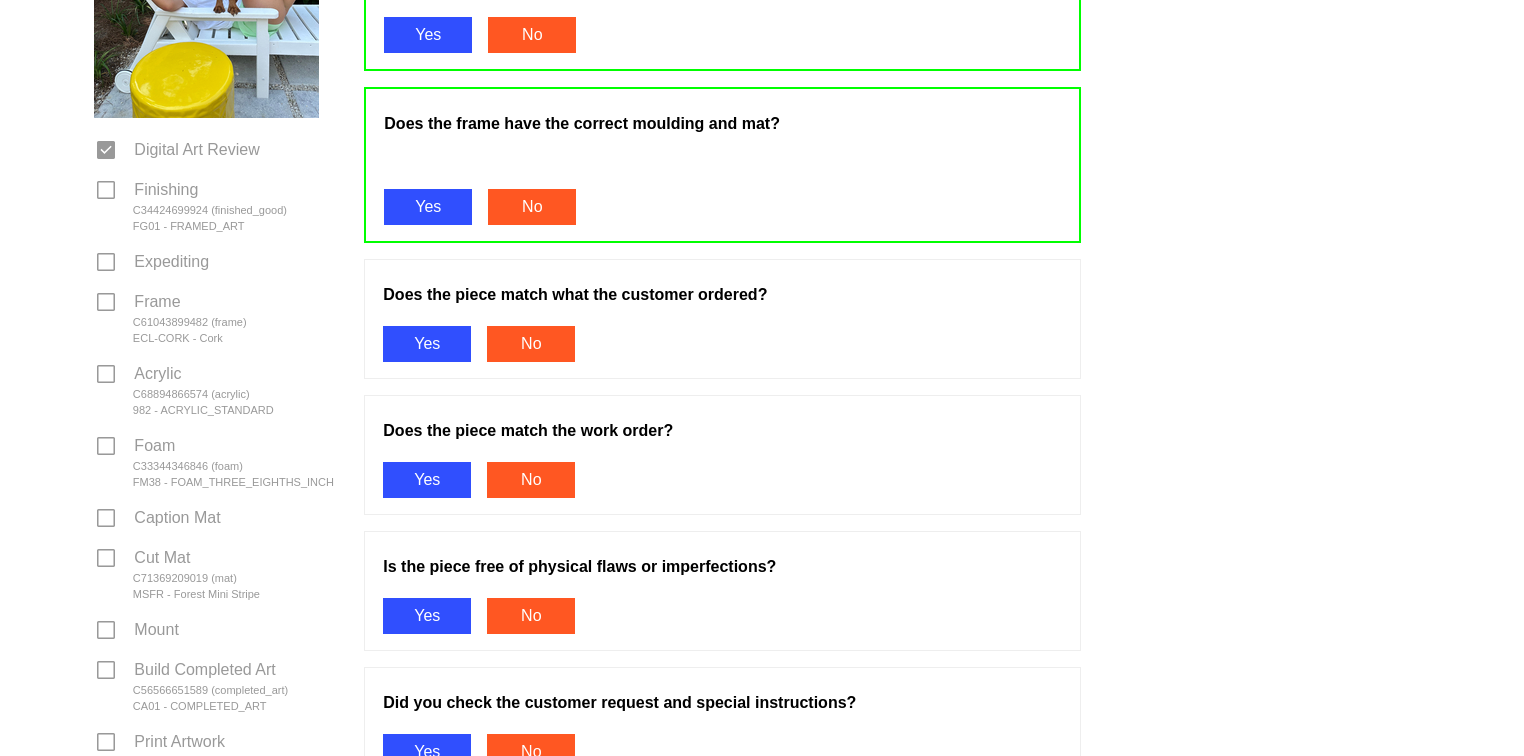 scroll, scrollTop: 431, scrollLeft: 0, axis: vertical 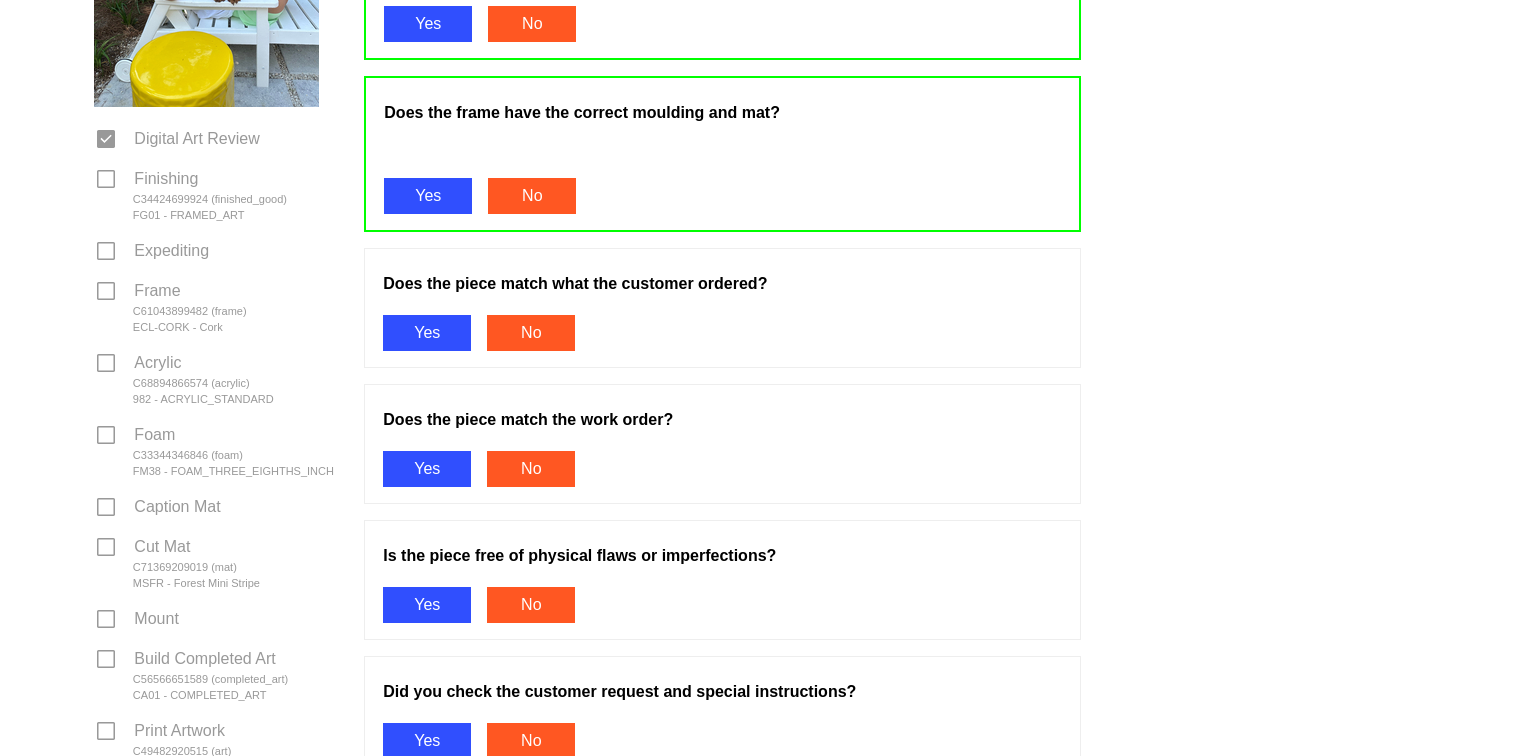 click on "Yes" at bounding box center [427, 333] 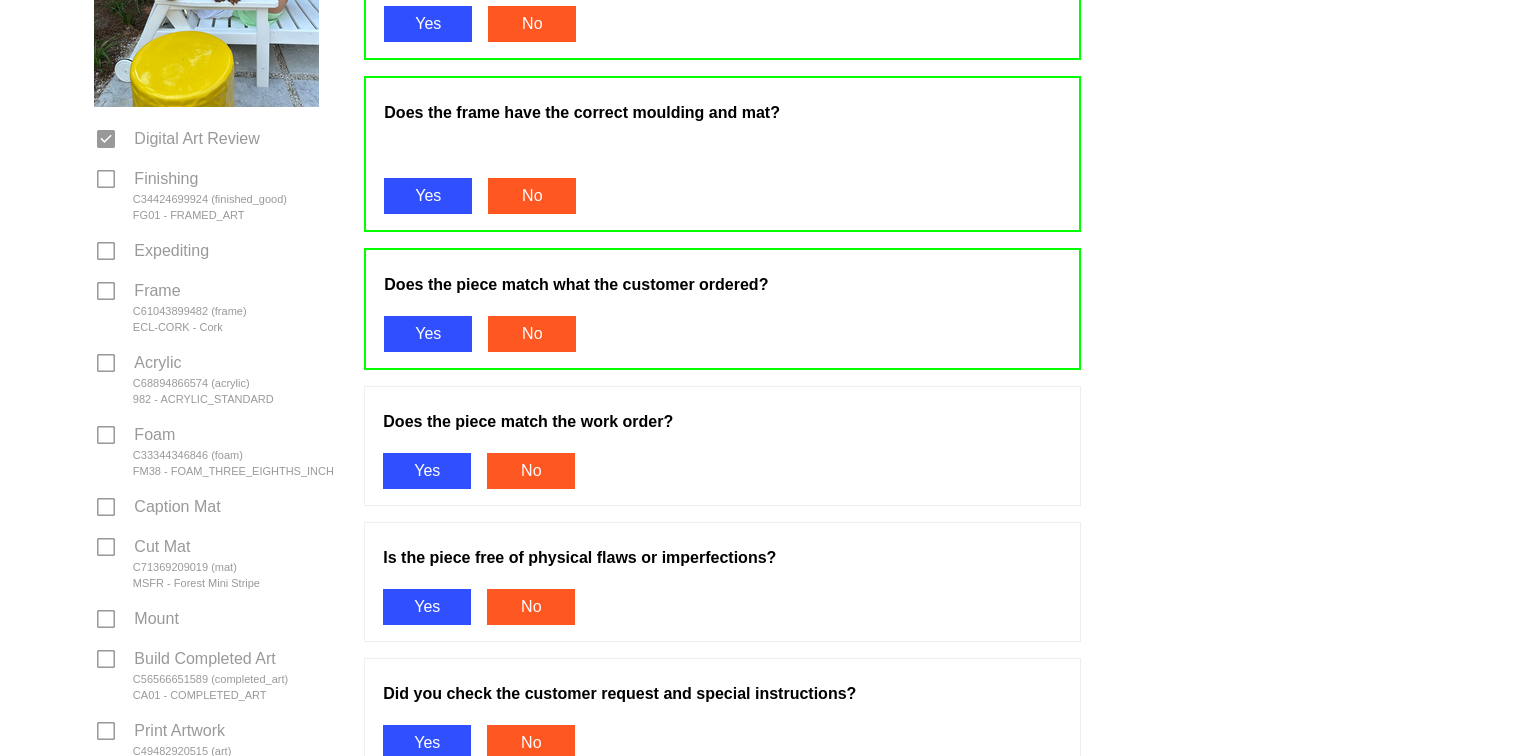 click on "Yes" at bounding box center [427, 471] 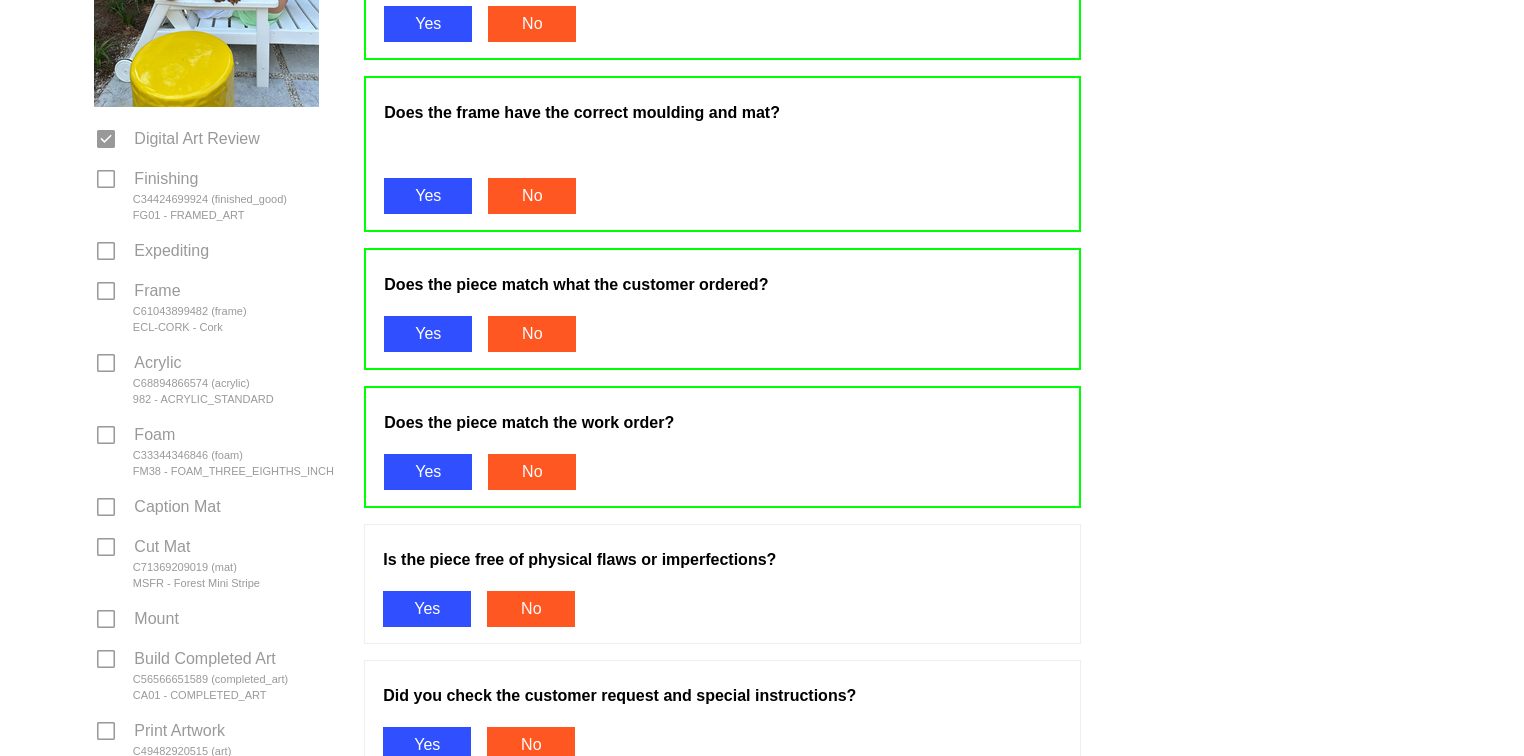click on "Yes" at bounding box center [427, 609] 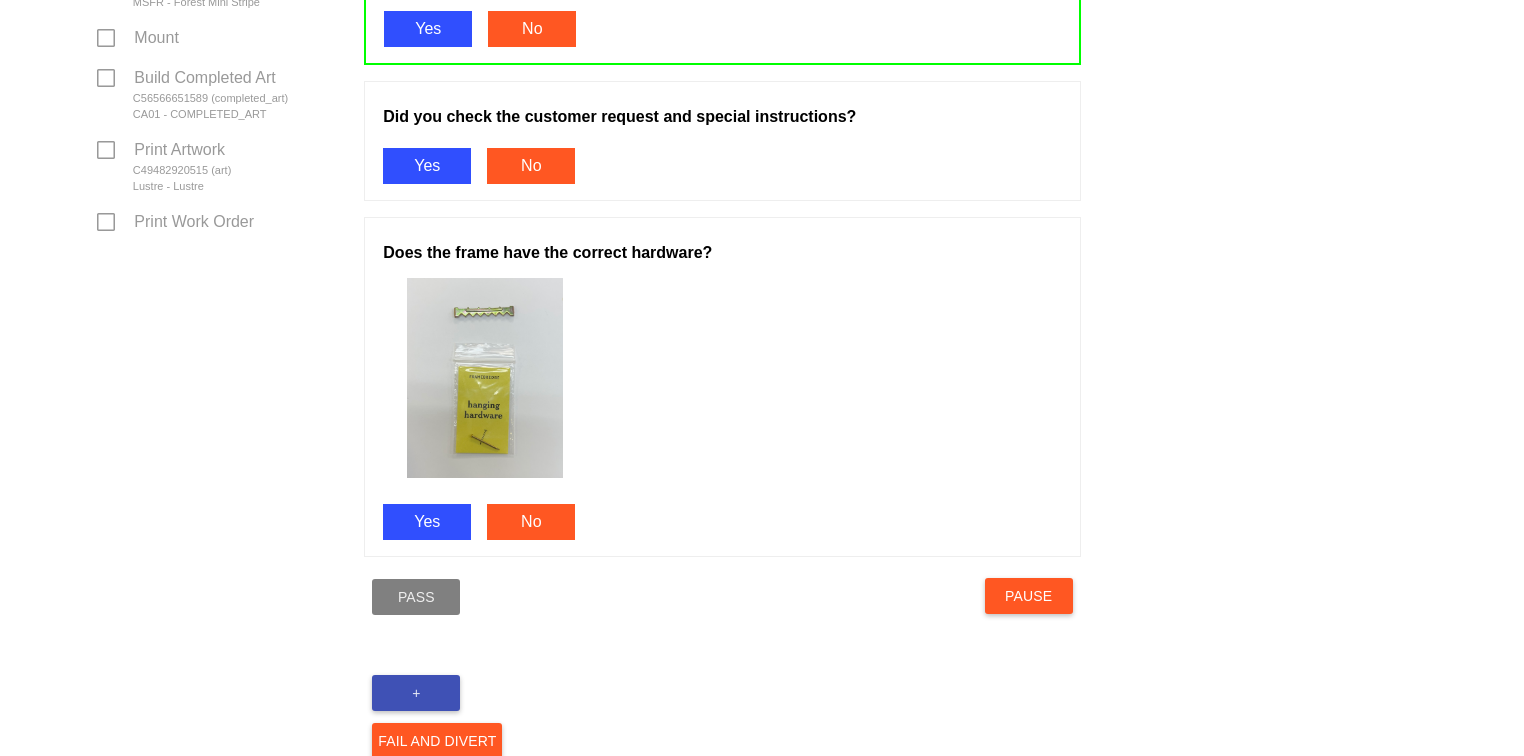 scroll, scrollTop: 1034, scrollLeft: 0, axis: vertical 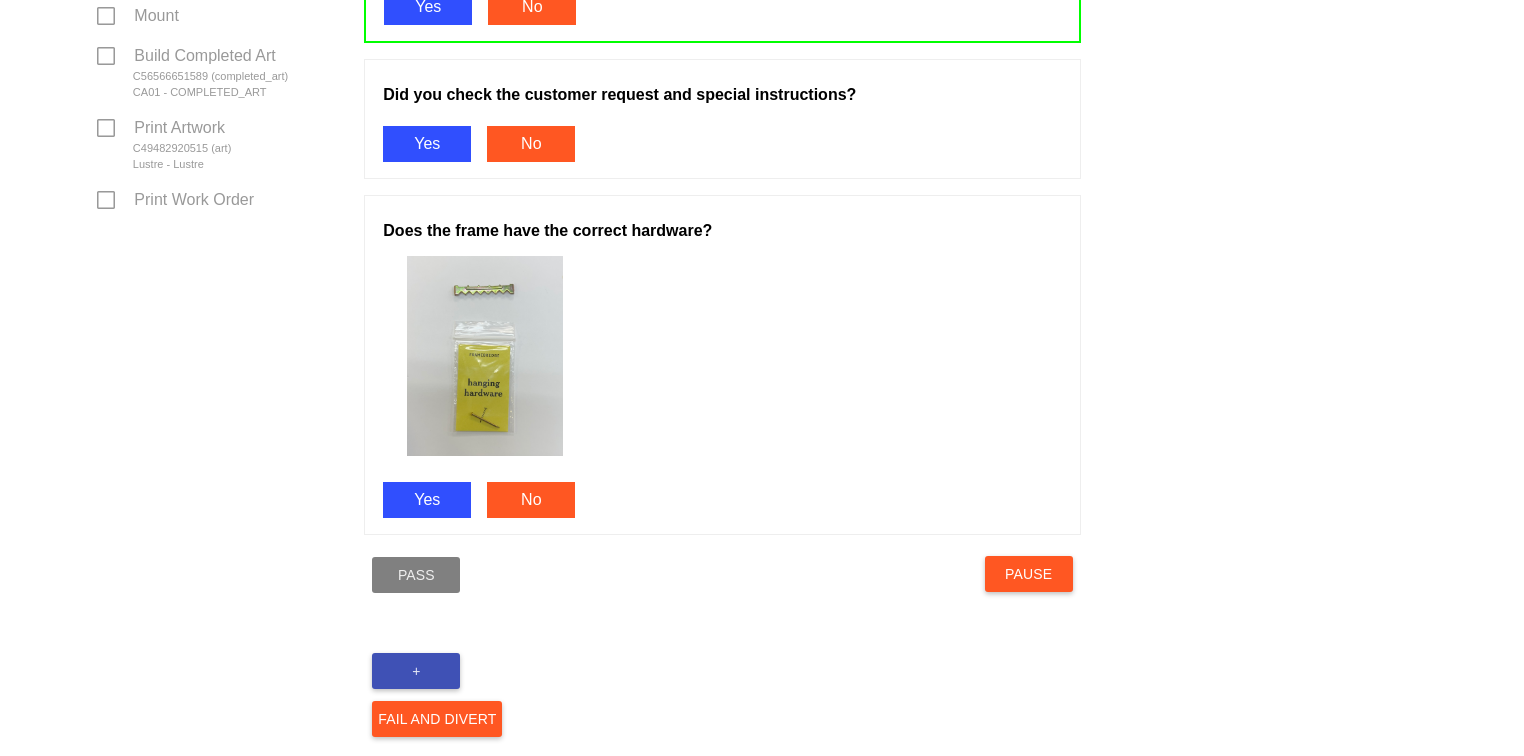 click on "Yes" at bounding box center [427, 144] 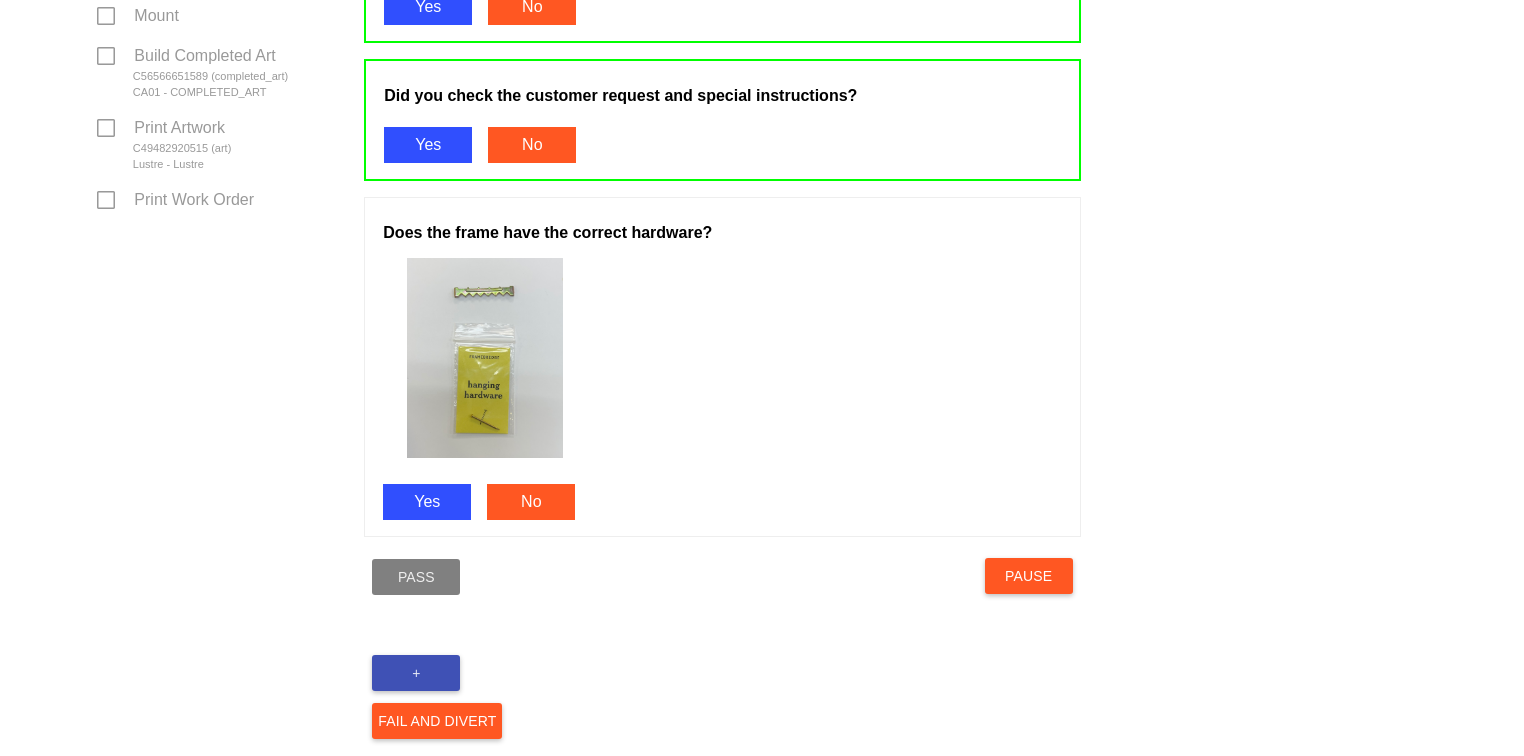 click on "Yes" at bounding box center (427, 502) 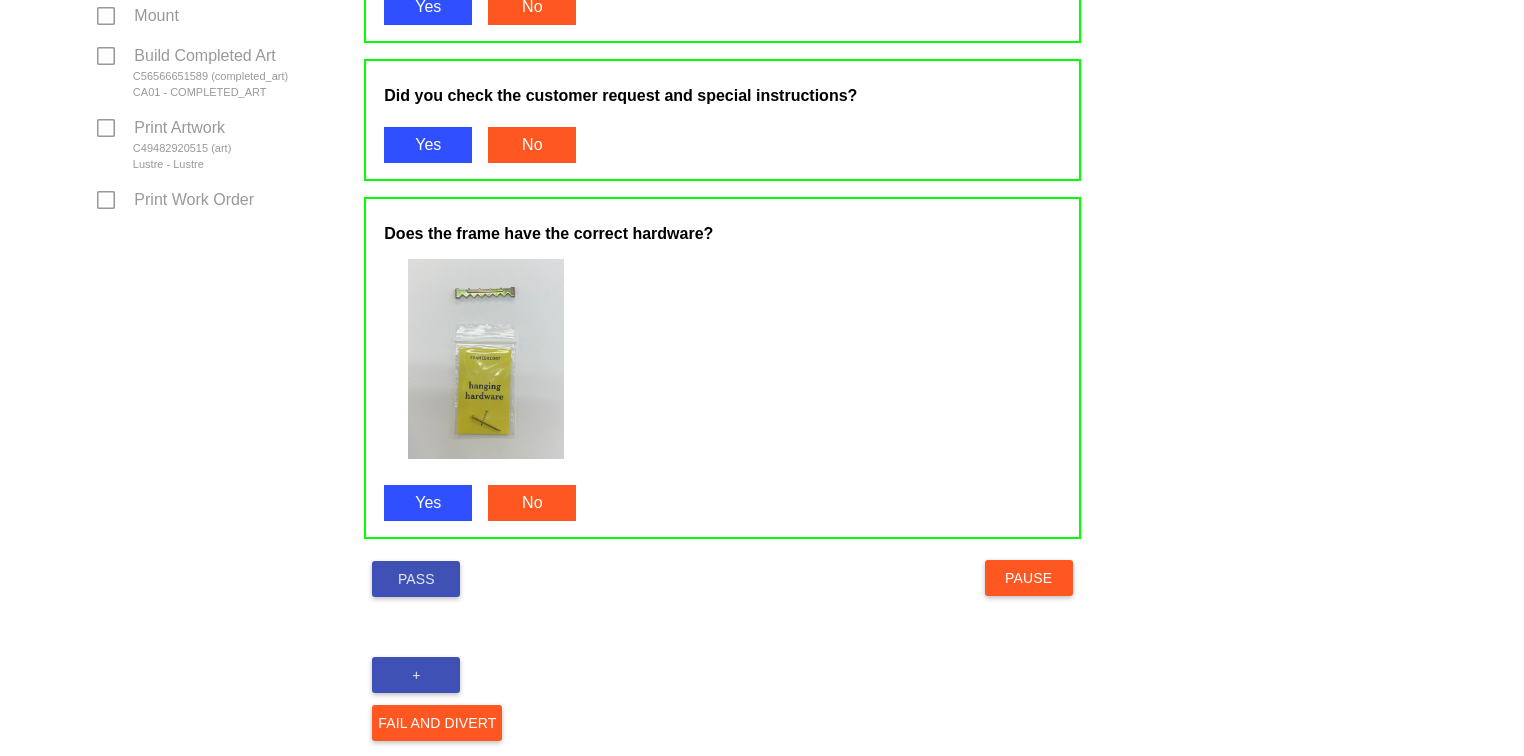 click on "Pass" at bounding box center (416, 579) 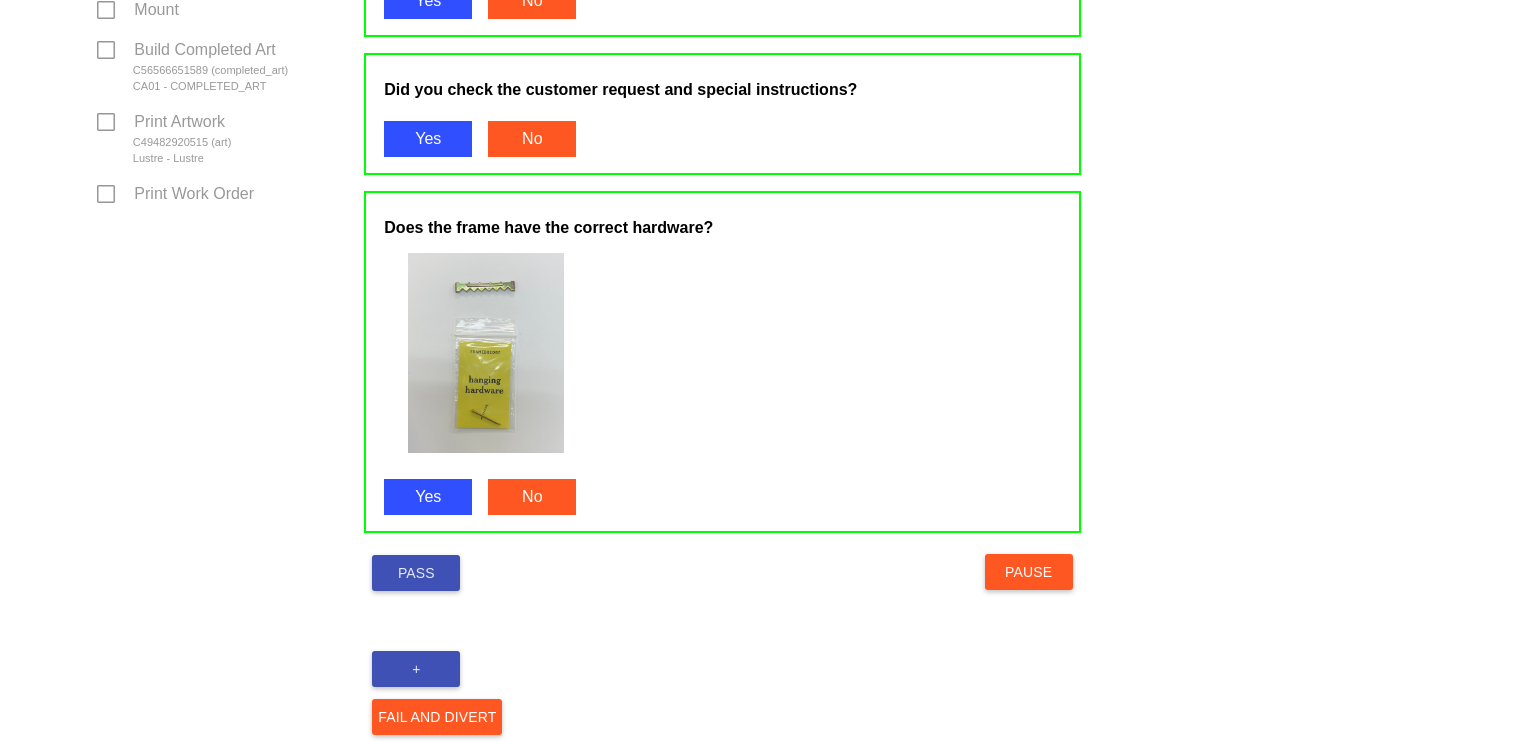 scroll, scrollTop: 1068, scrollLeft: 0, axis: vertical 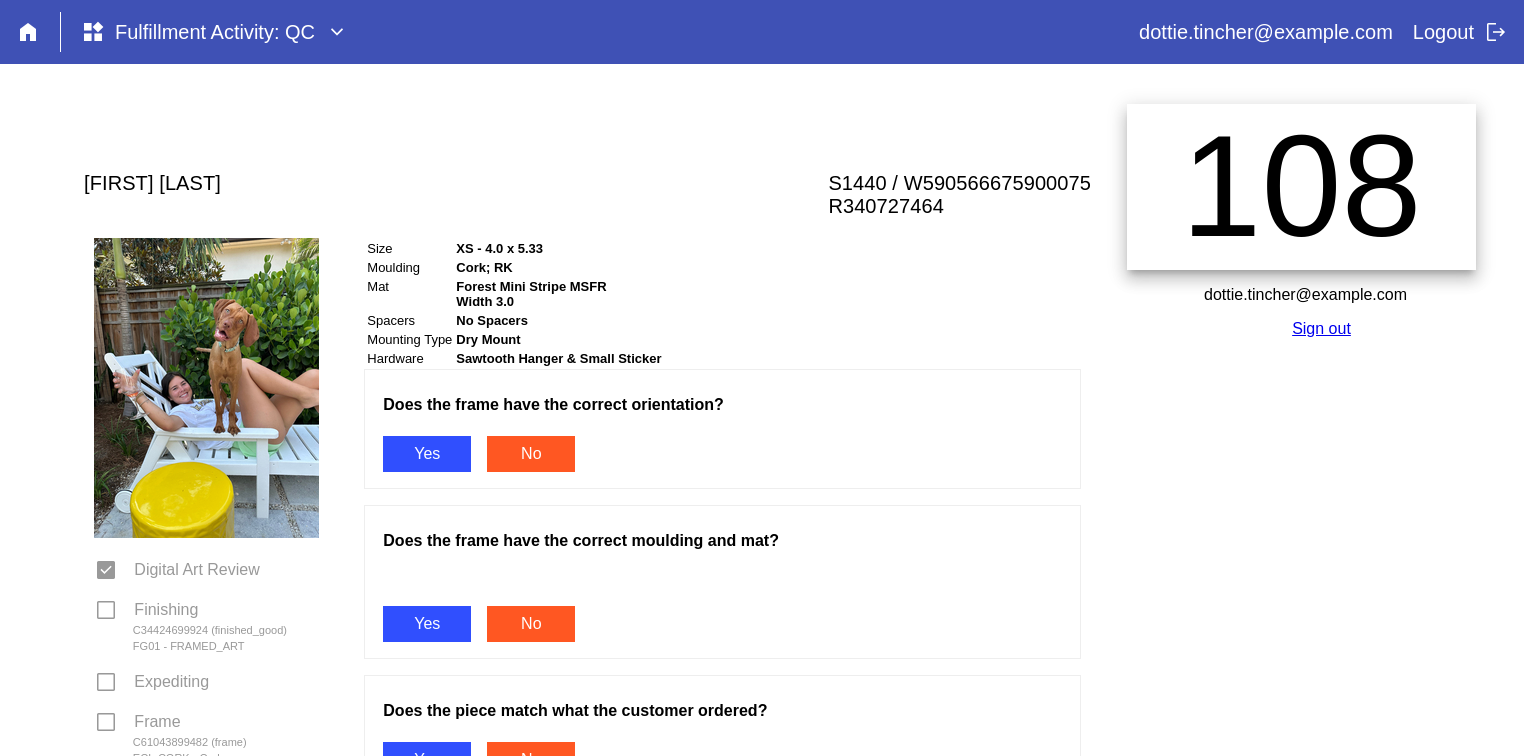 click on "Yes" at bounding box center [427, 454] 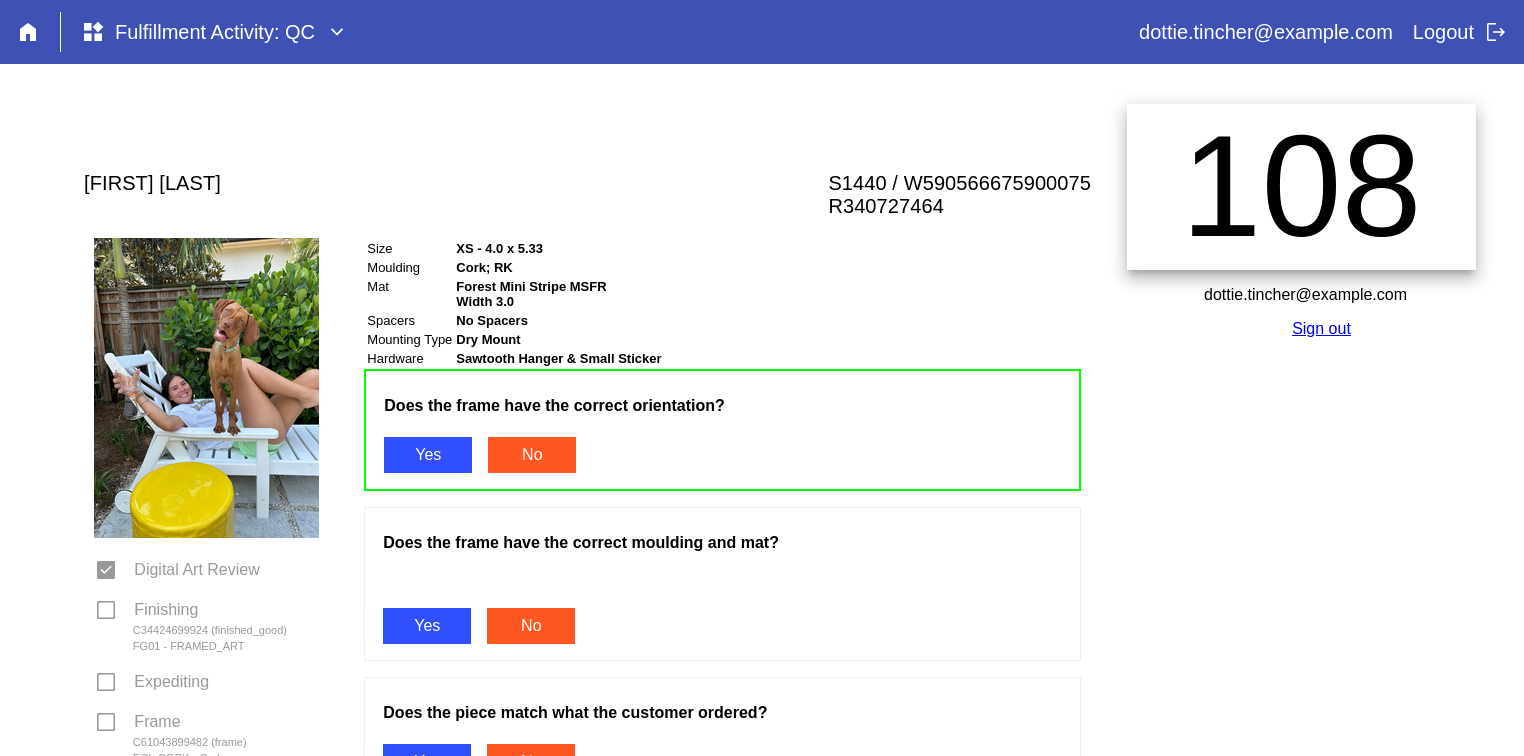 click on "Yes" at bounding box center (427, 626) 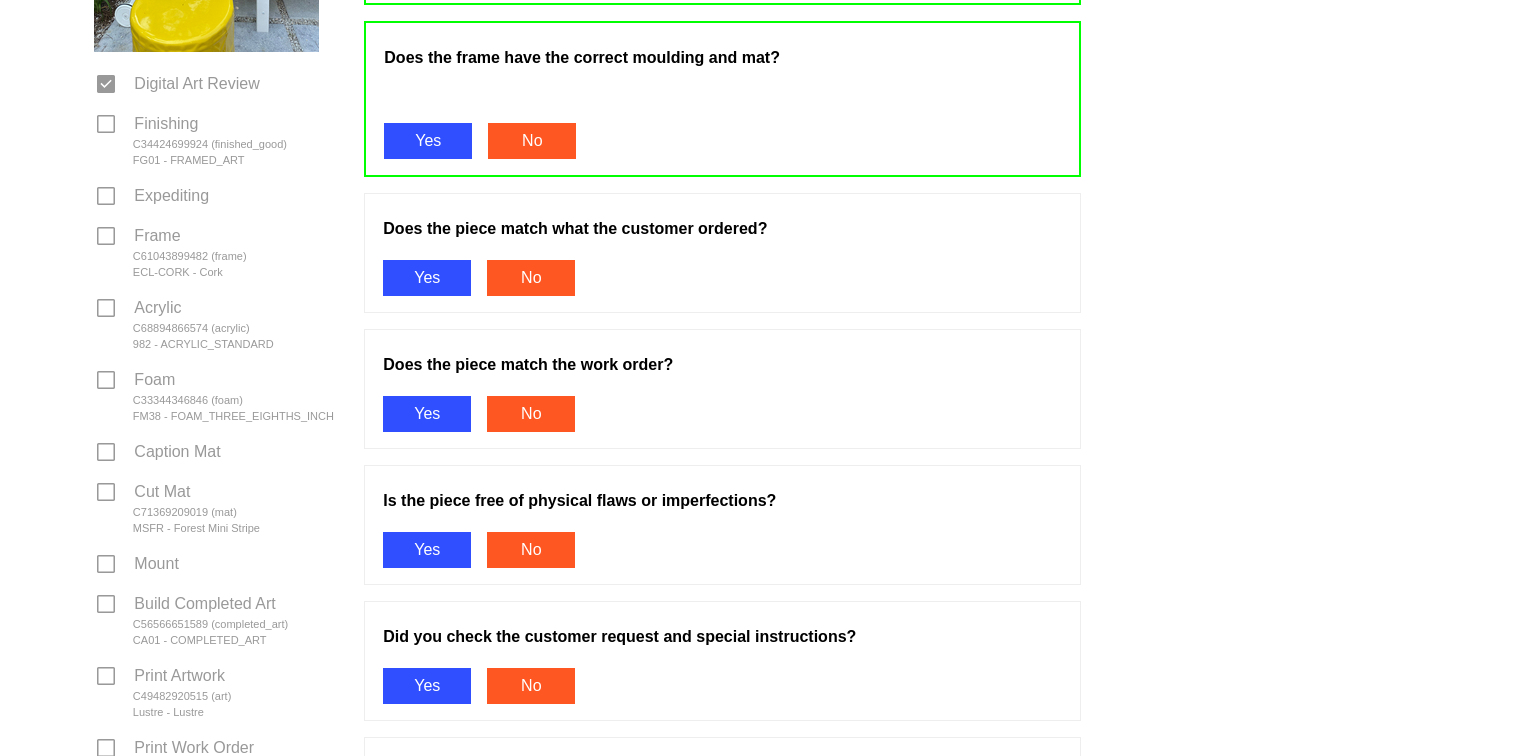 scroll, scrollTop: 514, scrollLeft: 0, axis: vertical 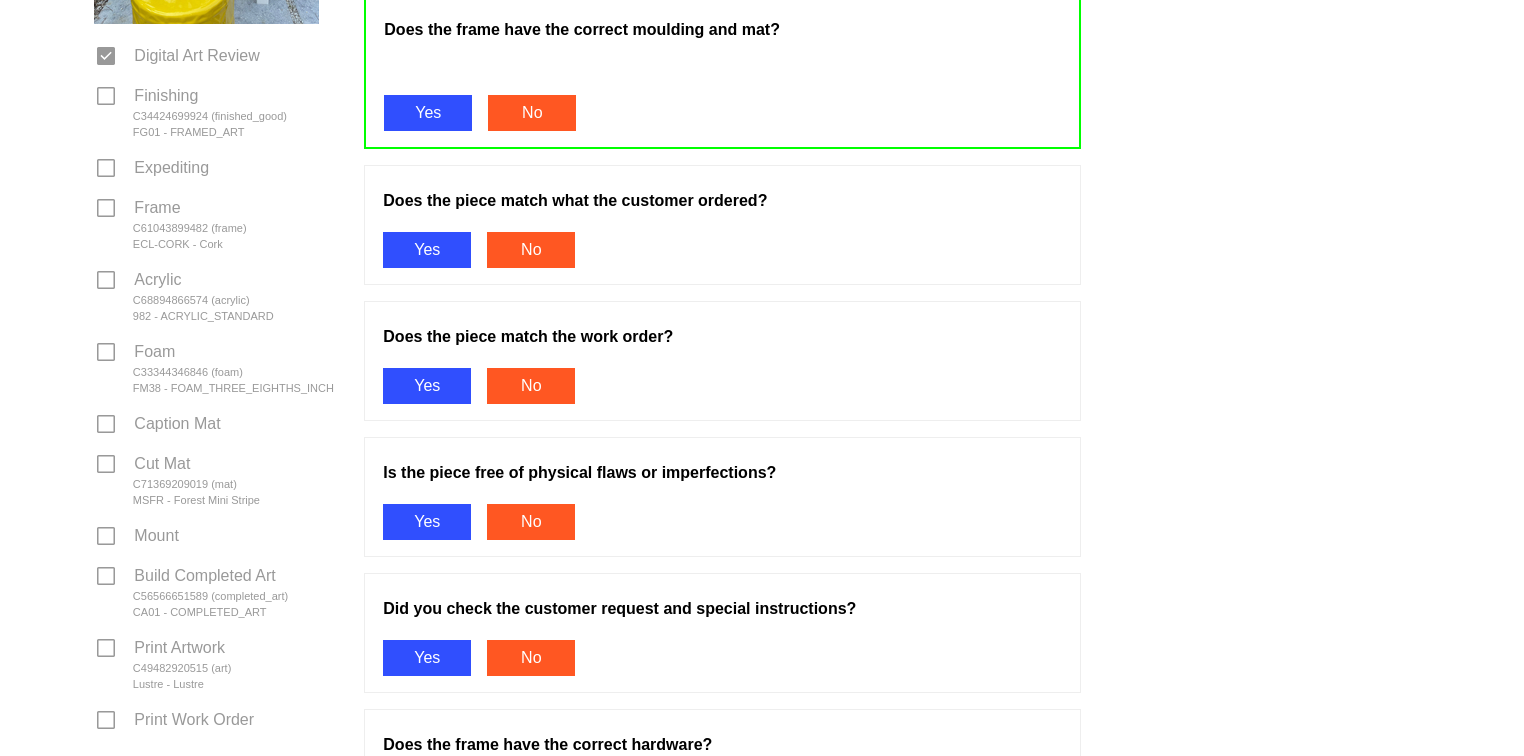 click on "Yes" at bounding box center [427, 250] 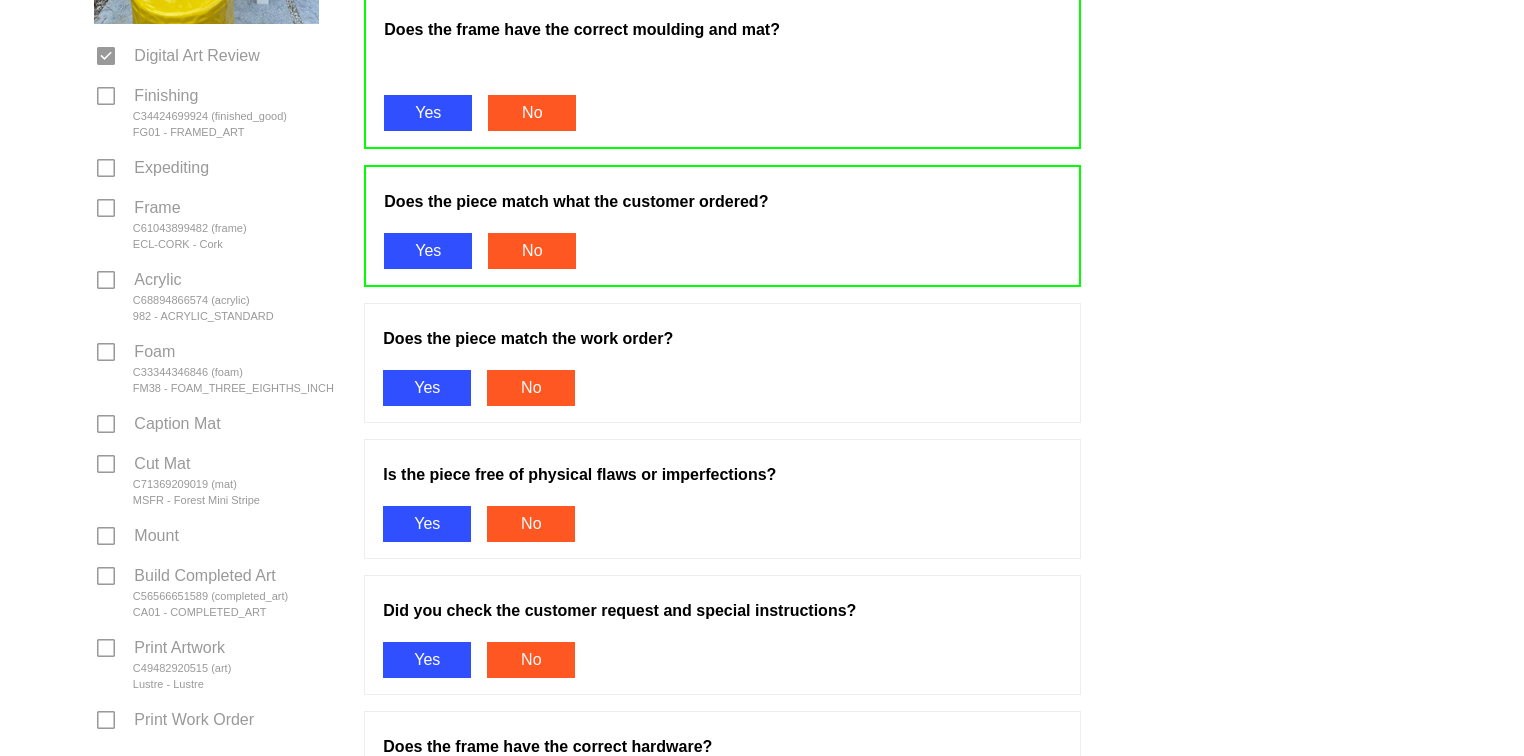 click on "Yes" at bounding box center [427, 388] 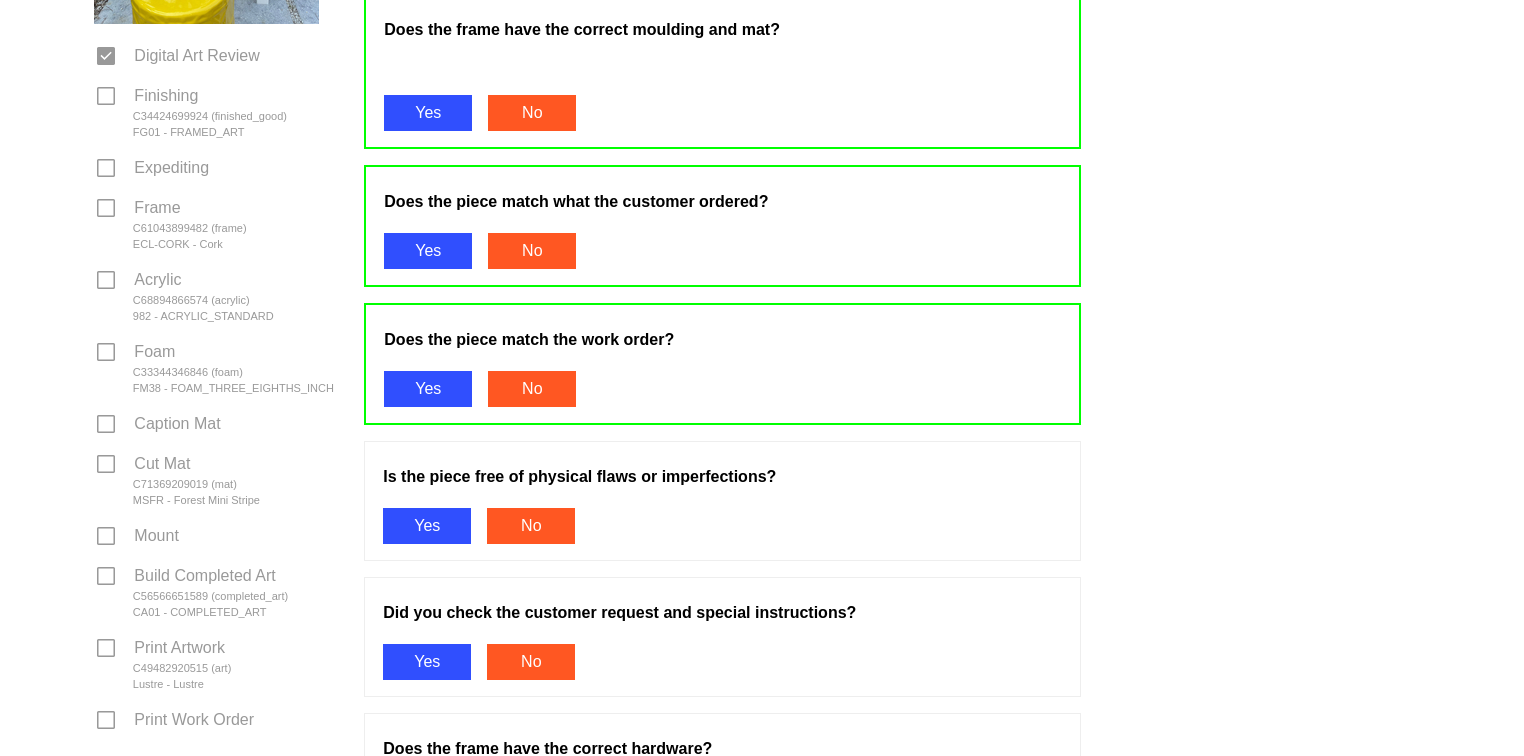 click on "Yes" at bounding box center [427, 526] 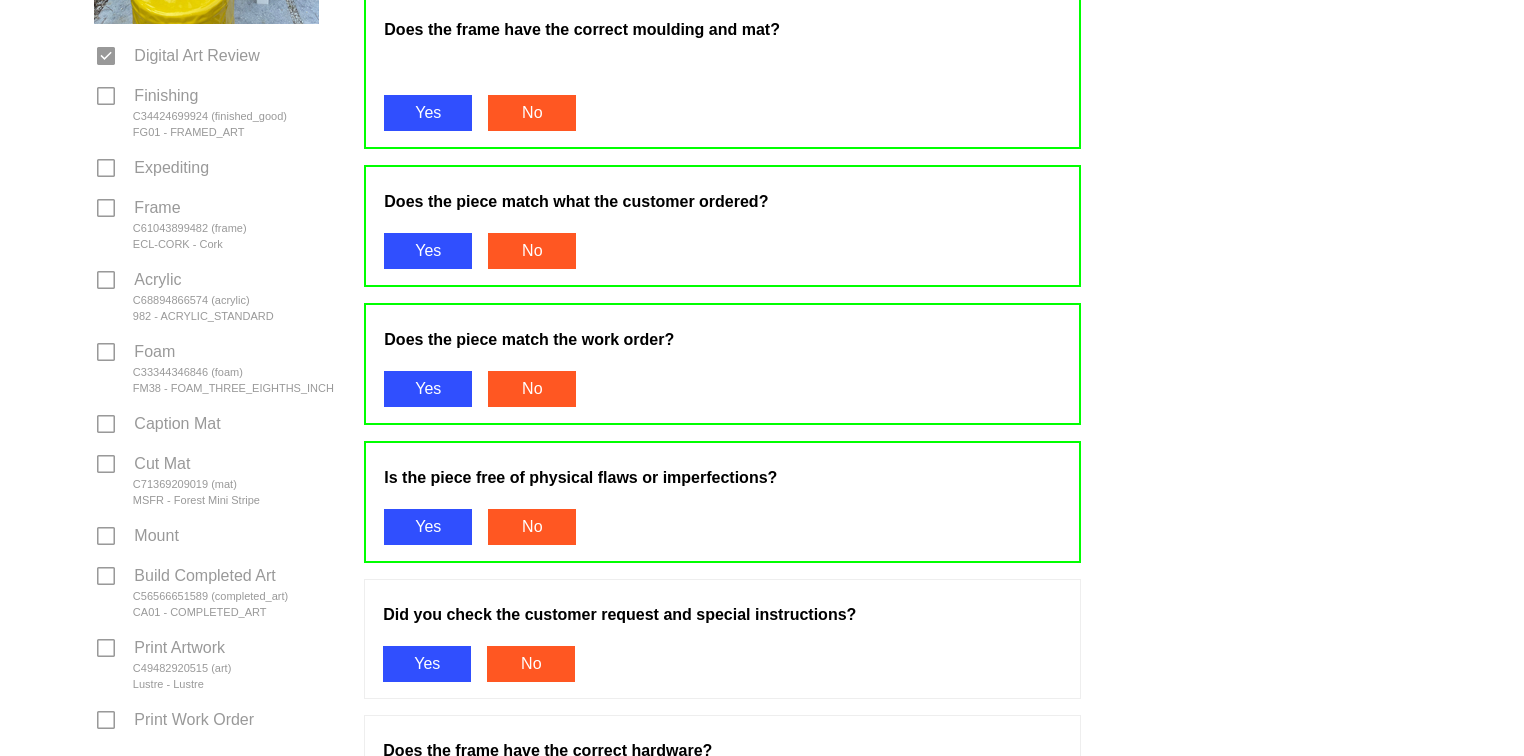 click on "Yes" at bounding box center (427, 664) 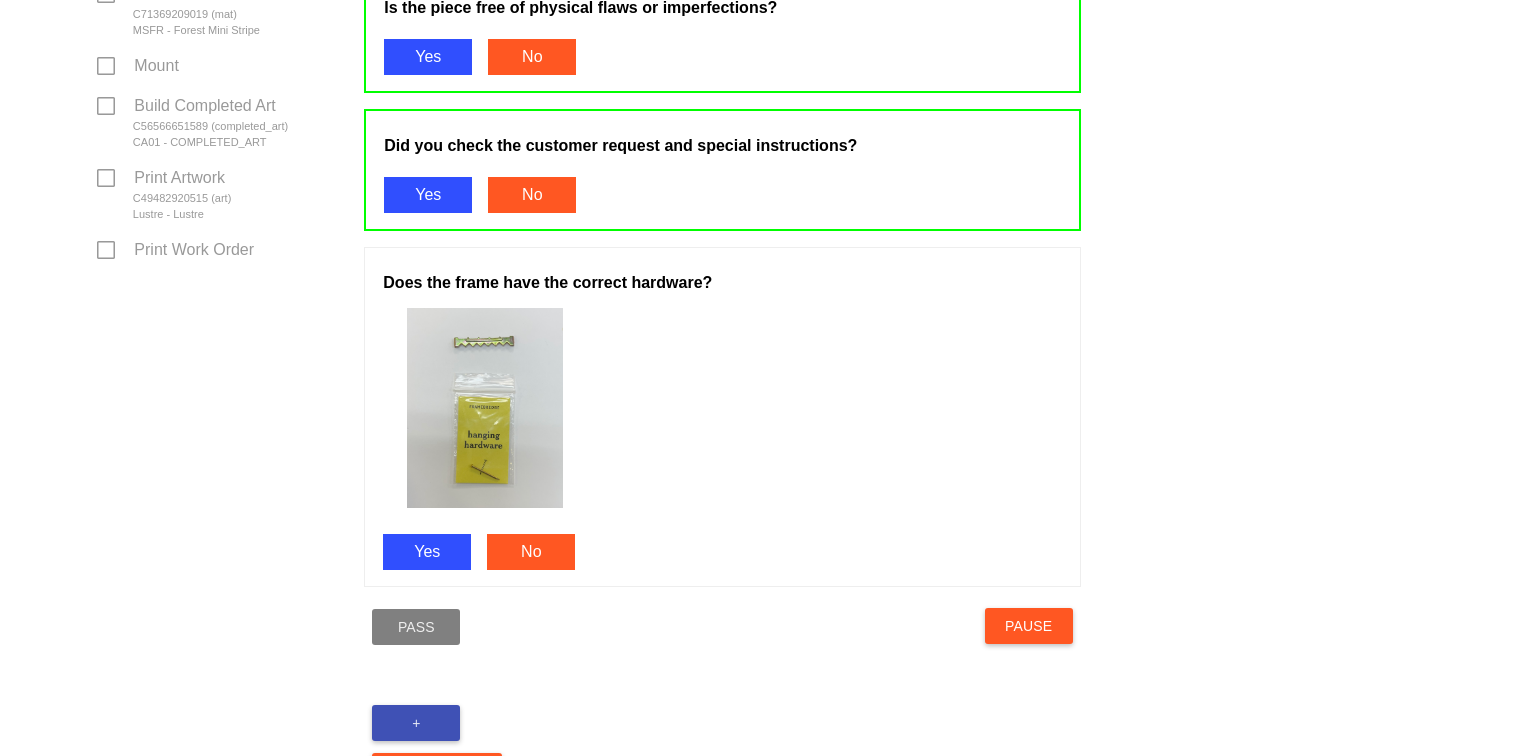 scroll, scrollTop: 1039, scrollLeft: 0, axis: vertical 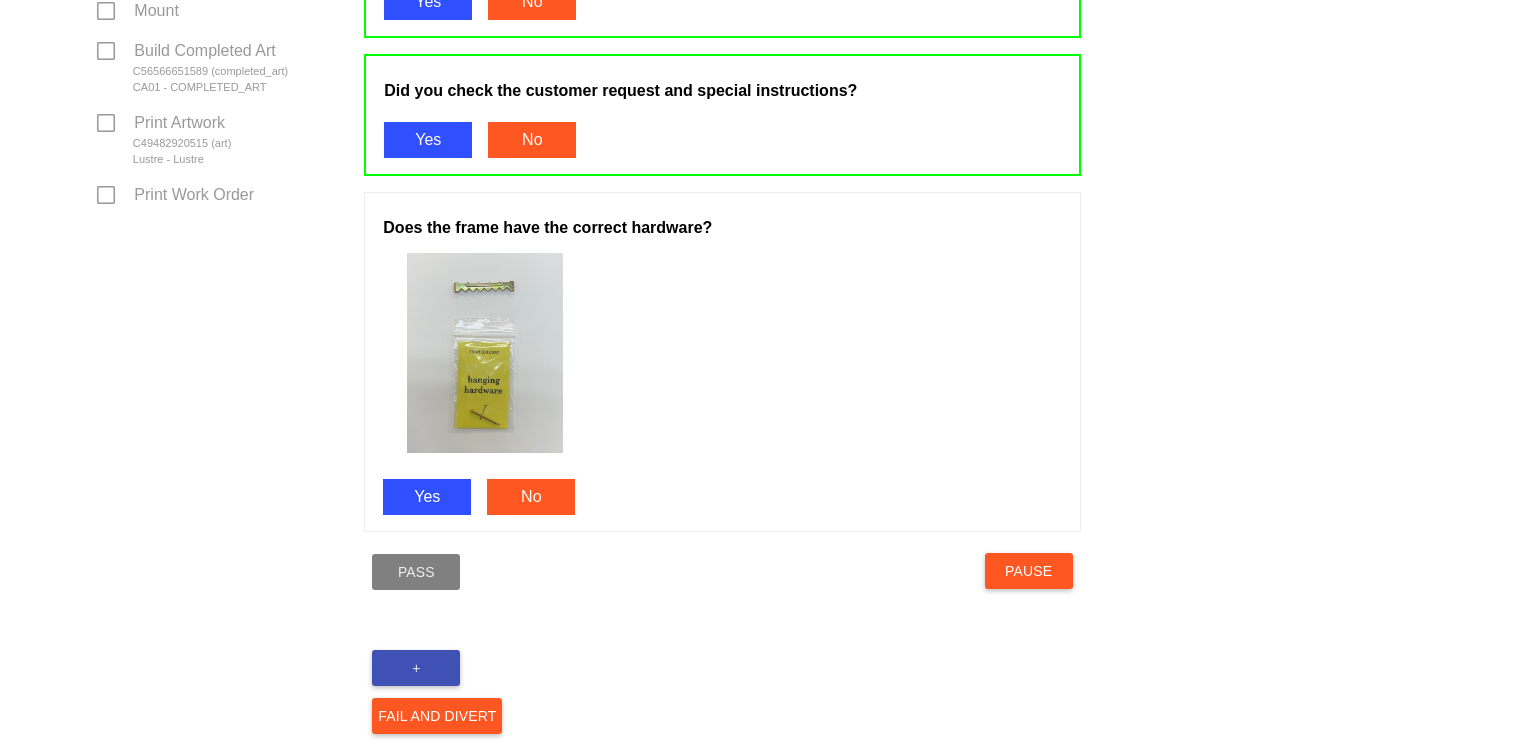 click on "Yes" at bounding box center [427, 497] 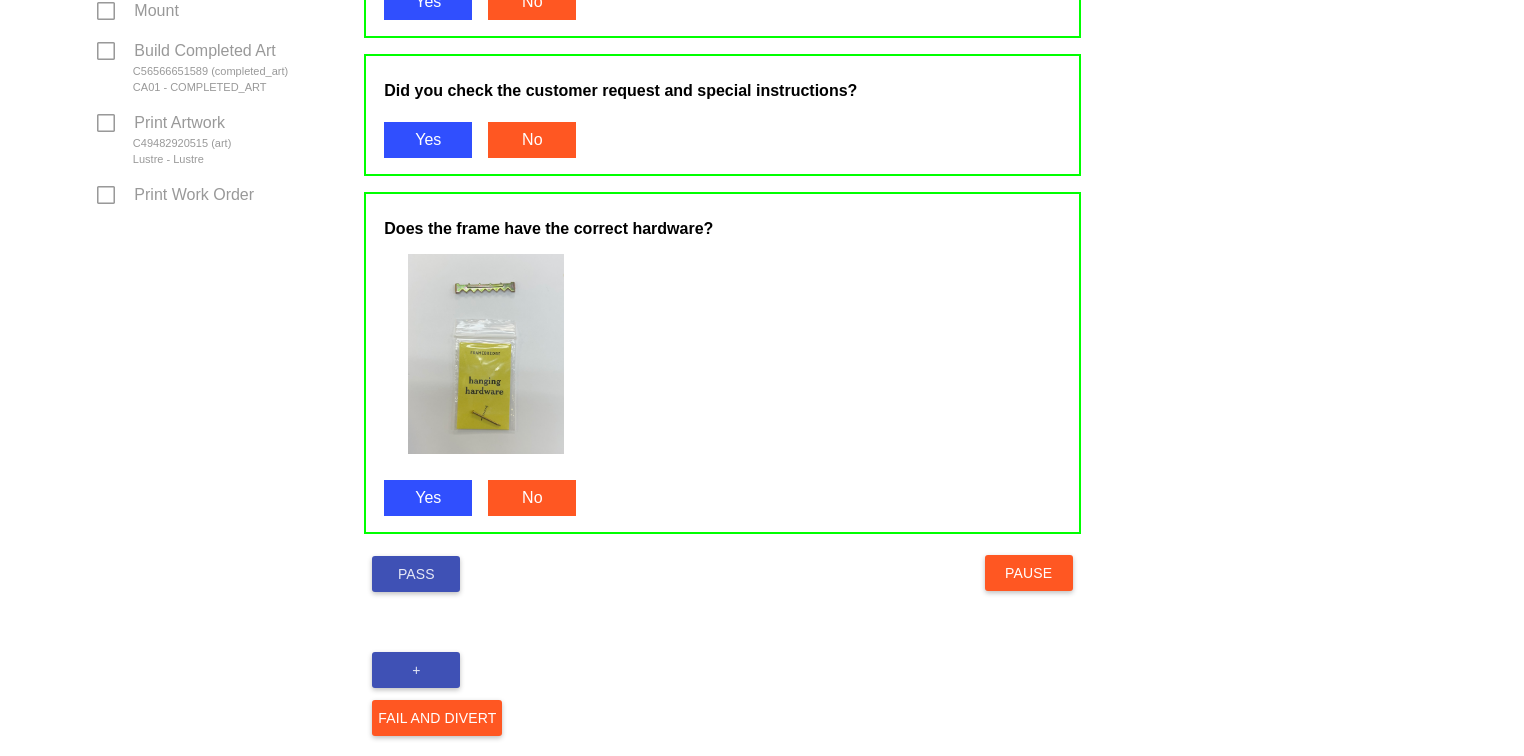 click on "Pass" at bounding box center [416, 574] 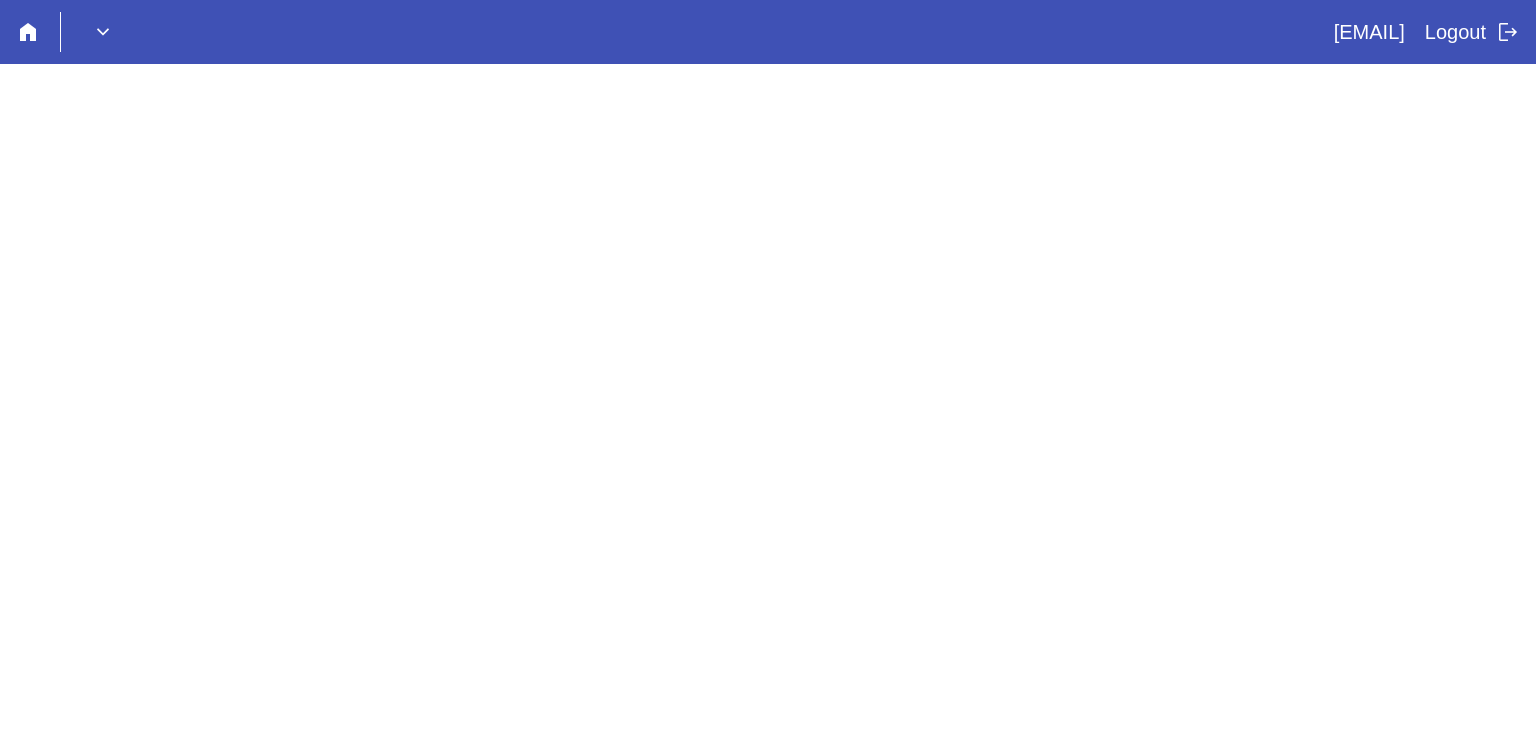 scroll, scrollTop: 0, scrollLeft: 0, axis: both 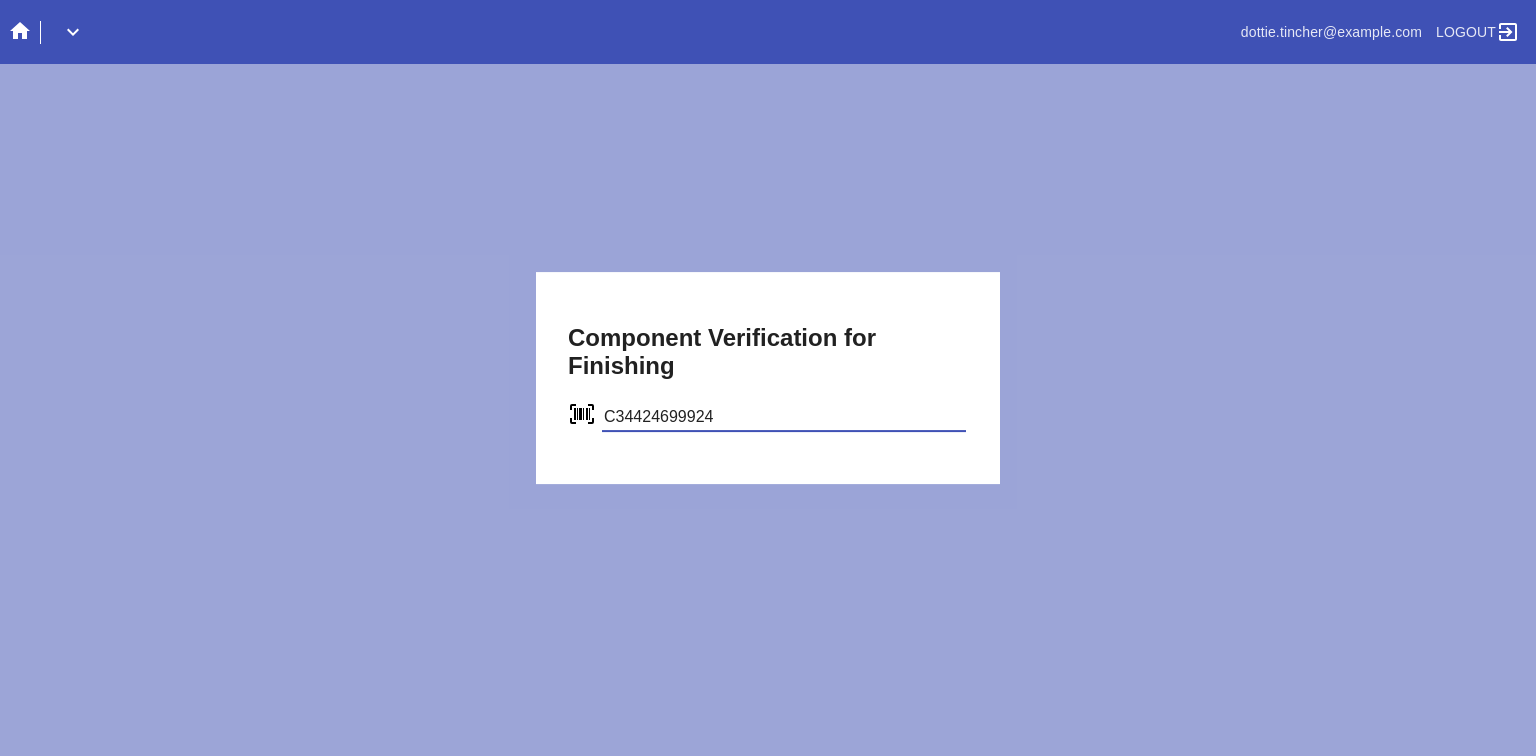 type on "C34424699924" 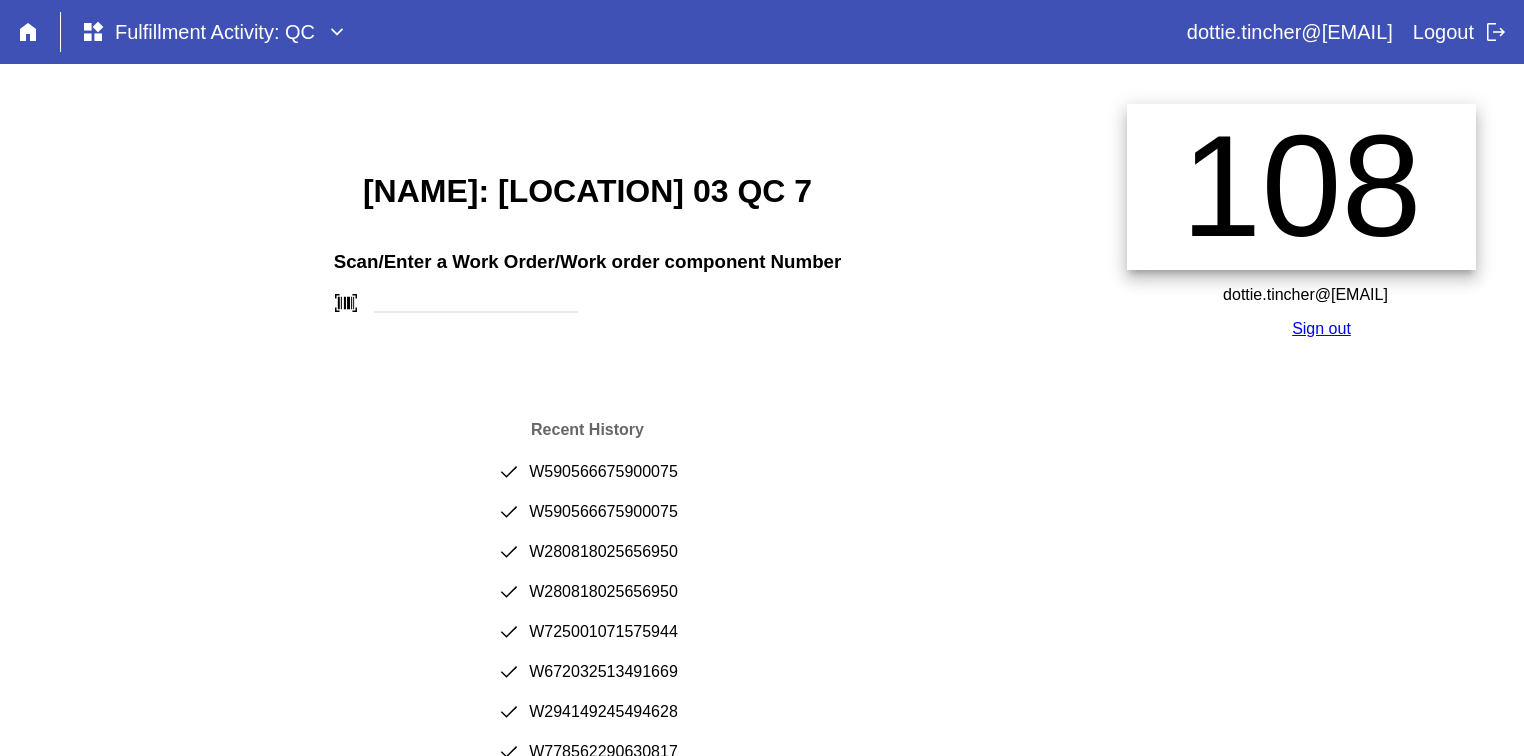 scroll, scrollTop: 0, scrollLeft: 0, axis: both 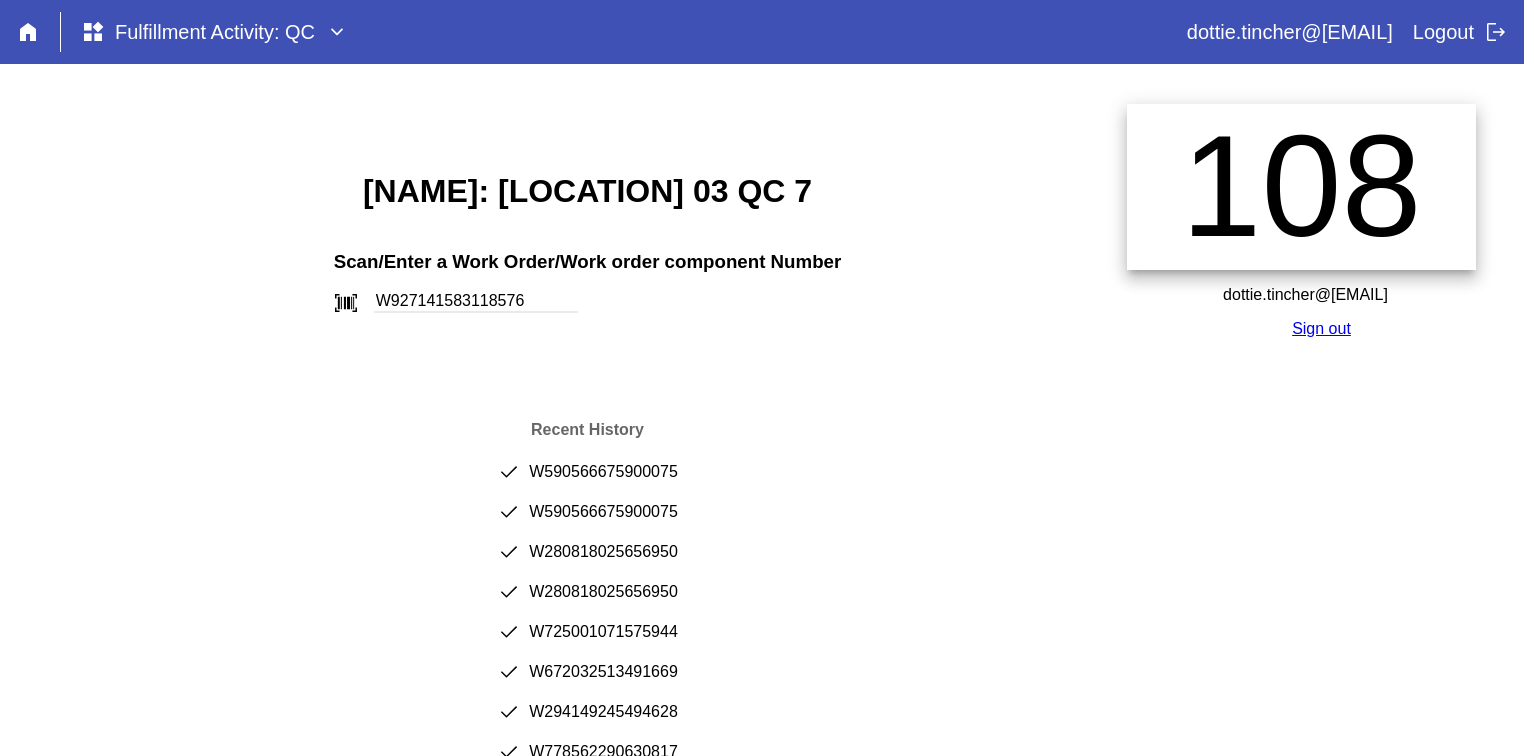 type on "W927141583118576" 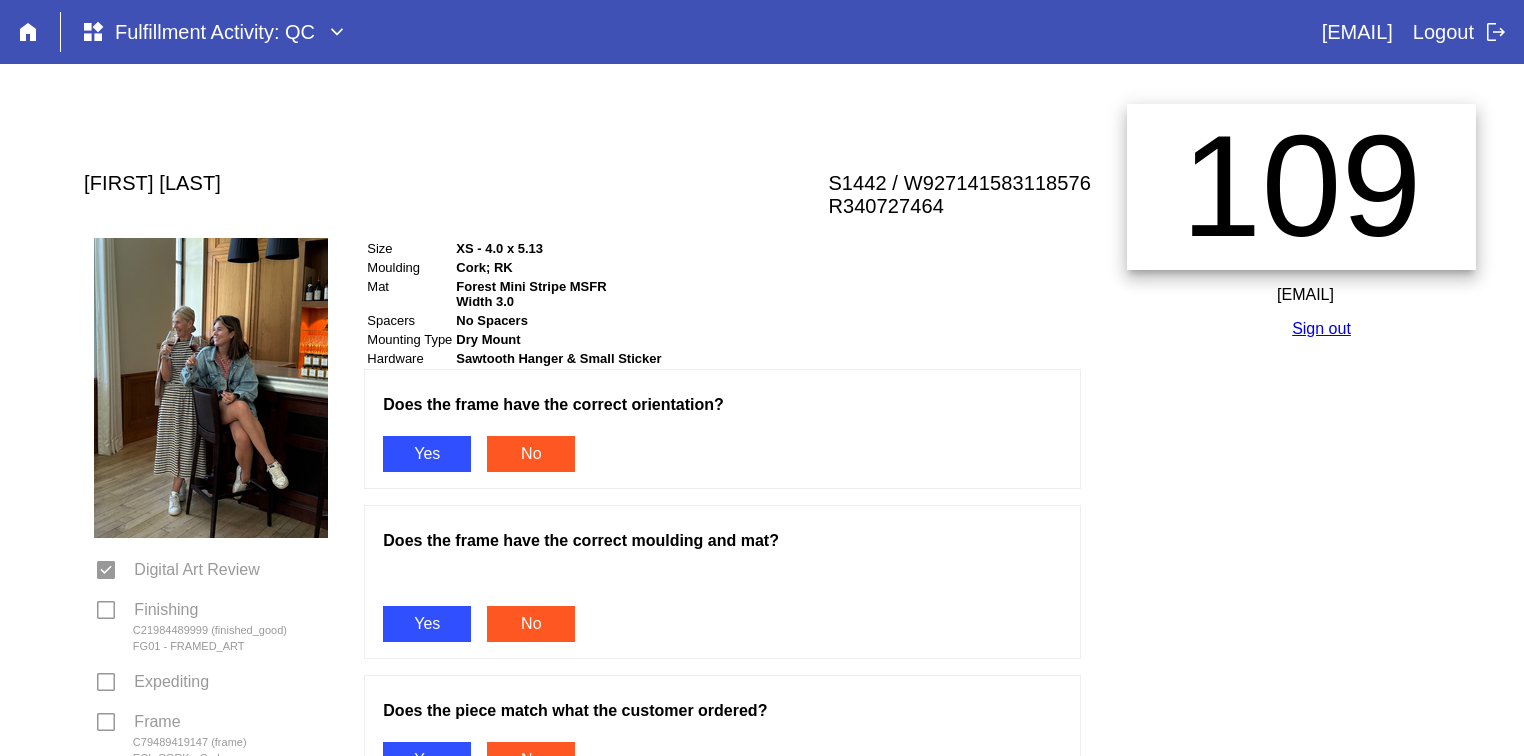 scroll, scrollTop: 0, scrollLeft: 0, axis: both 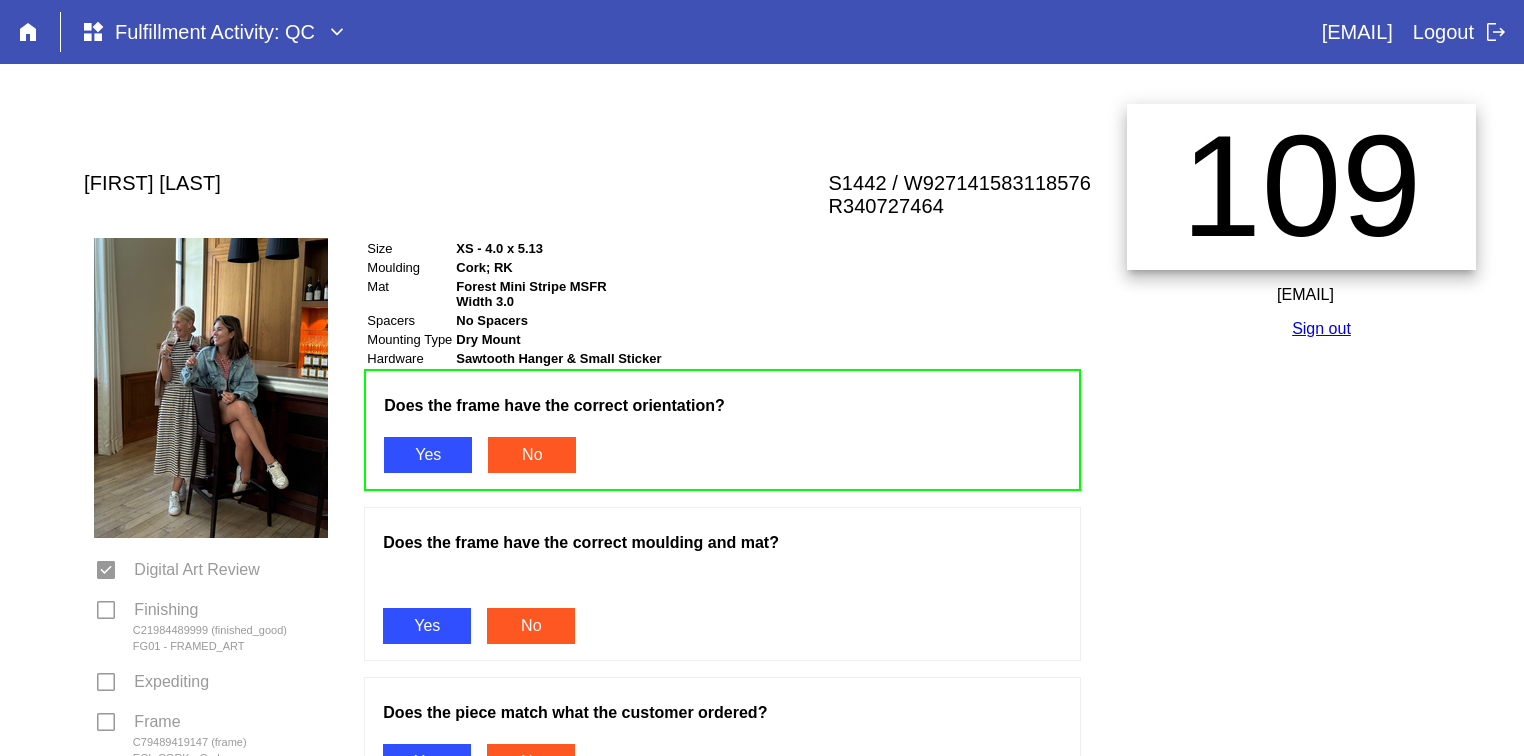 click on "Yes" at bounding box center [427, 626] 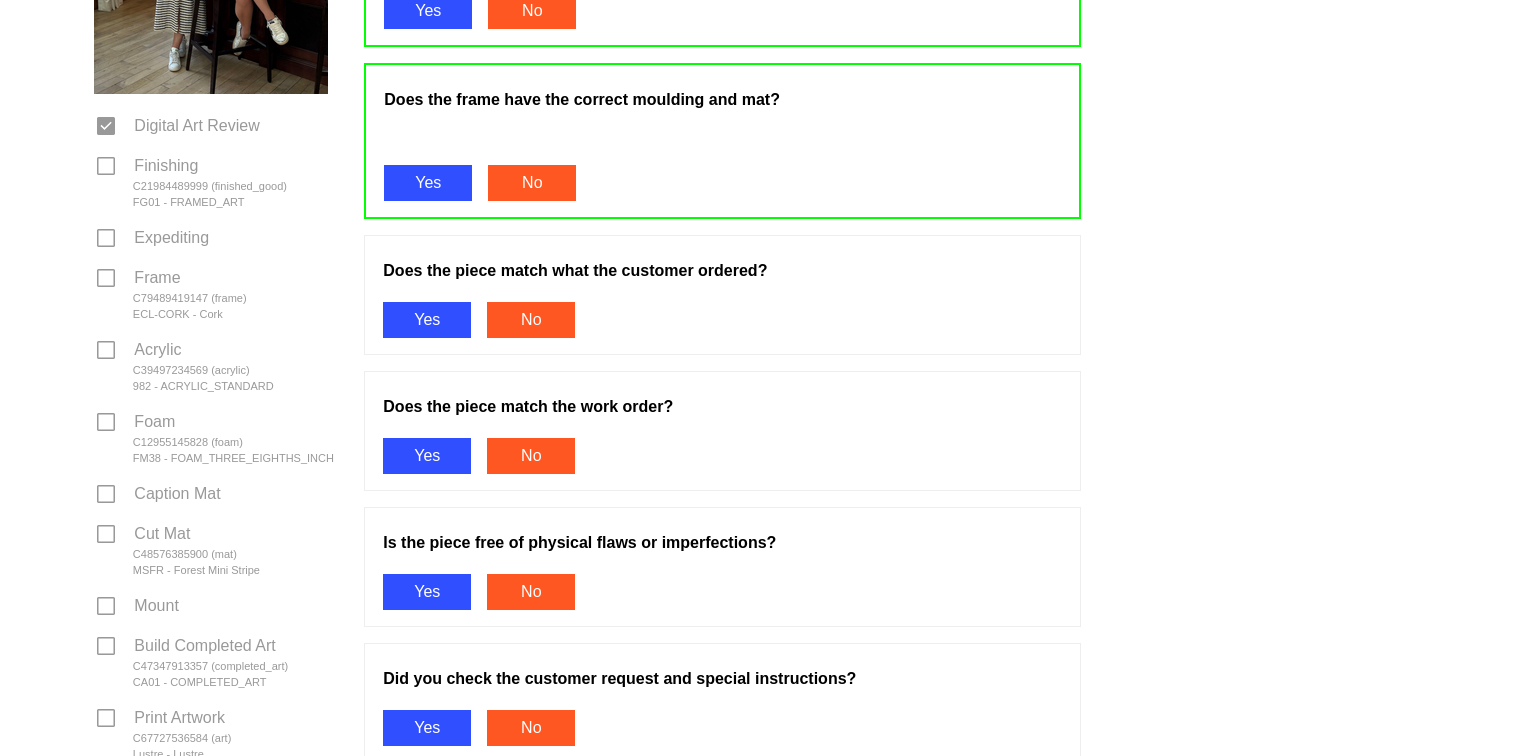scroll, scrollTop: 445, scrollLeft: 0, axis: vertical 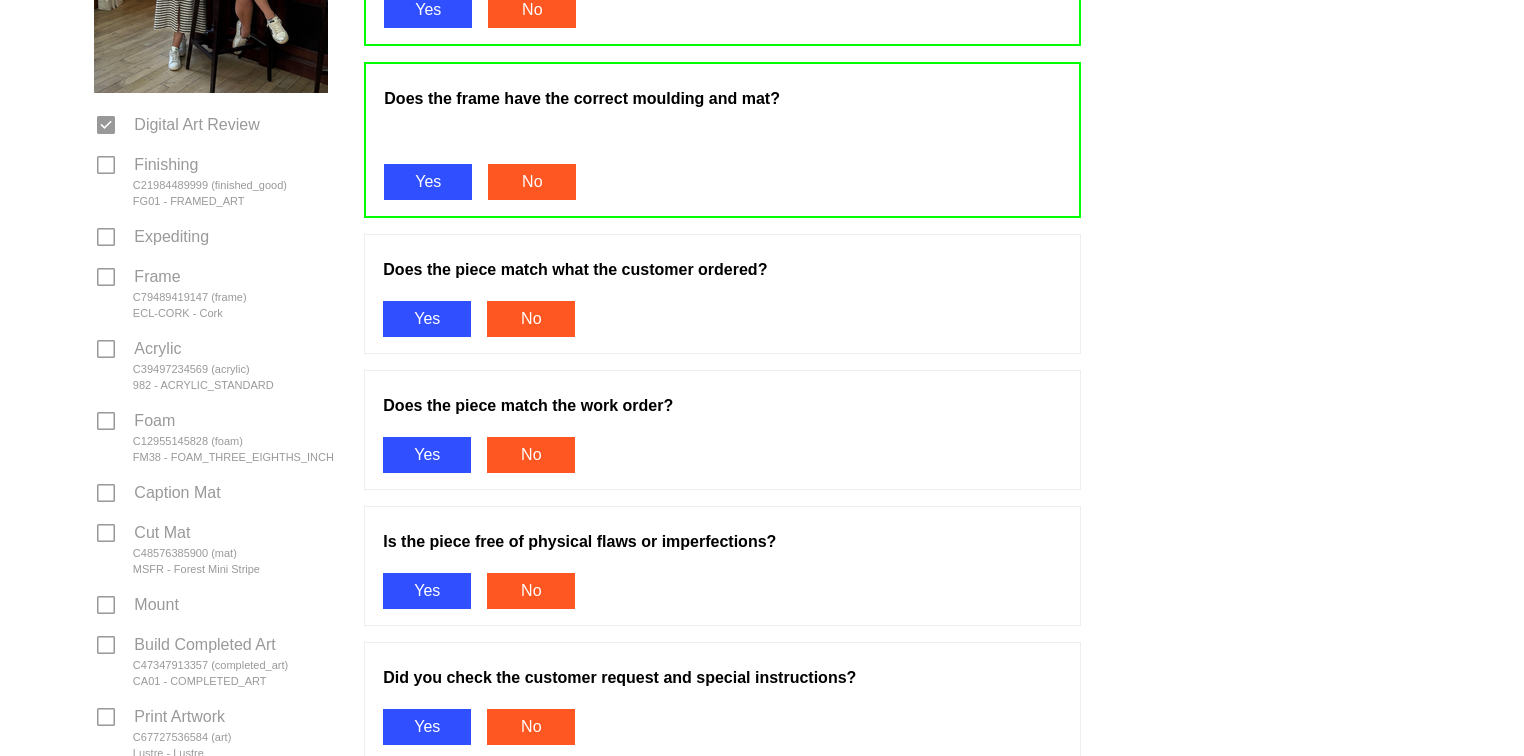 click on "Yes" at bounding box center [427, 319] 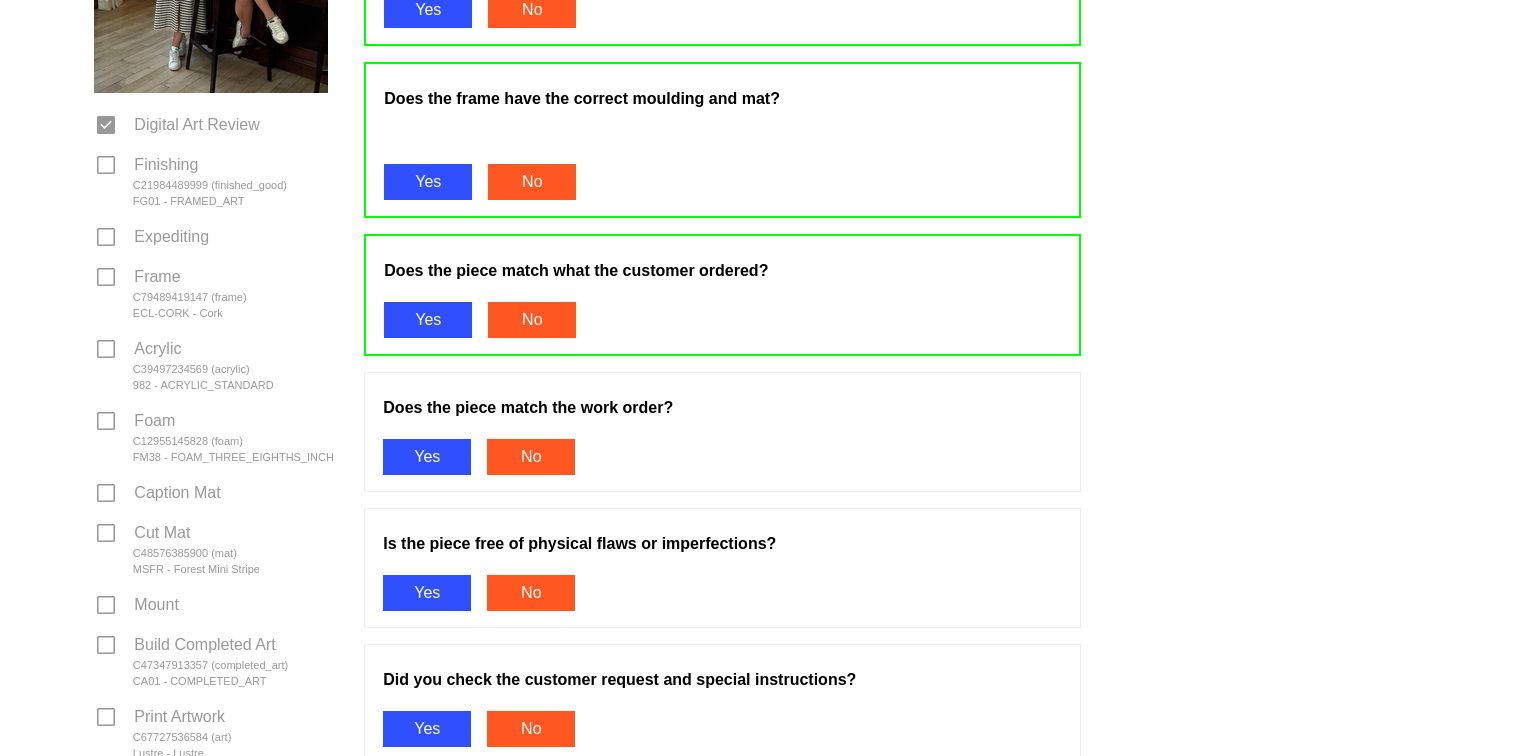 click on "Yes" at bounding box center [427, 457] 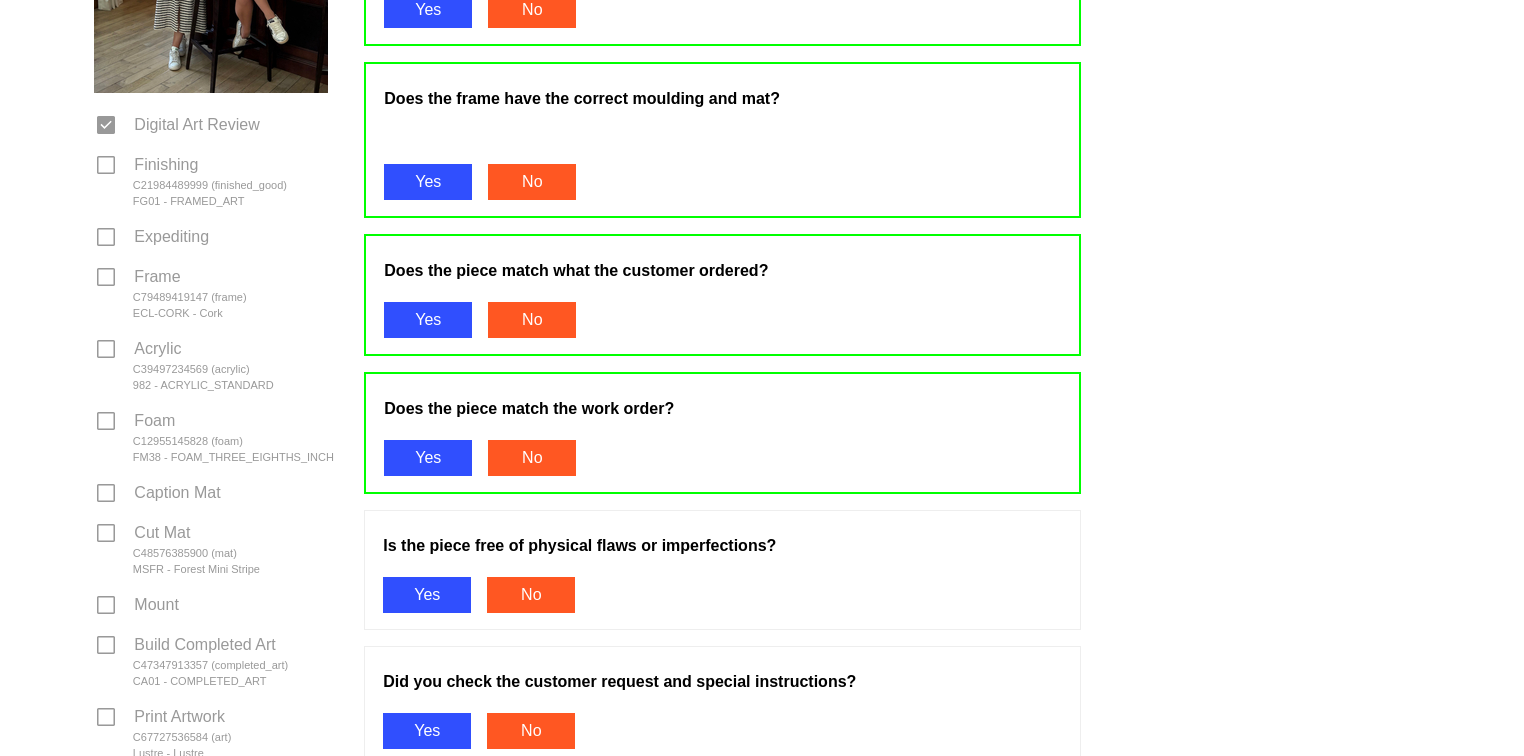 click on "Yes" at bounding box center [427, 595] 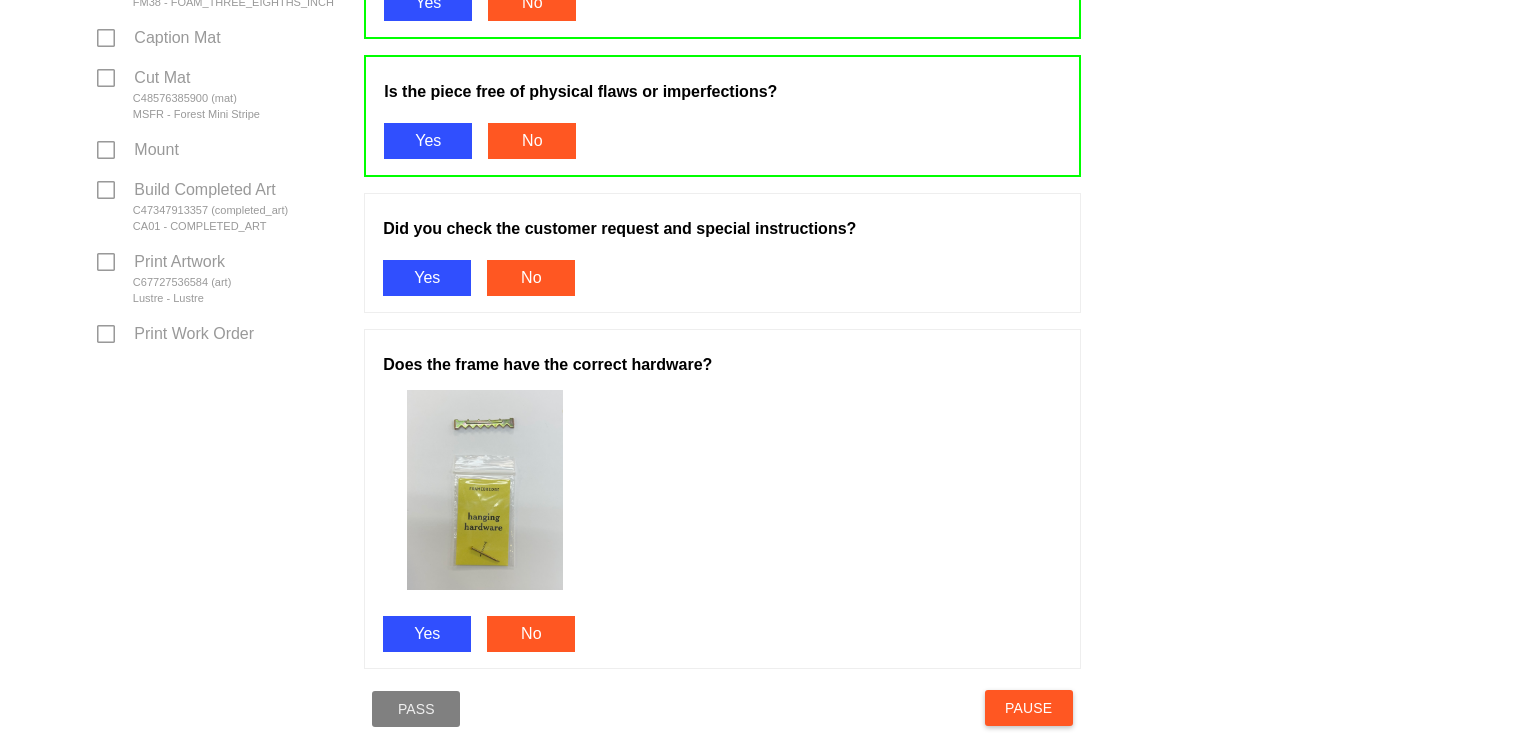 scroll, scrollTop: 912, scrollLeft: 0, axis: vertical 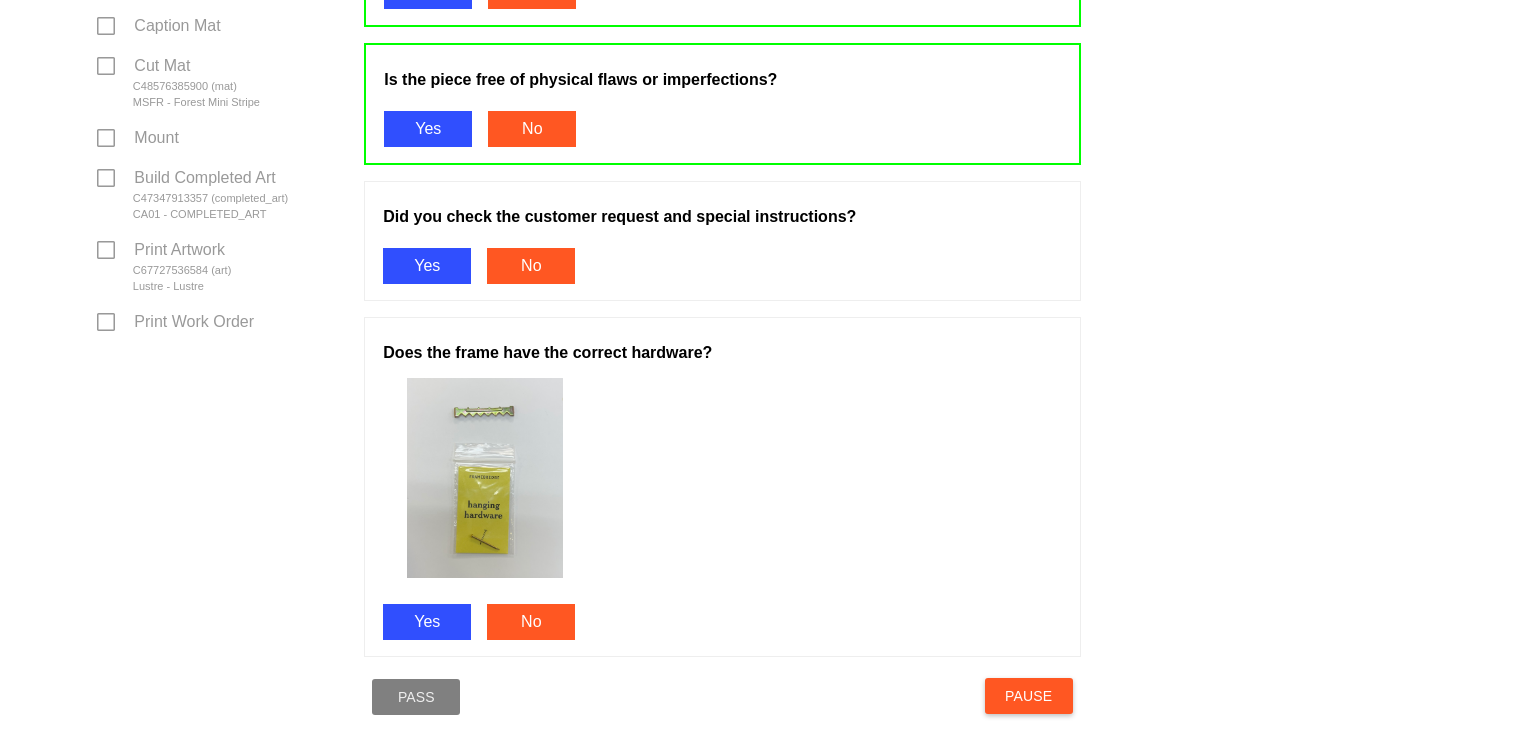 click on "Yes" at bounding box center (427, 266) 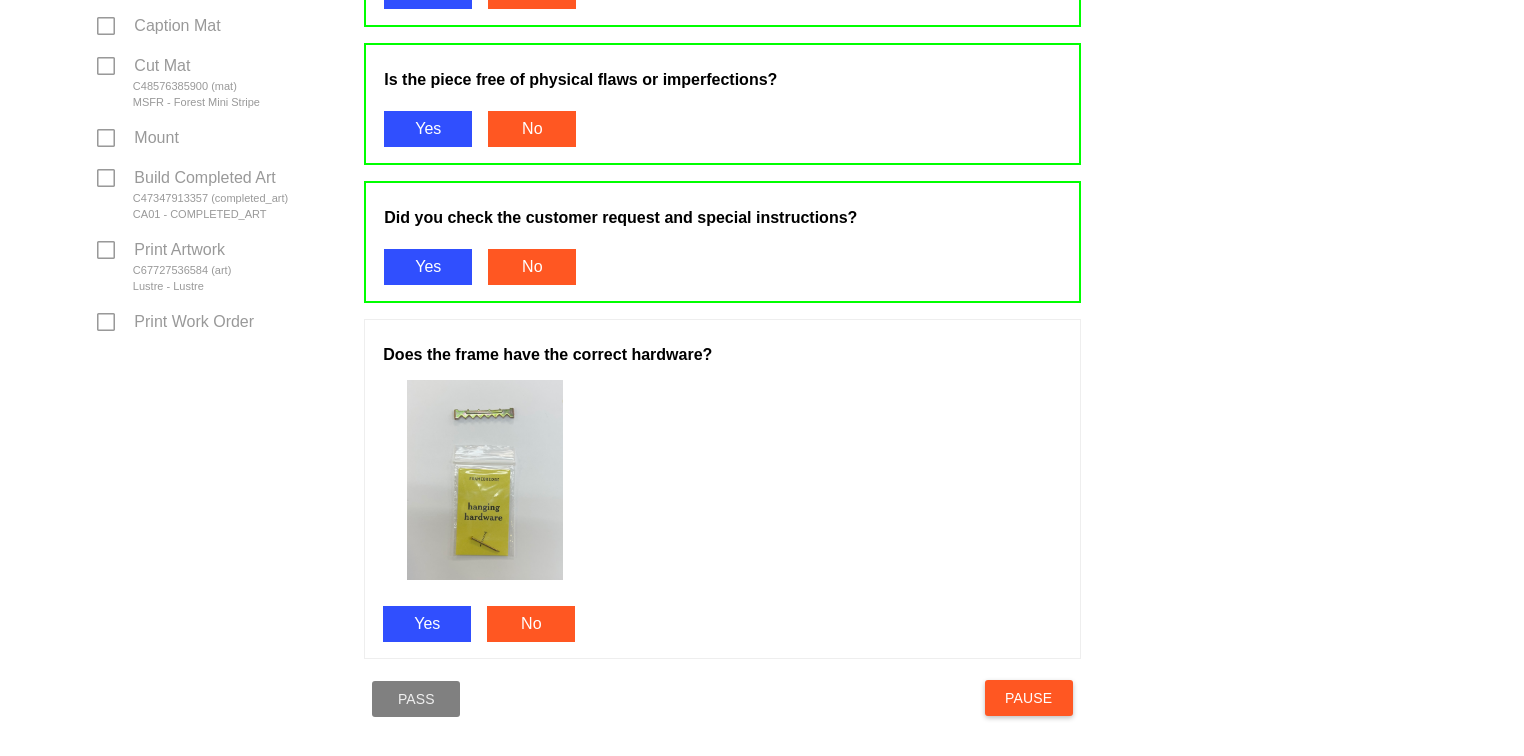 click on "Yes" at bounding box center [427, 624] 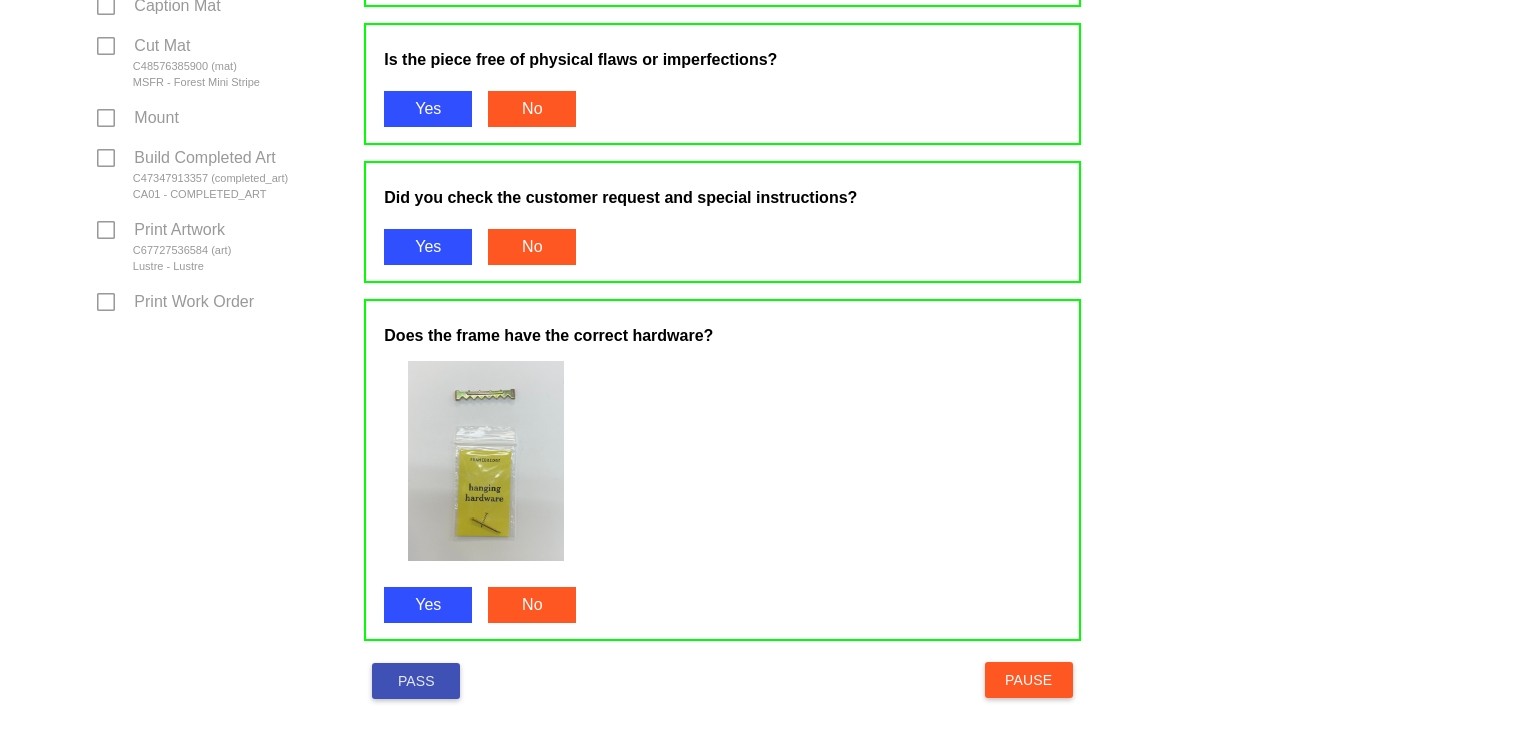 scroll, scrollTop: 944, scrollLeft: 0, axis: vertical 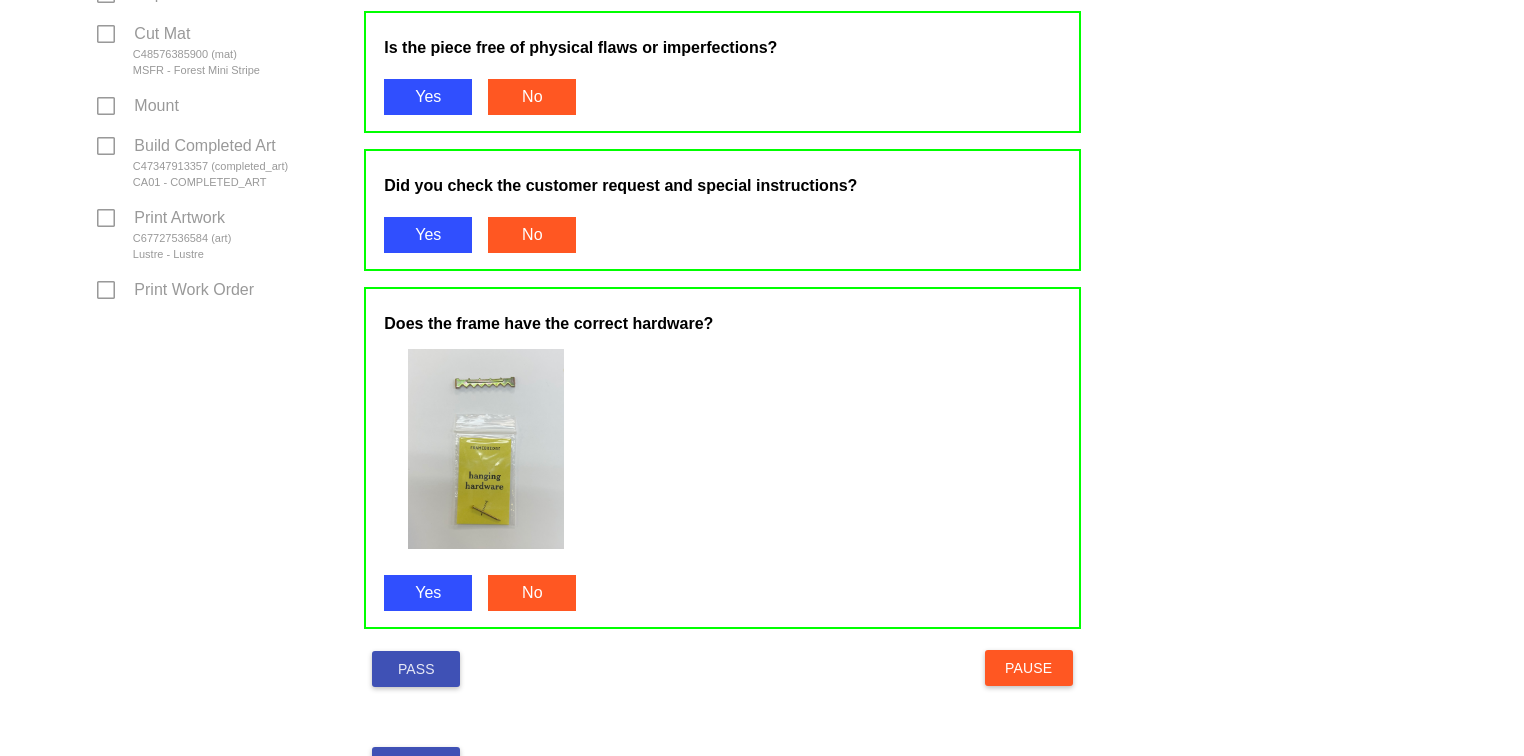 click on "Pass" at bounding box center (416, 669) 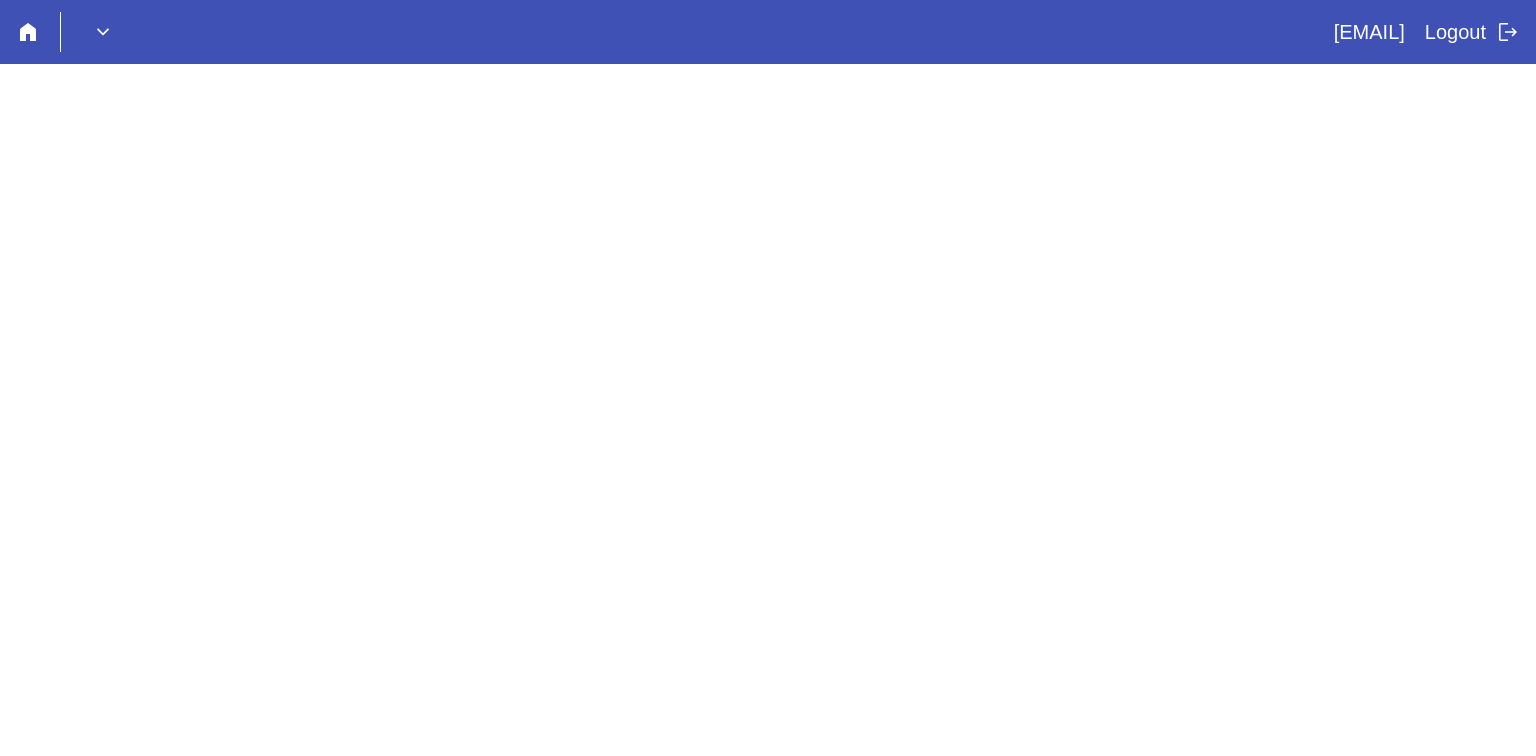 scroll, scrollTop: 0, scrollLeft: 0, axis: both 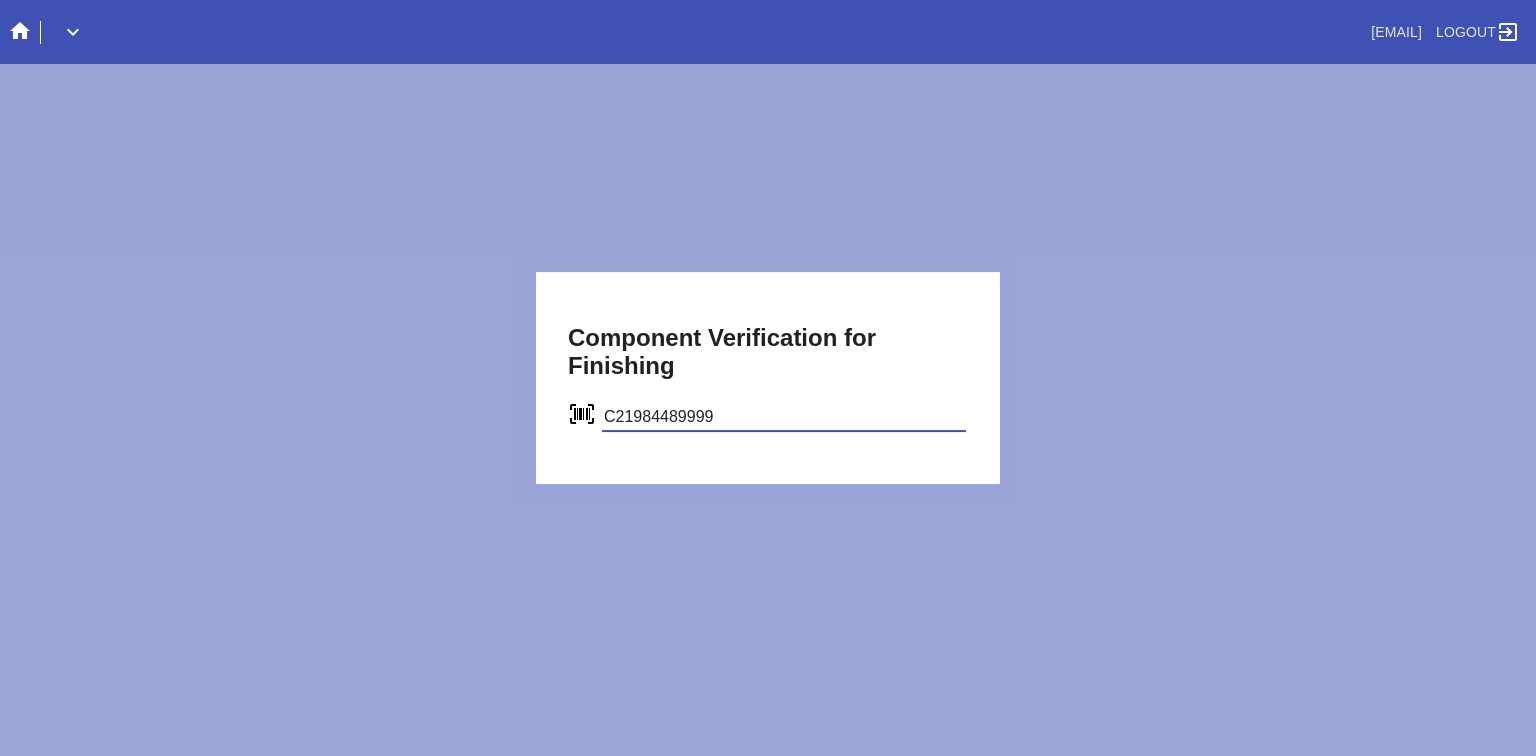 type on "C21984489999" 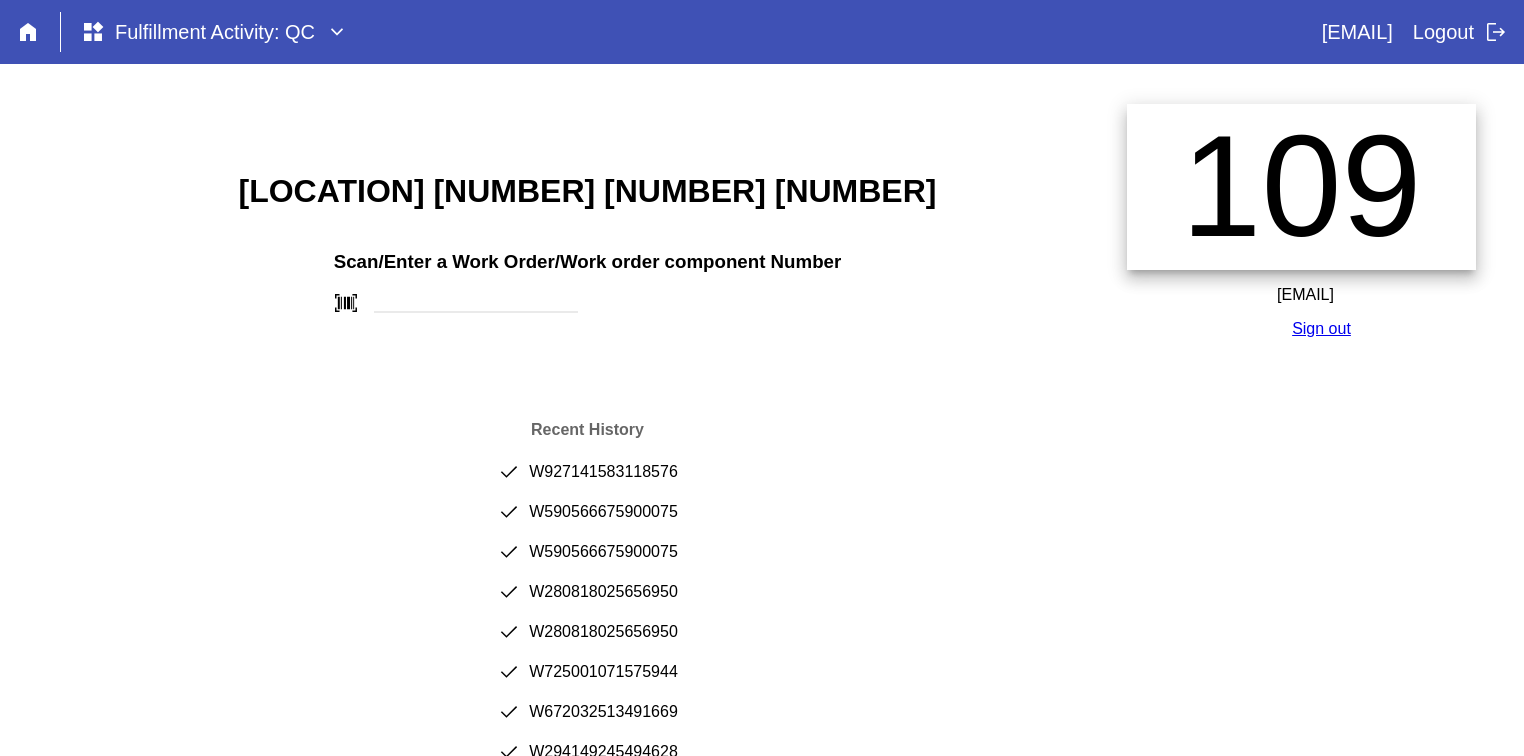 scroll, scrollTop: 0, scrollLeft: 0, axis: both 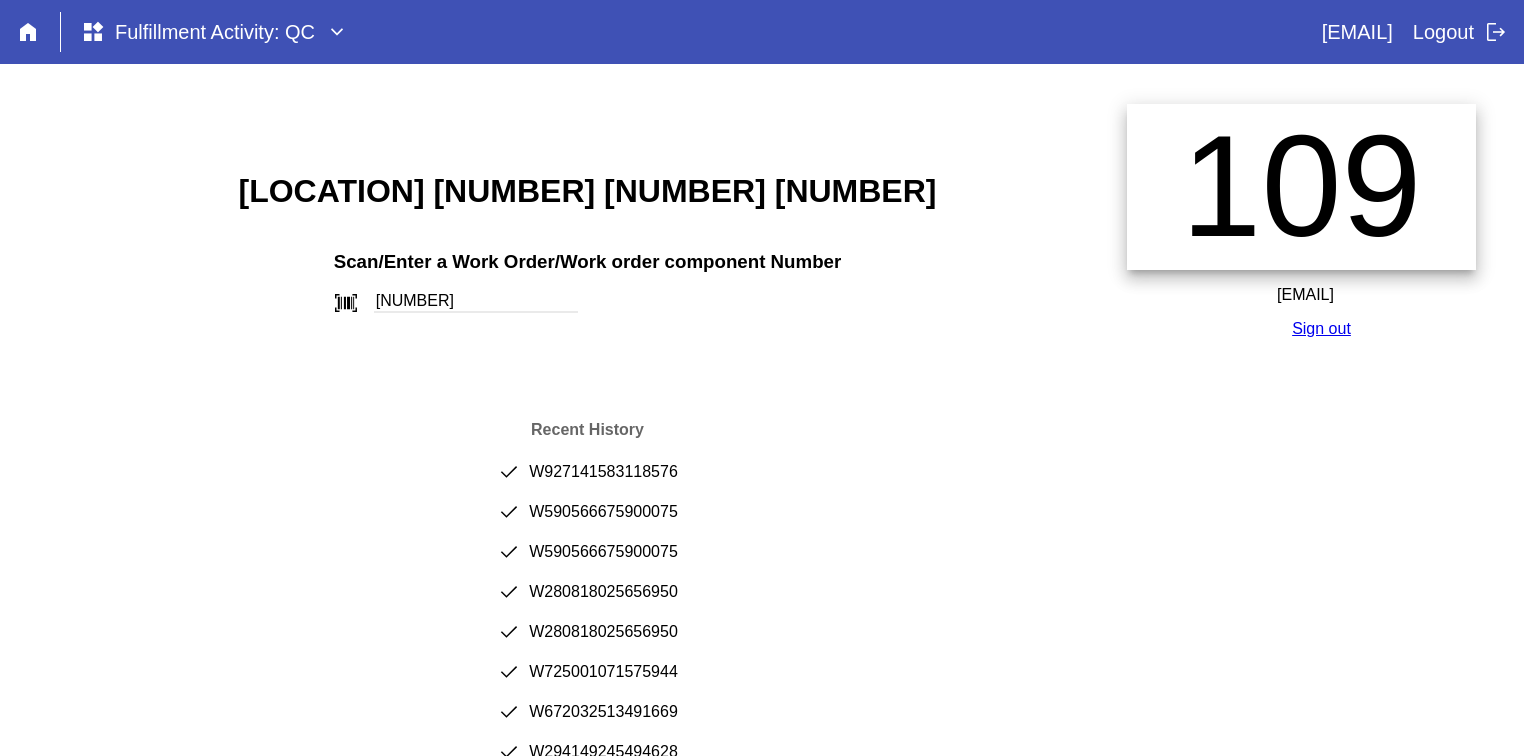 type on "[NUMBER]" 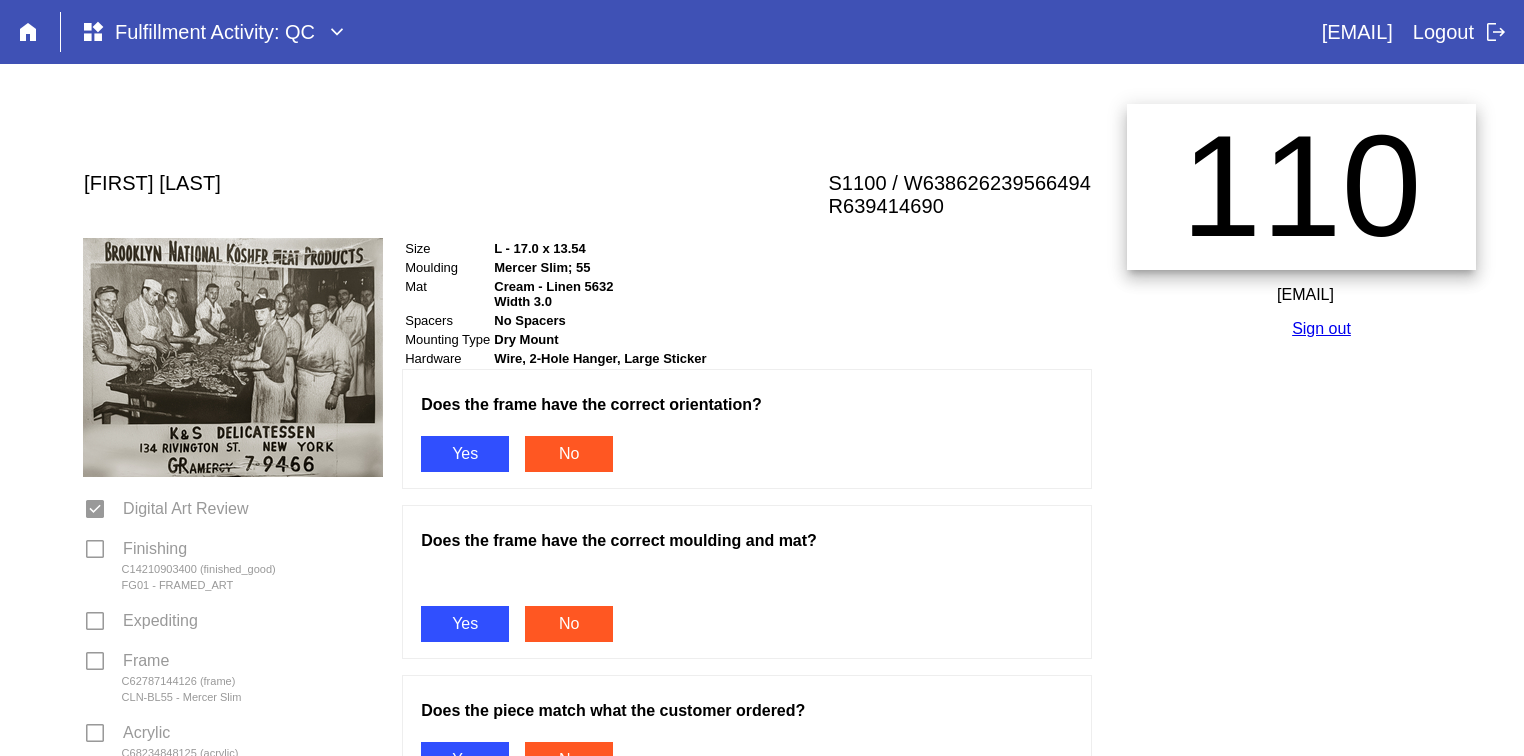 scroll, scrollTop: 0, scrollLeft: 0, axis: both 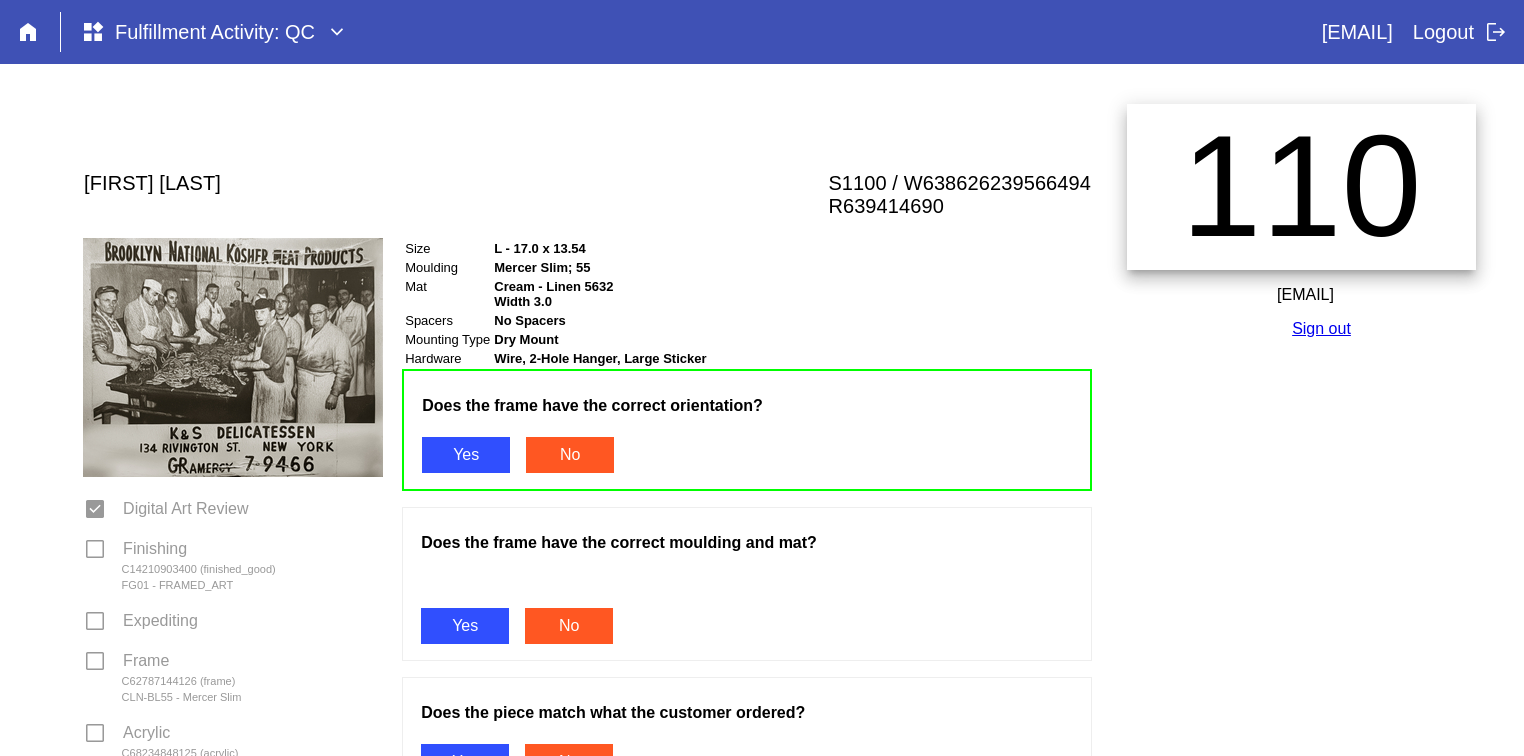 click on "Yes" at bounding box center [465, 626] 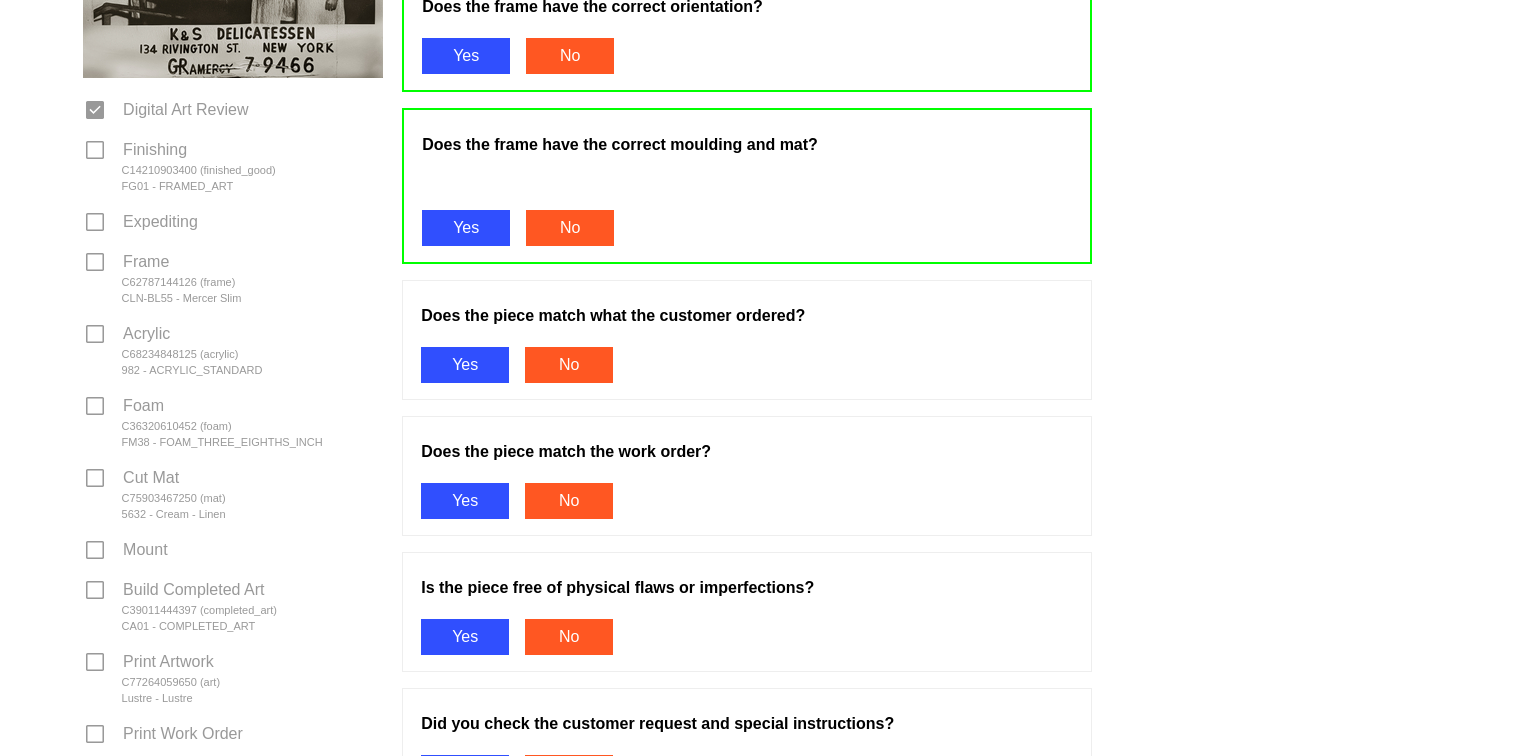 scroll, scrollTop: 408, scrollLeft: 0, axis: vertical 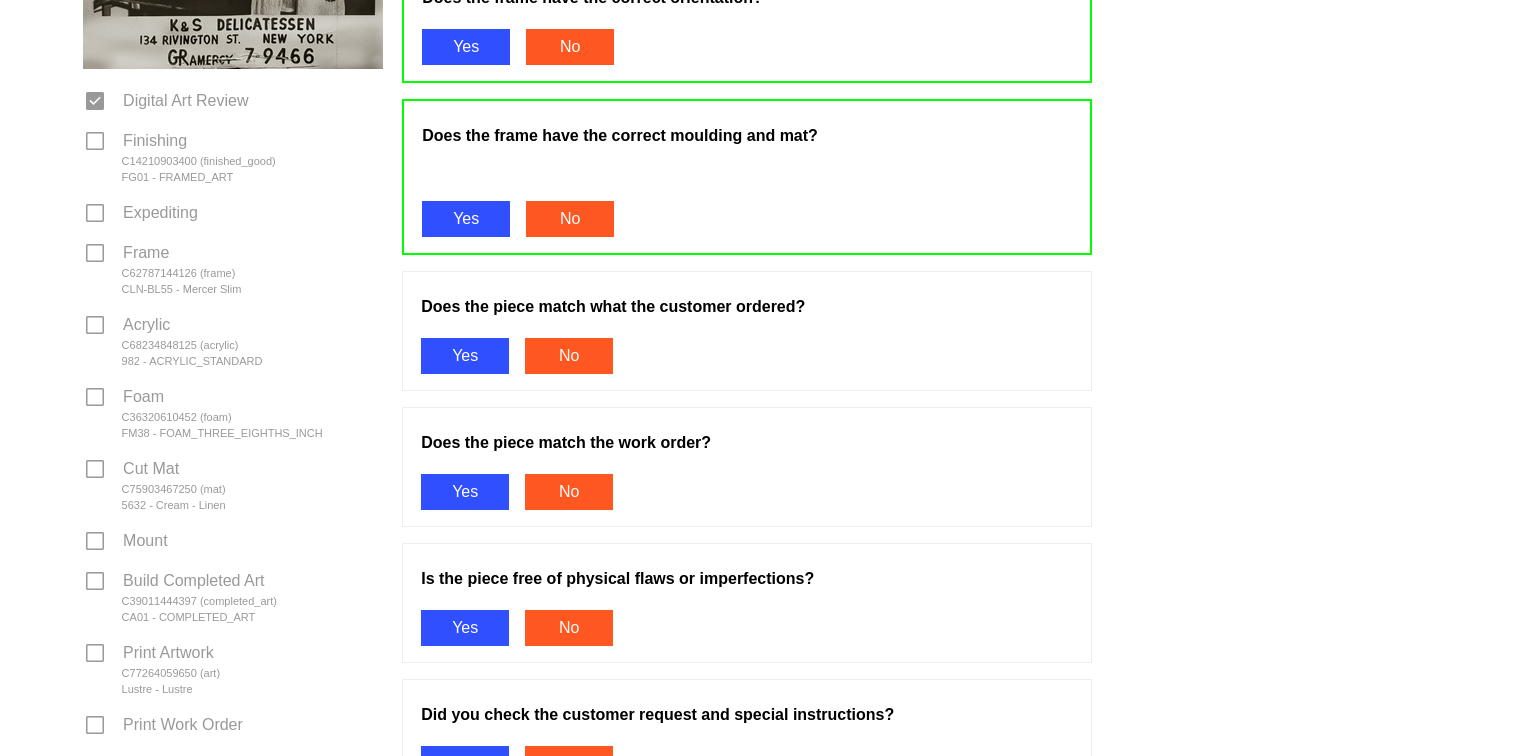 click on "Yes" at bounding box center (465, 356) 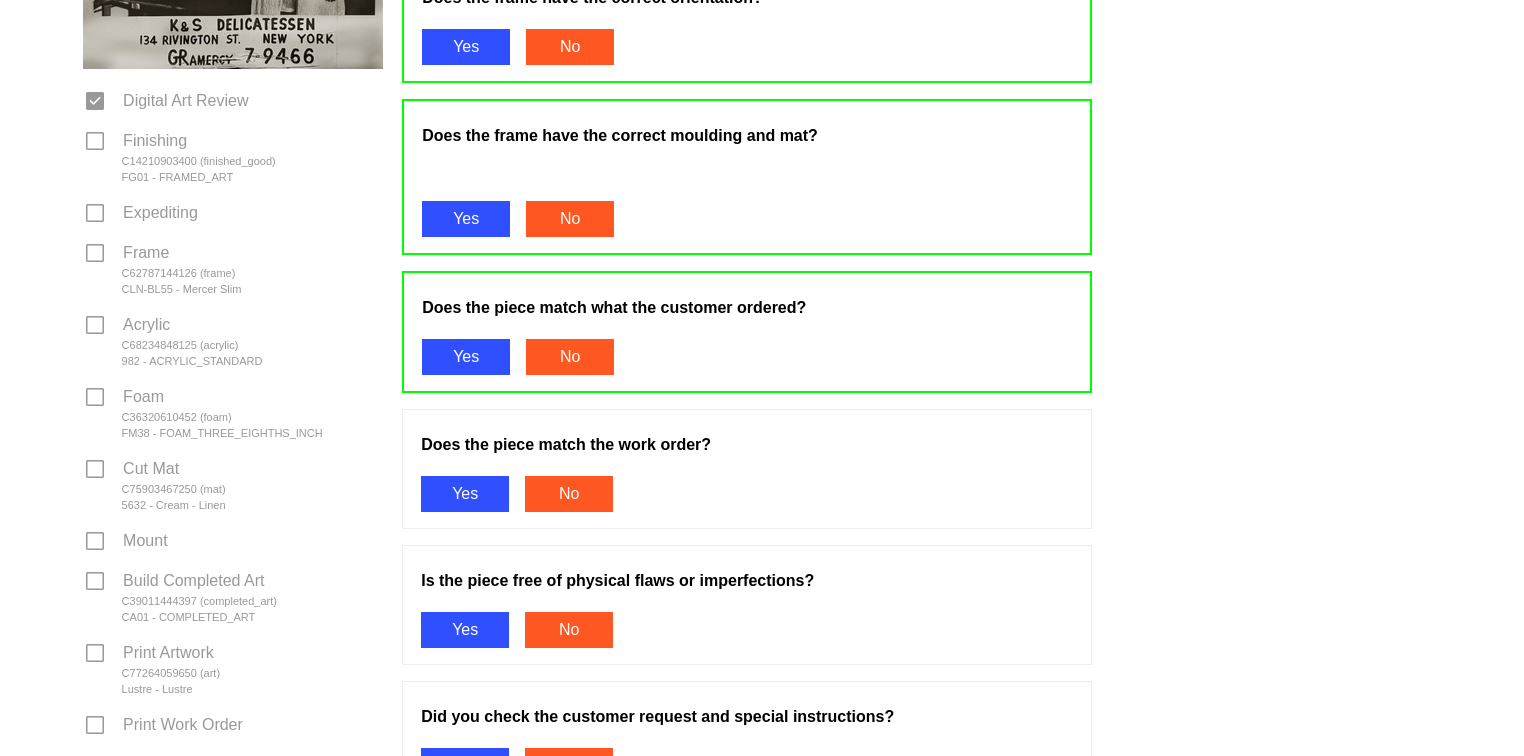 click on "Yes" at bounding box center (465, 494) 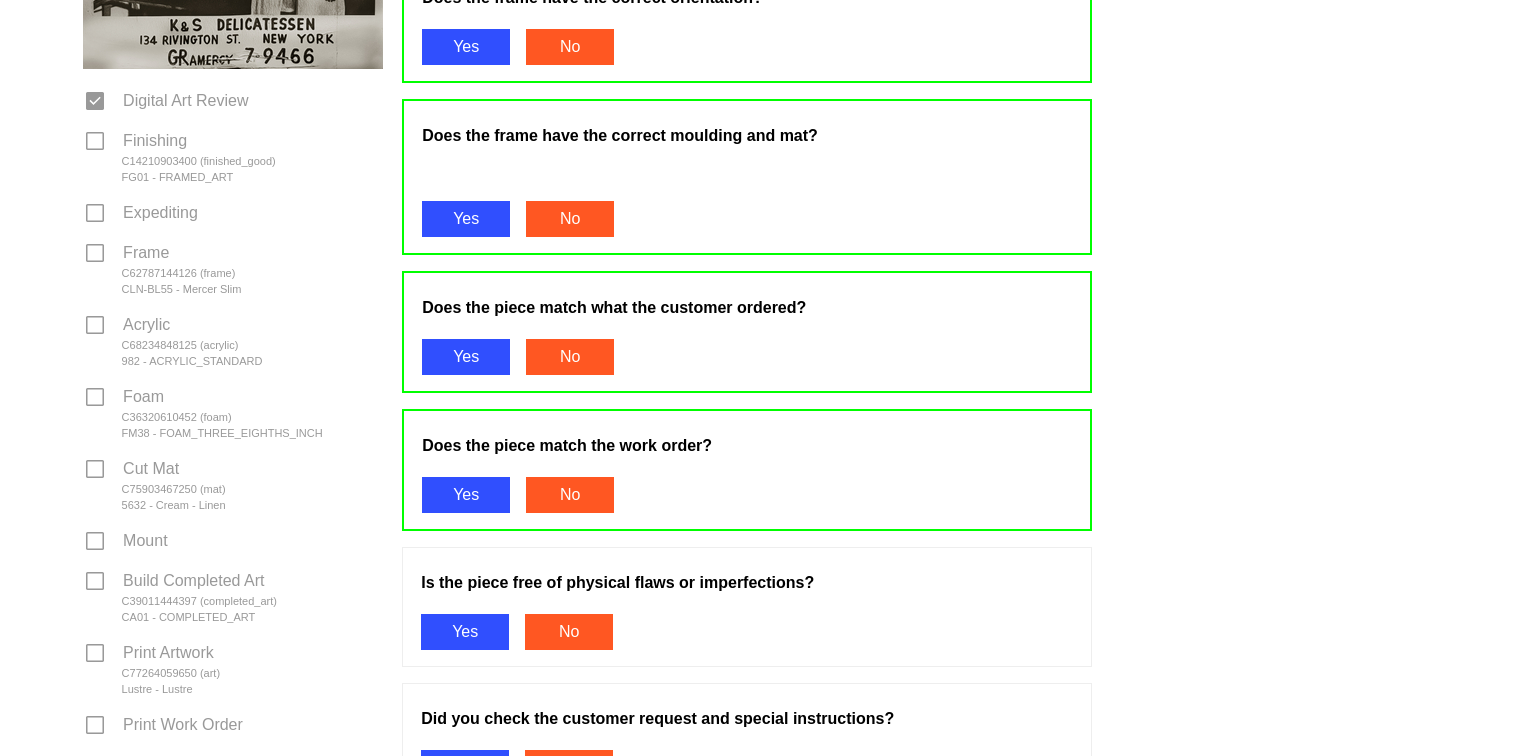 click on "Yes" at bounding box center (465, 632) 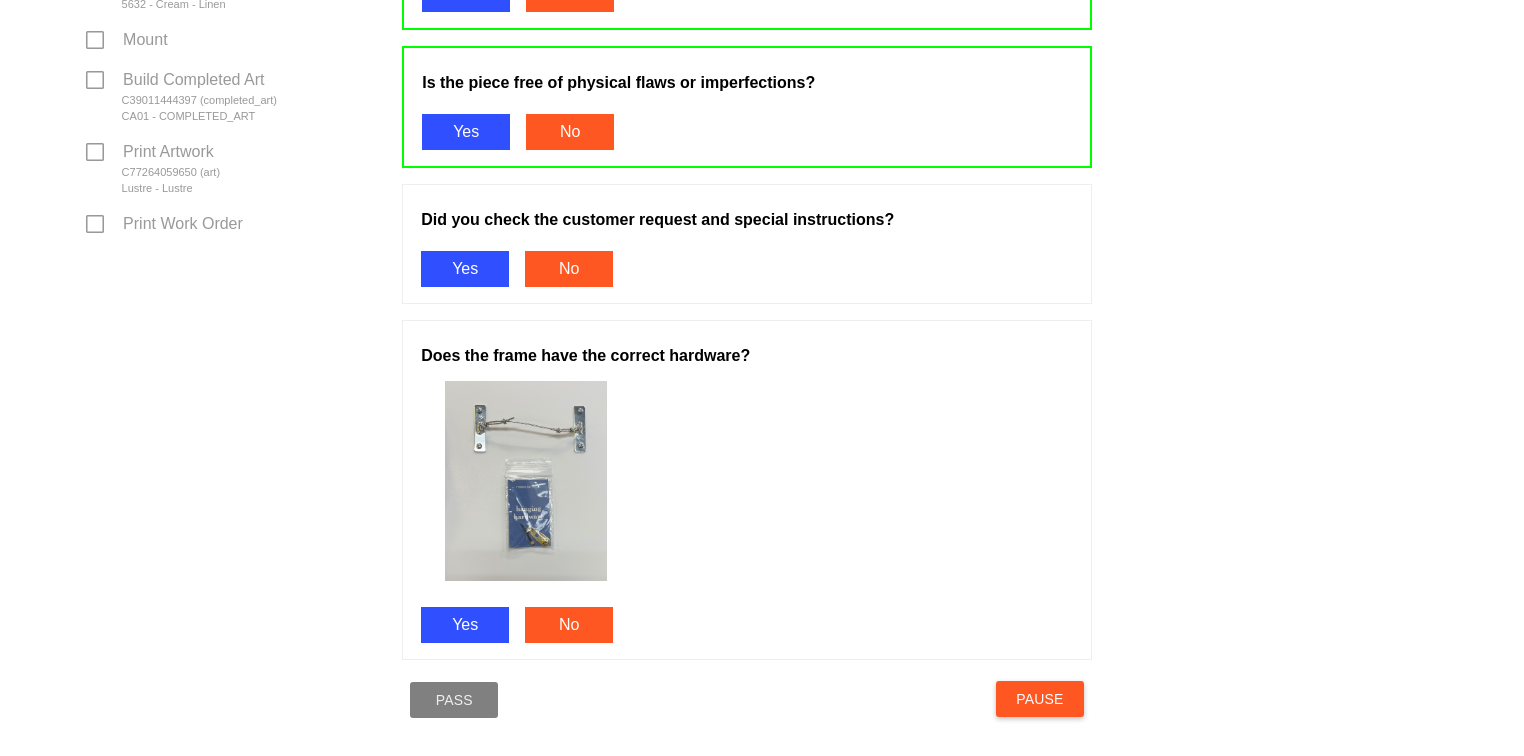 scroll, scrollTop: 921, scrollLeft: 0, axis: vertical 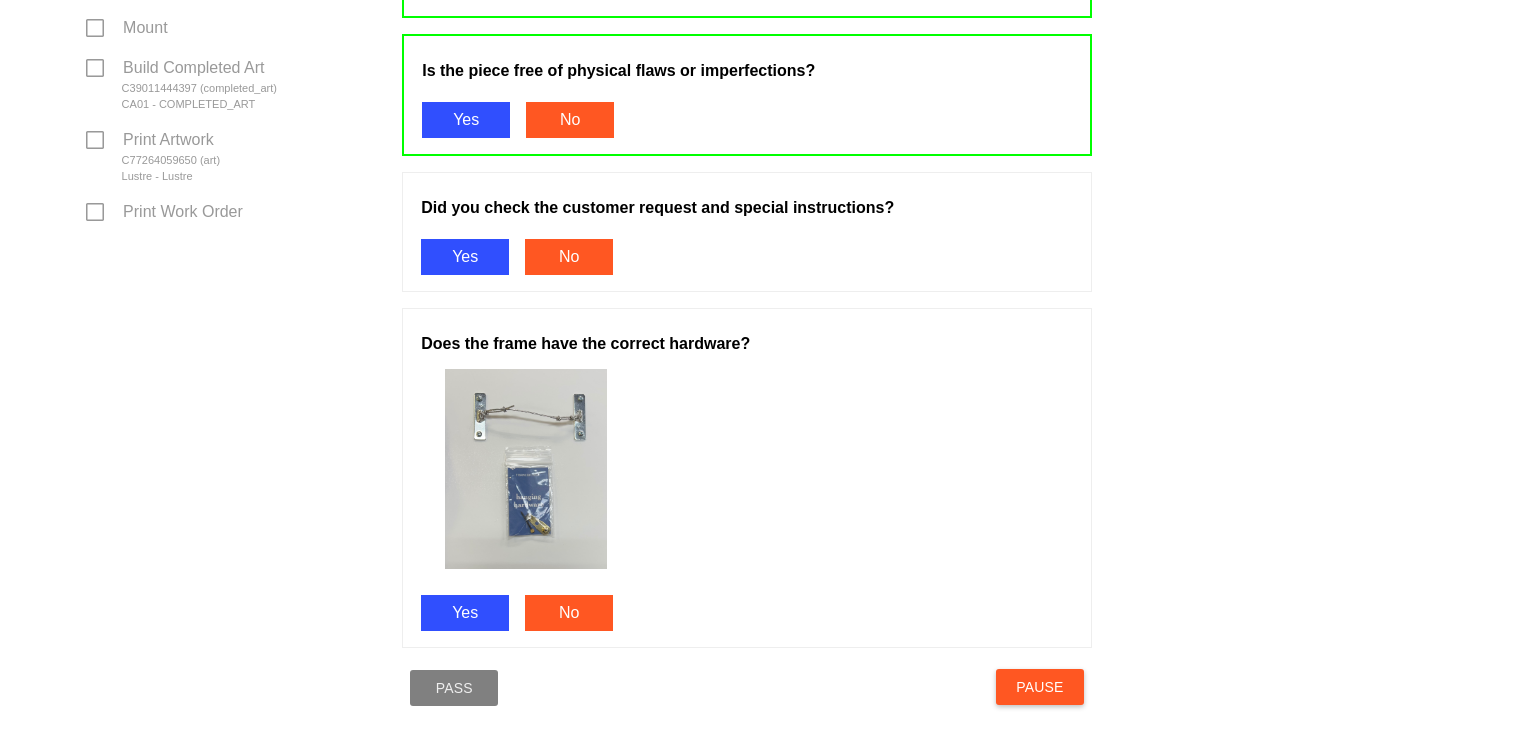 click on "Yes" at bounding box center [465, 257] 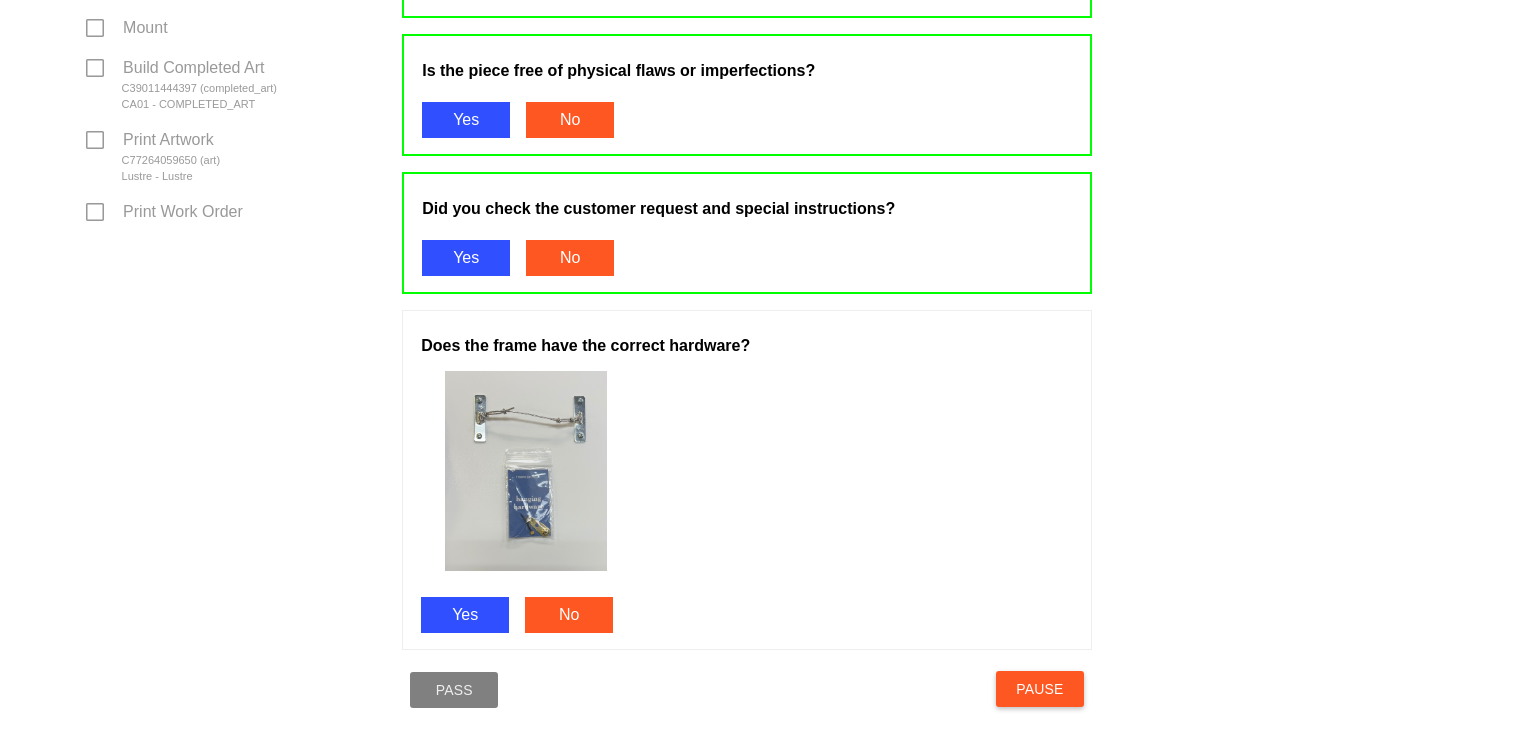 click on "Yes" at bounding box center (465, 615) 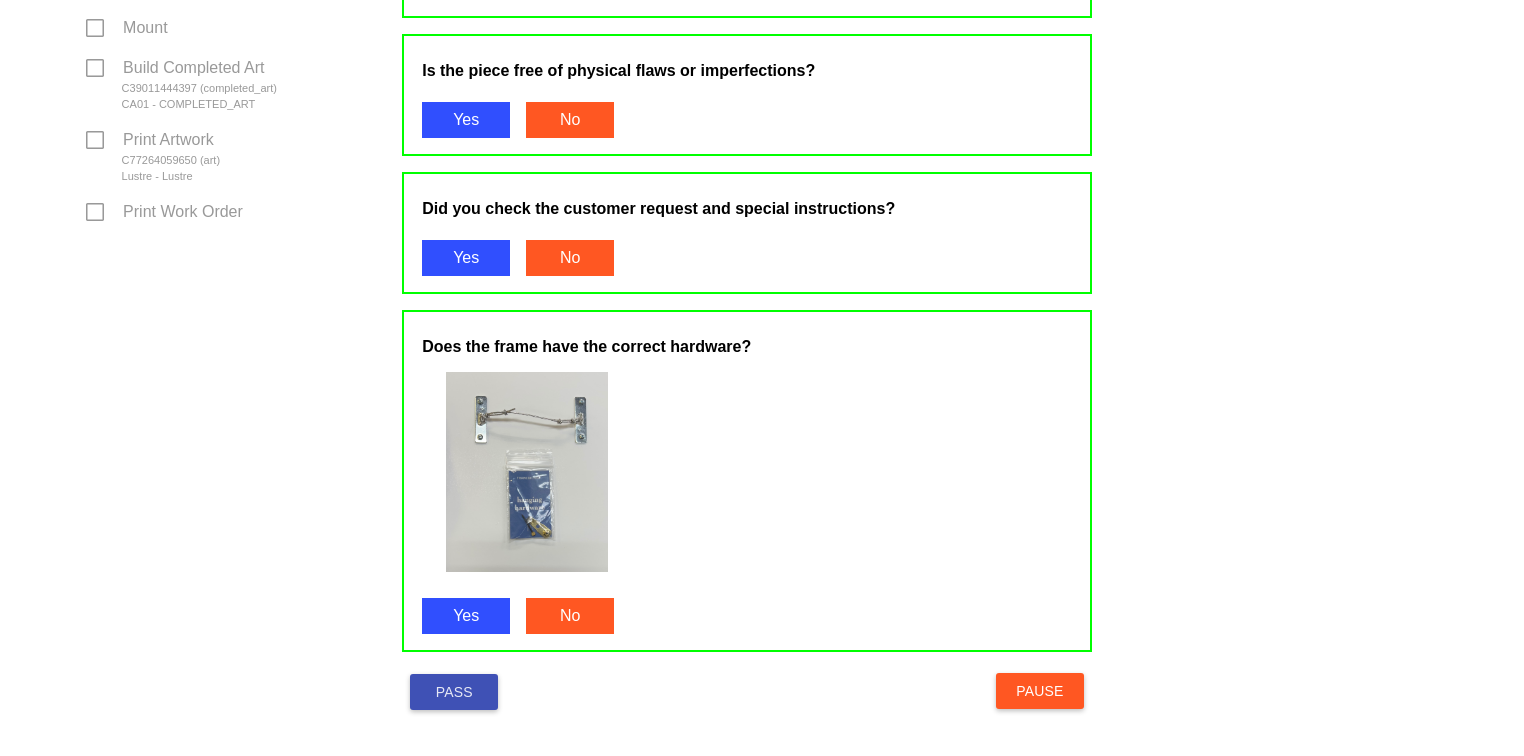 click on "Pass" at bounding box center (454, 692) 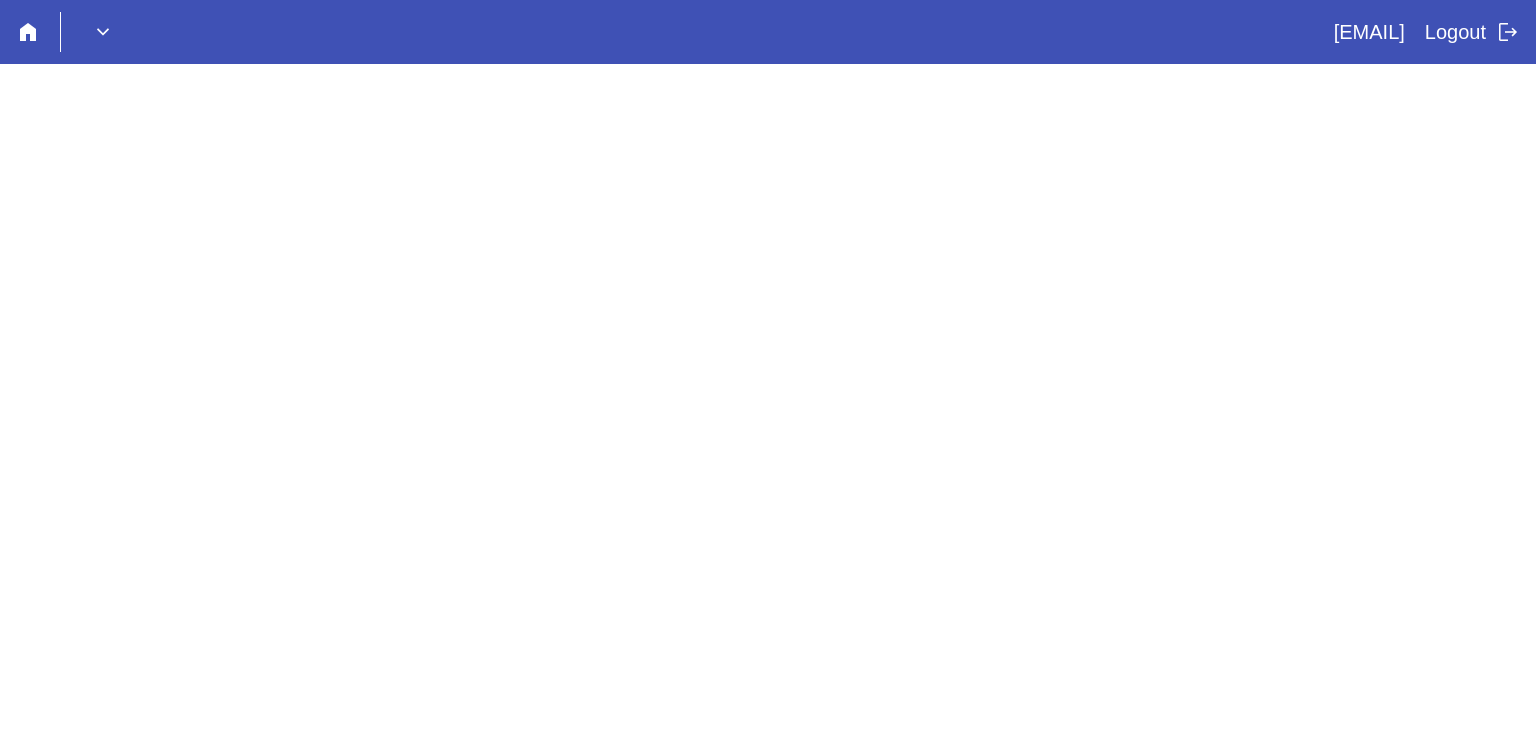 scroll, scrollTop: 0, scrollLeft: 0, axis: both 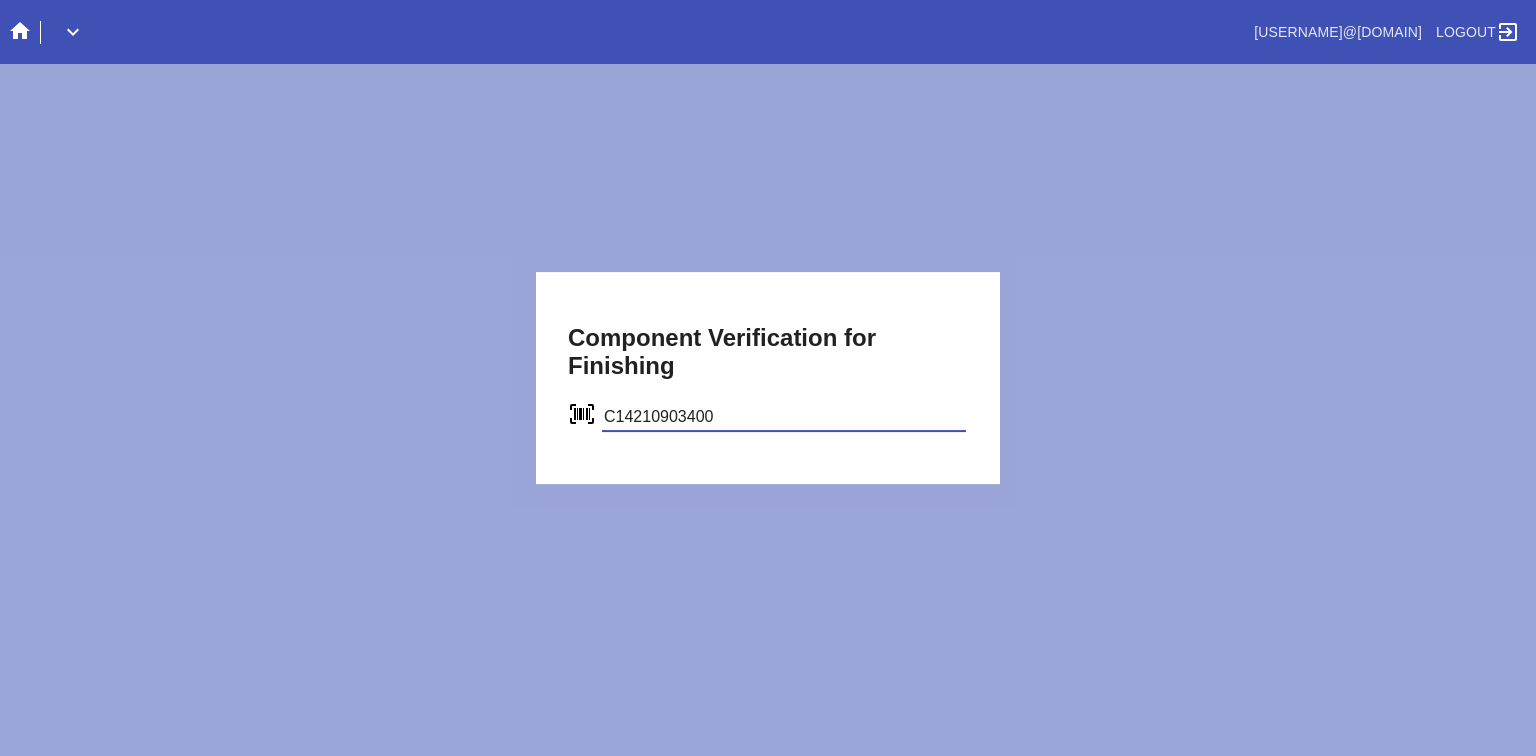 type on "C14210903400" 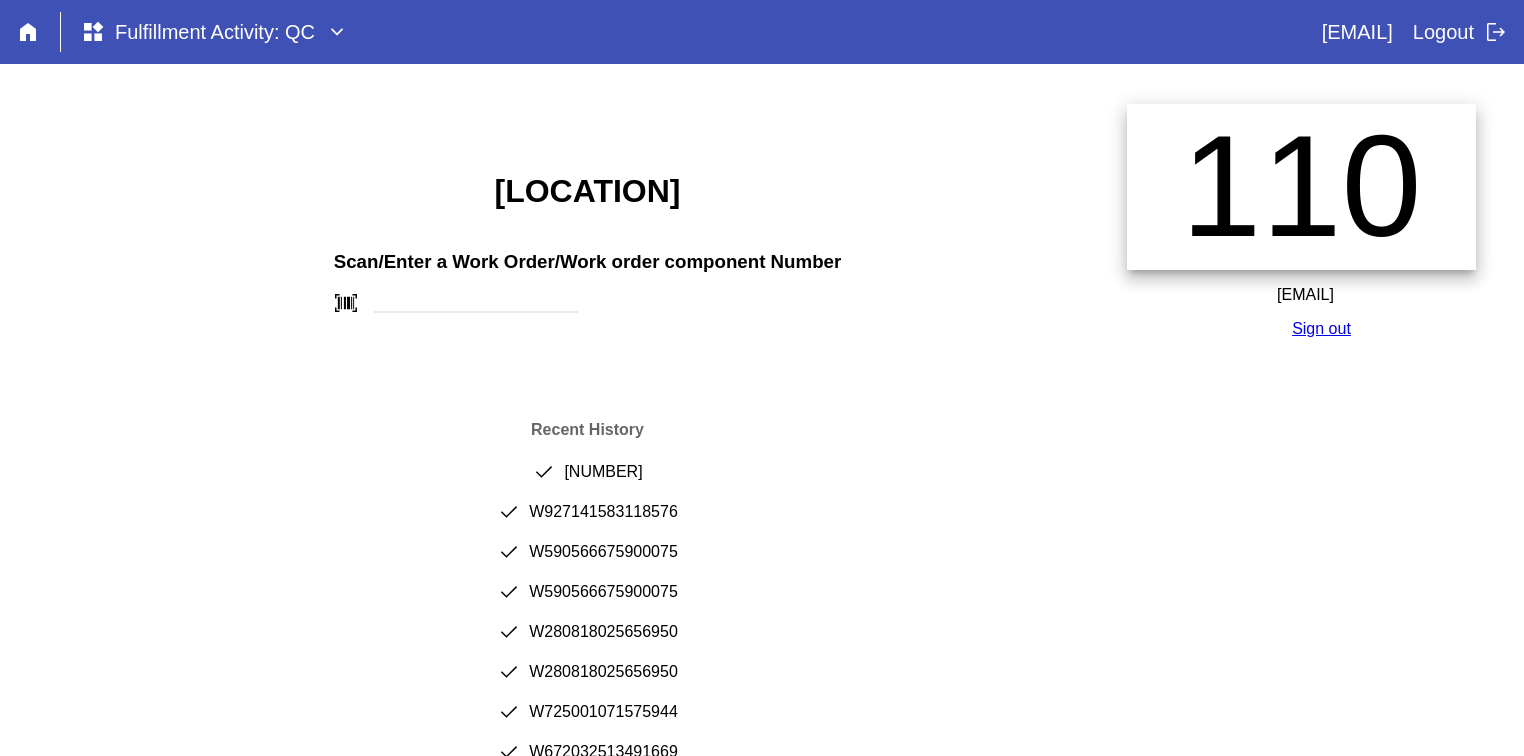 scroll, scrollTop: 0, scrollLeft: 0, axis: both 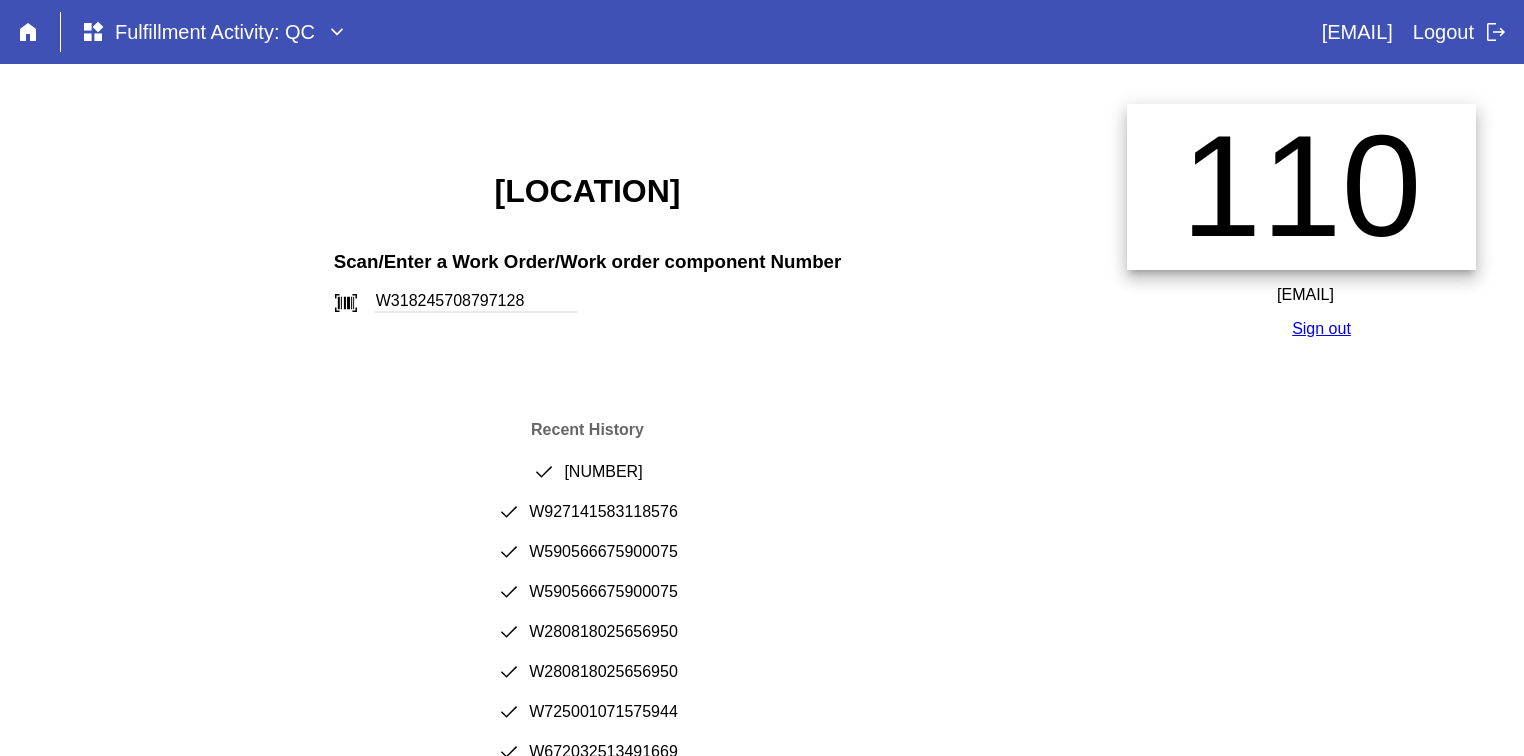 type on "W318245708797128" 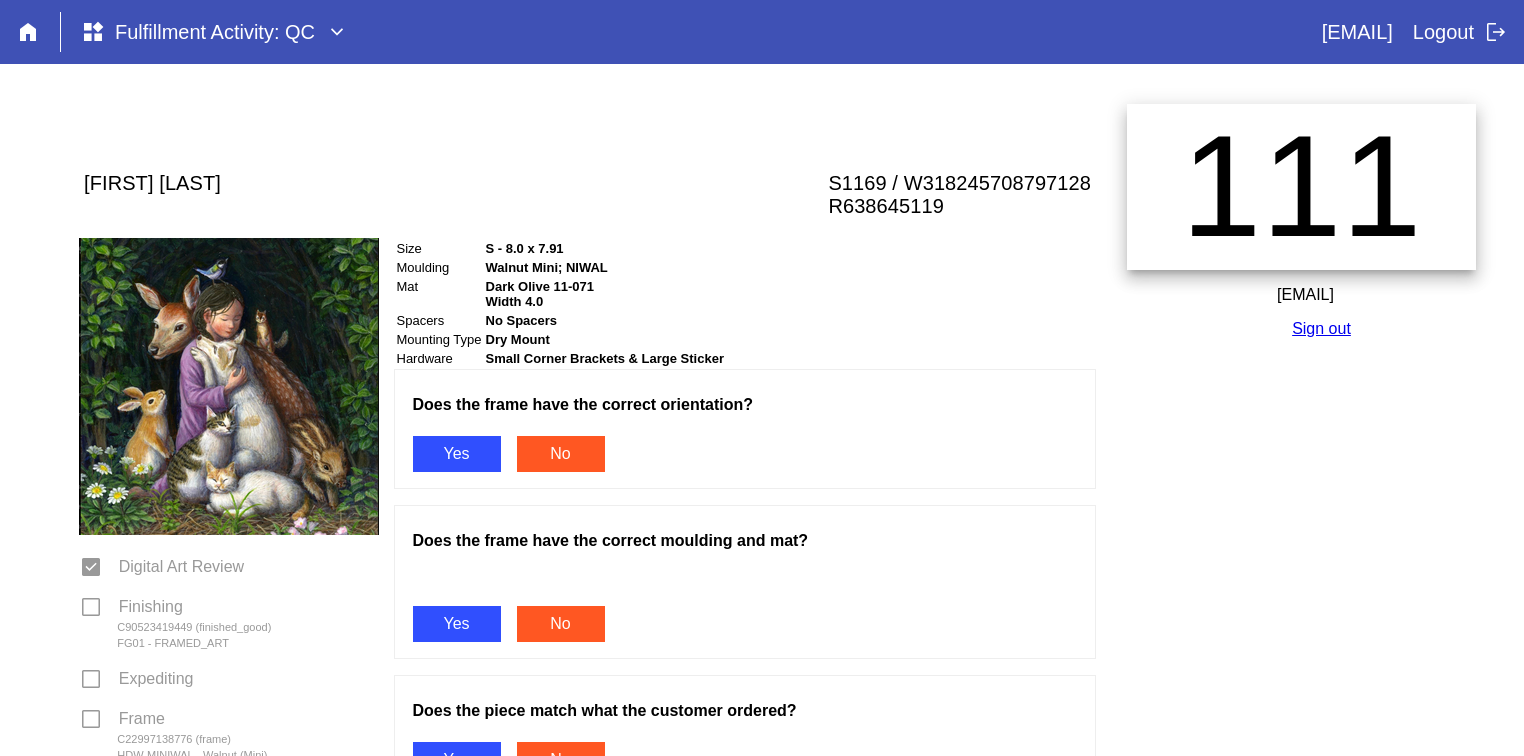 scroll, scrollTop: 0, scrollLeft: 0, axis: both 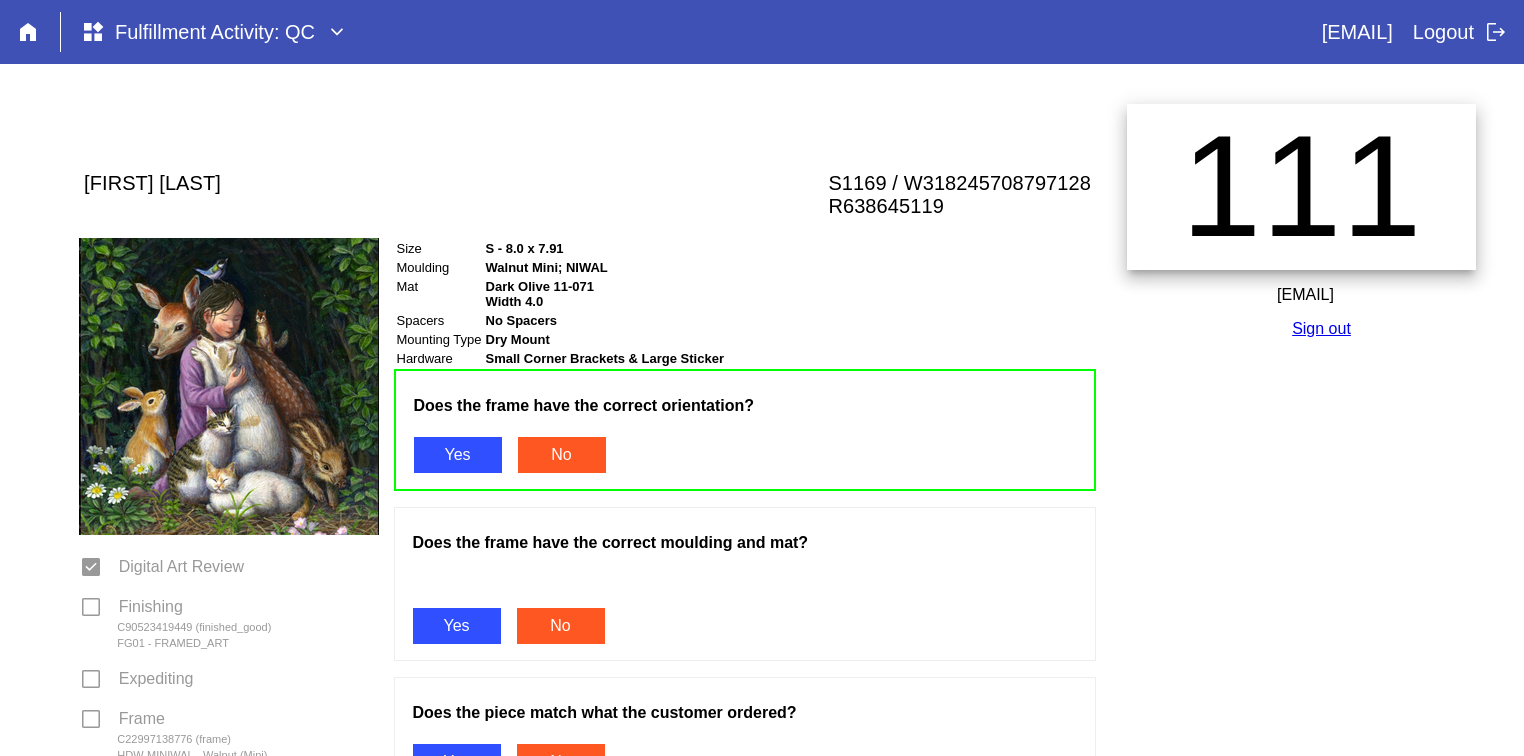 click at bounding box center (745, 585) 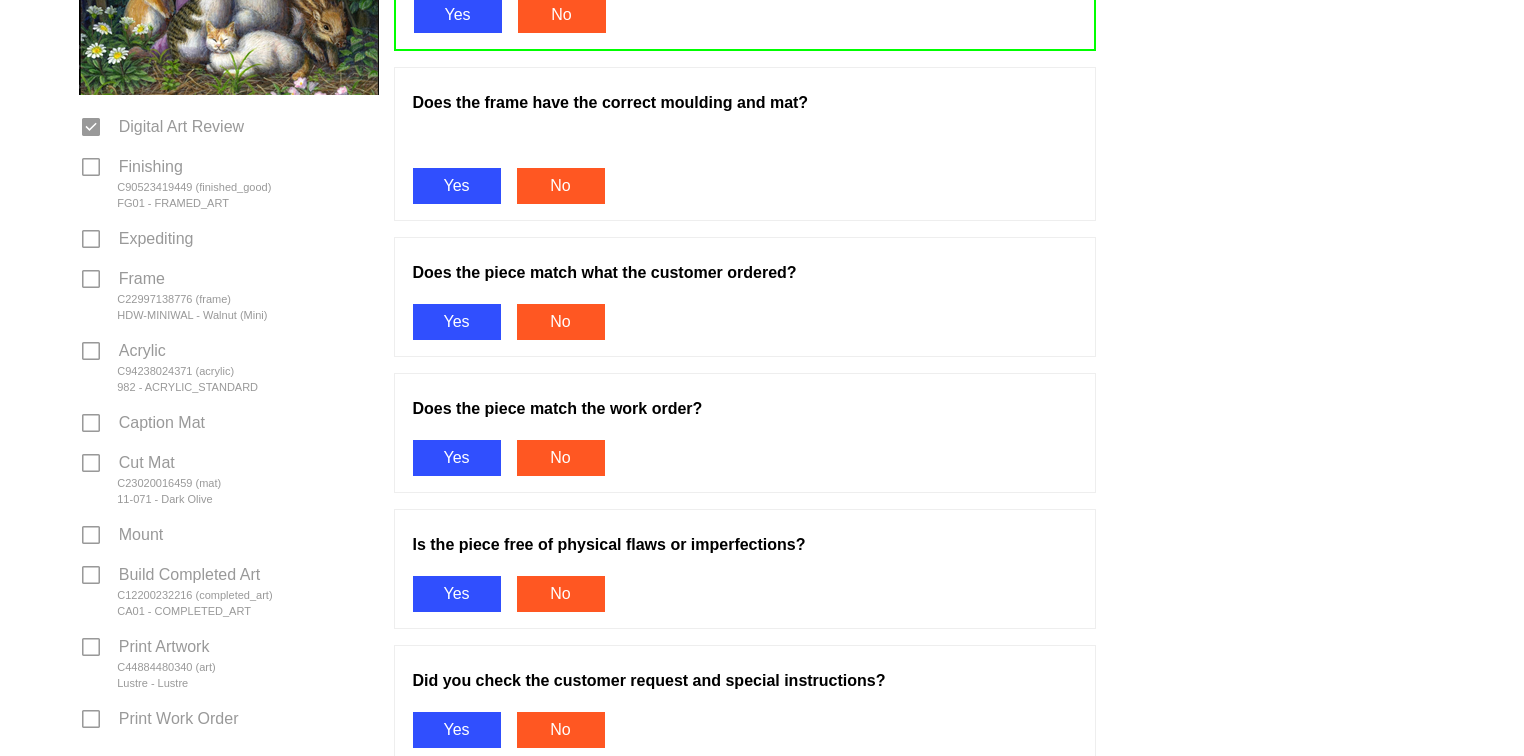 scroll, scrollTop: 466, scrollLeft: 0, axis: vertical 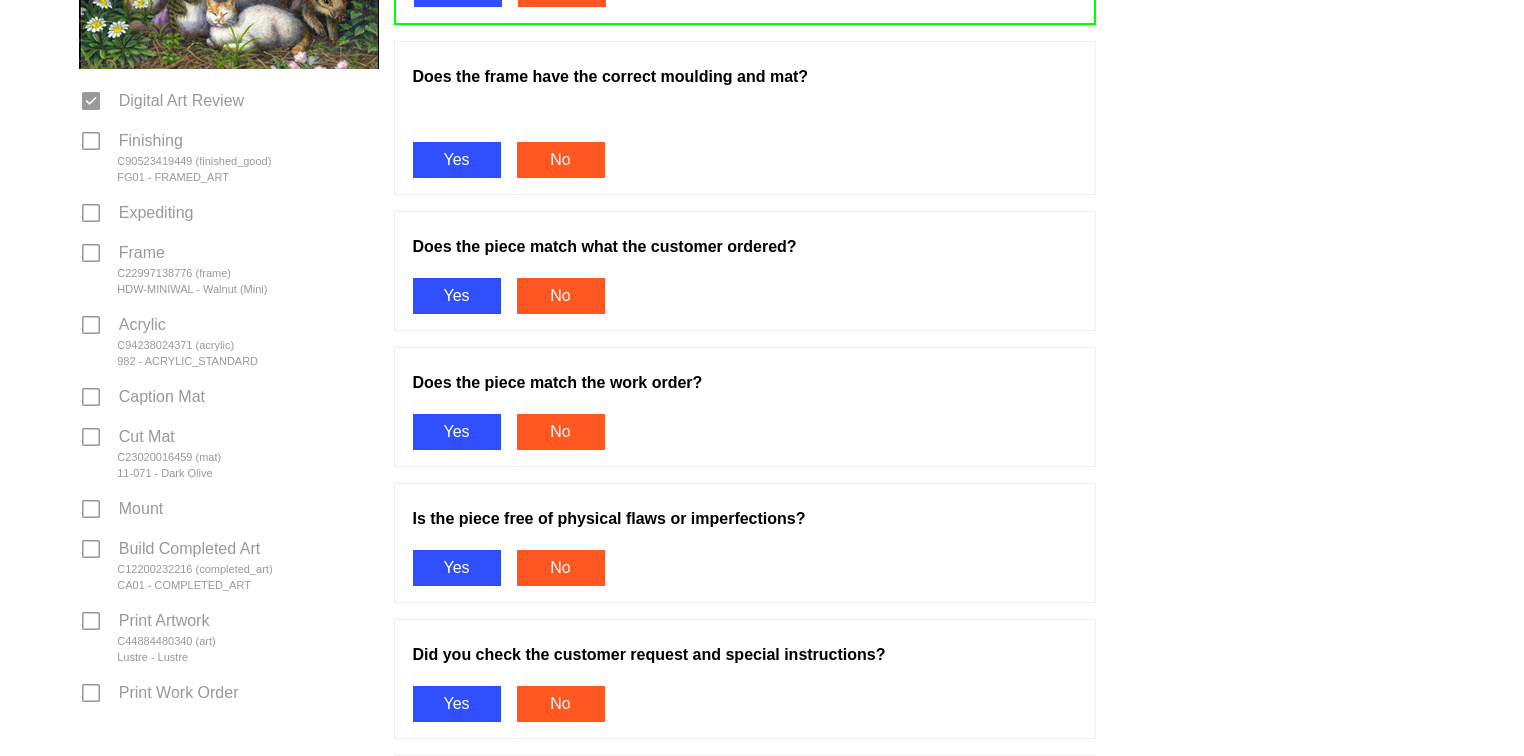 click on "Yes" at bounding box center (457, 160) 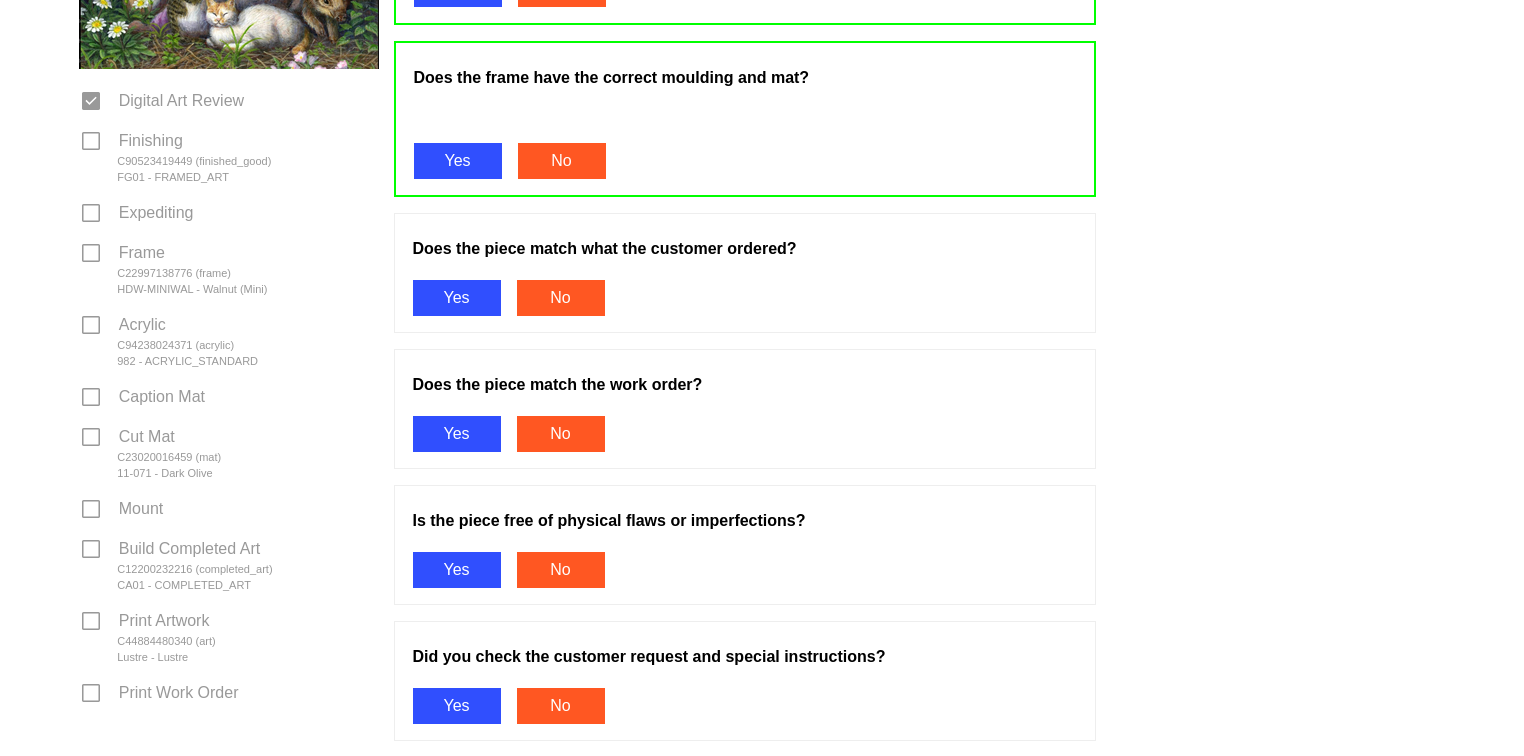 click on "Yes" at bounding box center [457, 298] 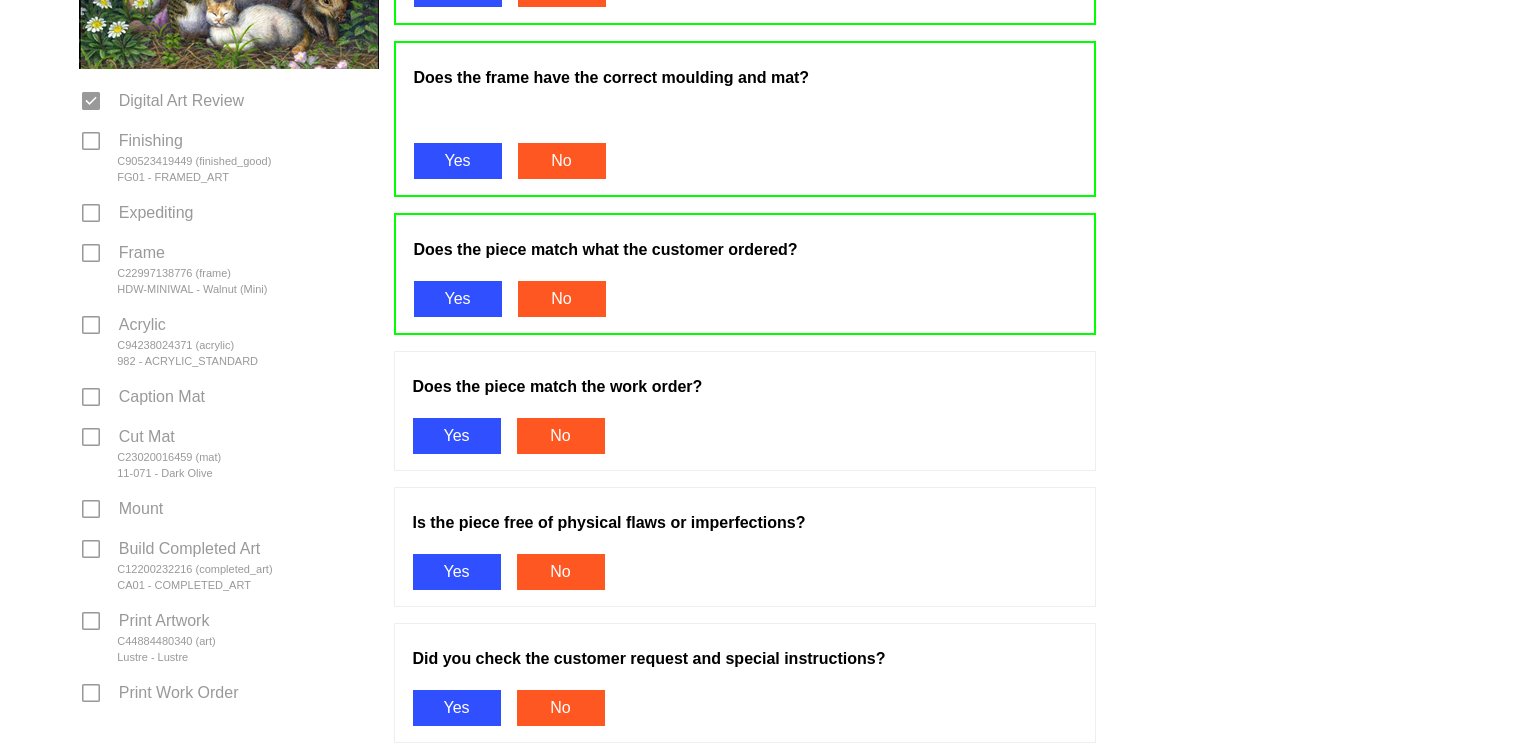 click on "Yes" at bounding box center [457, 436] 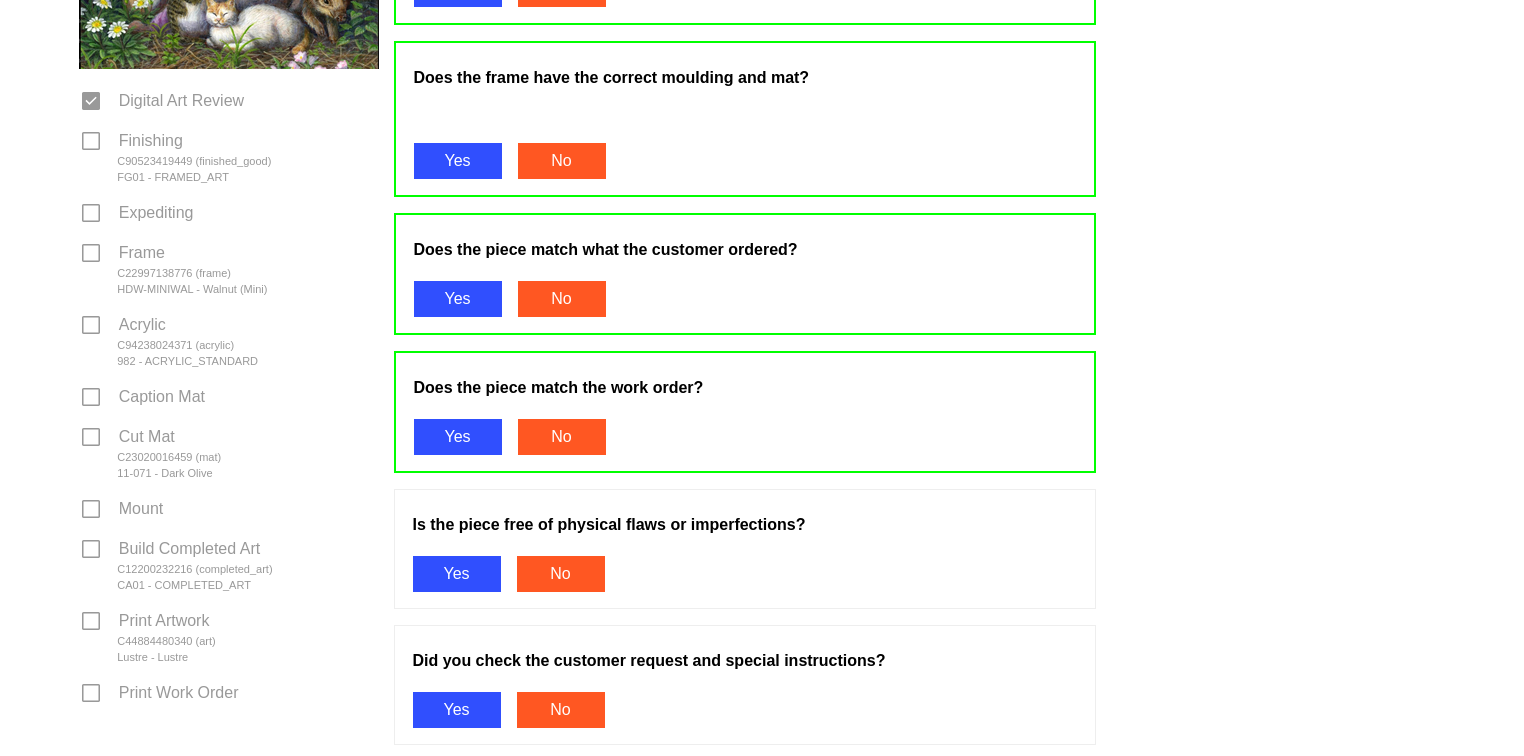 click on "Yes" at bounding box center (457, 574) 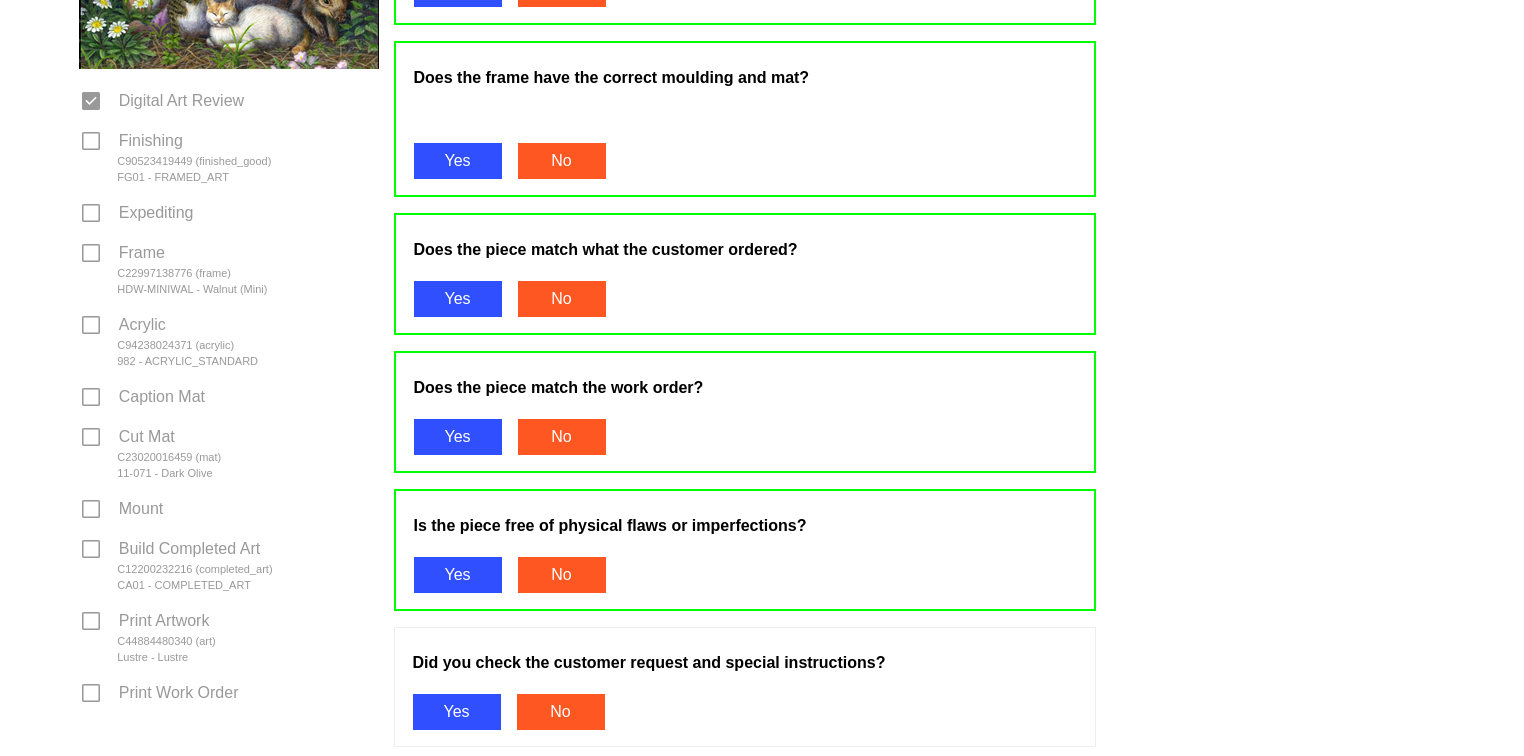 click on "Yes" at bounding box center [457, 712] 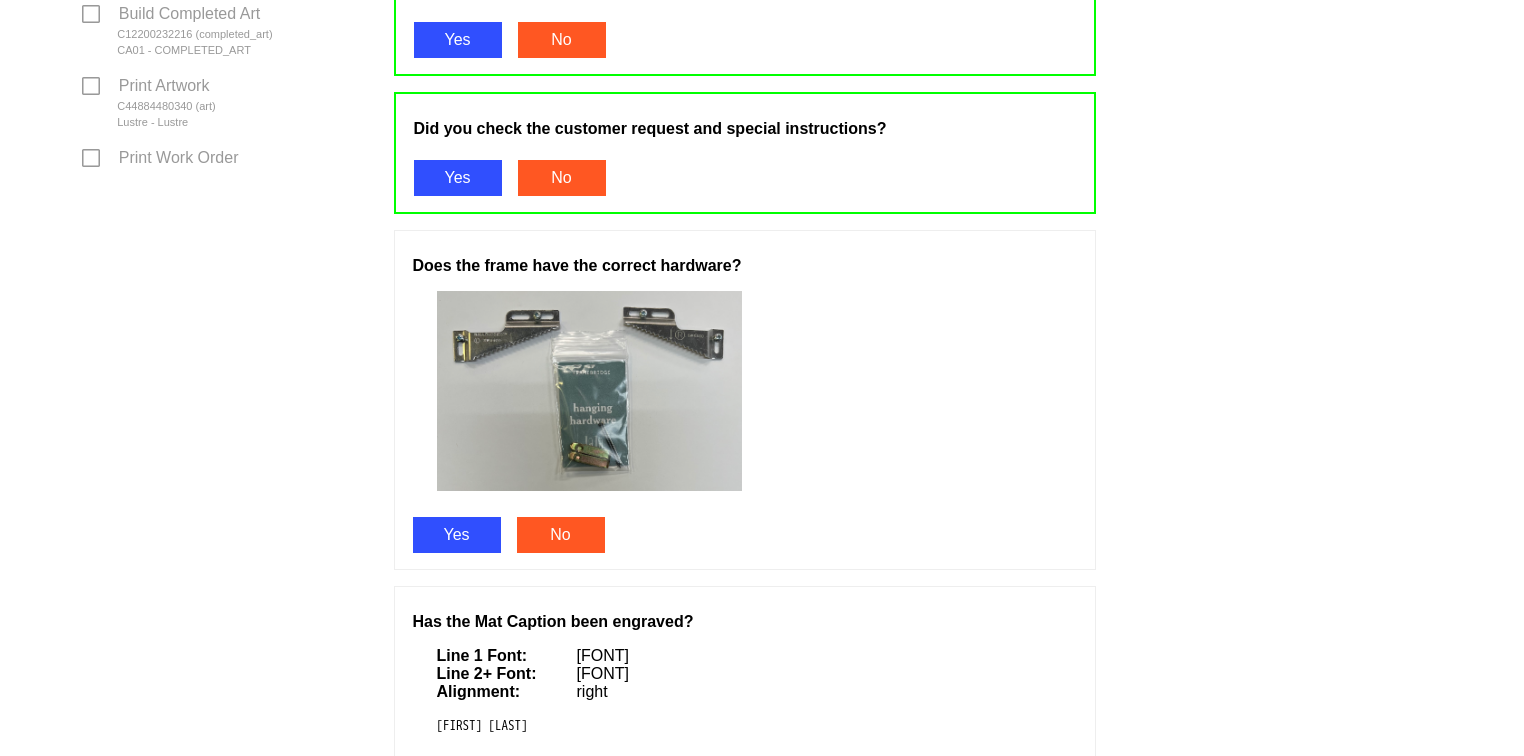 click on "Yes" at bounding box center (457, 535) 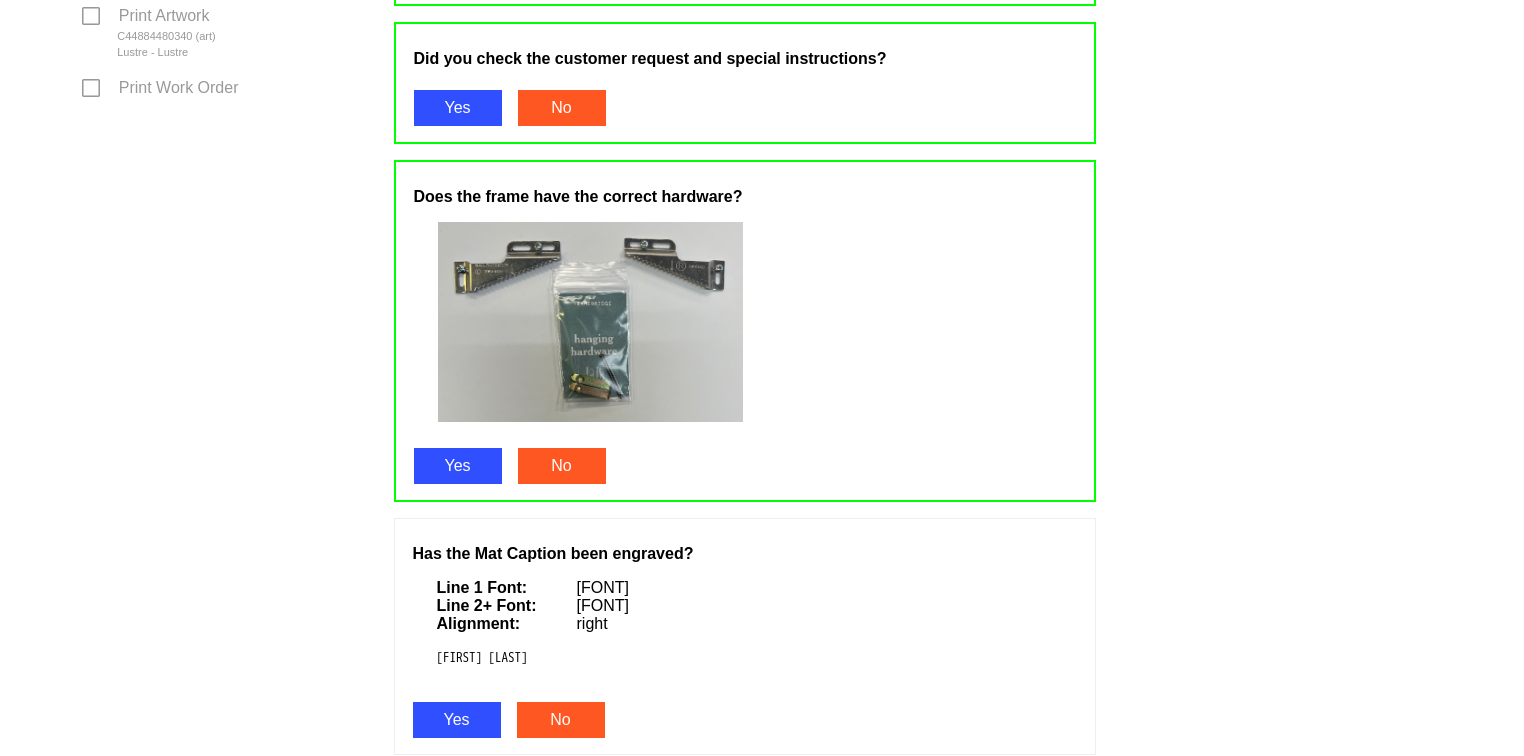 scroll, scrollTop: 1328, scrollLeft: 0, axis: vertical 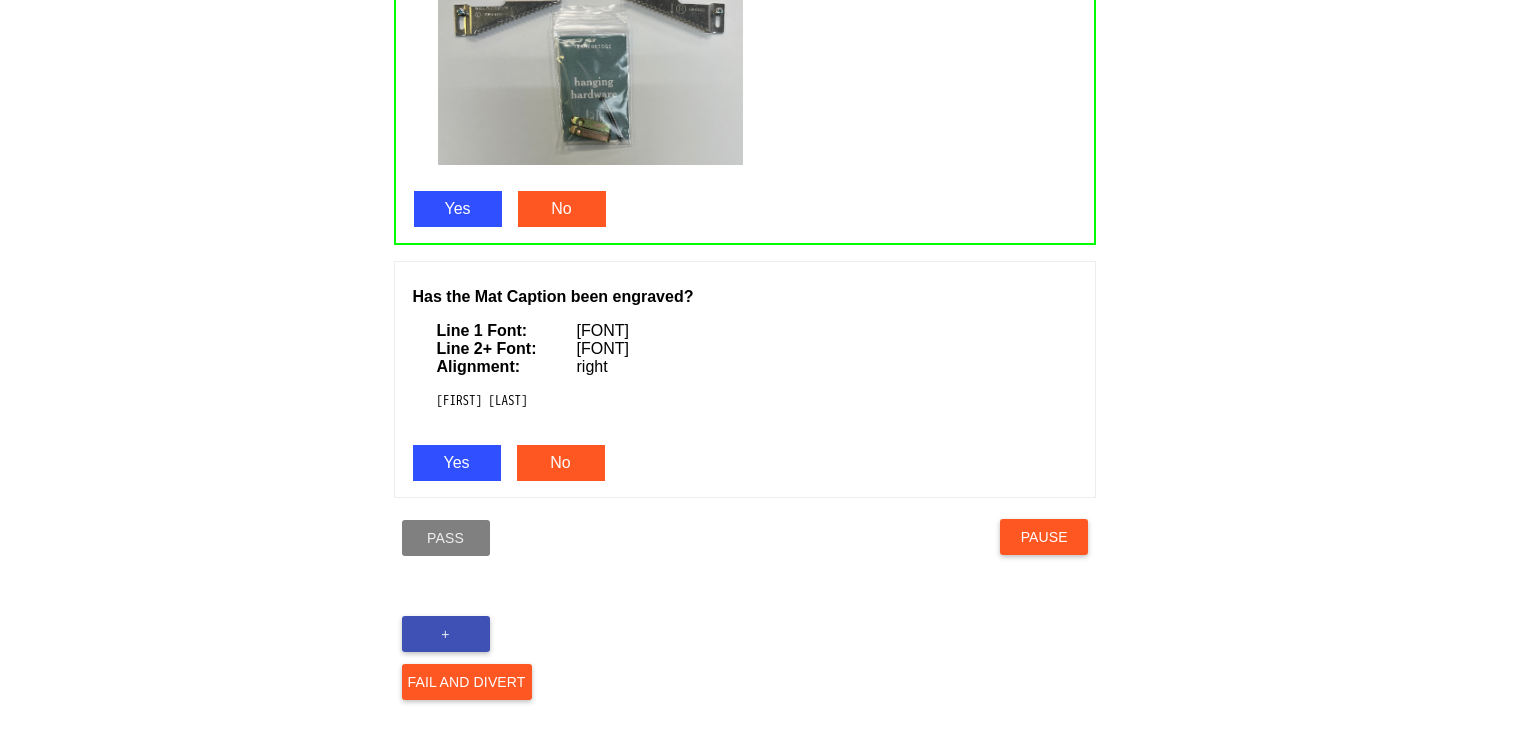 click on "Yes" at bounding box center (457, 463) 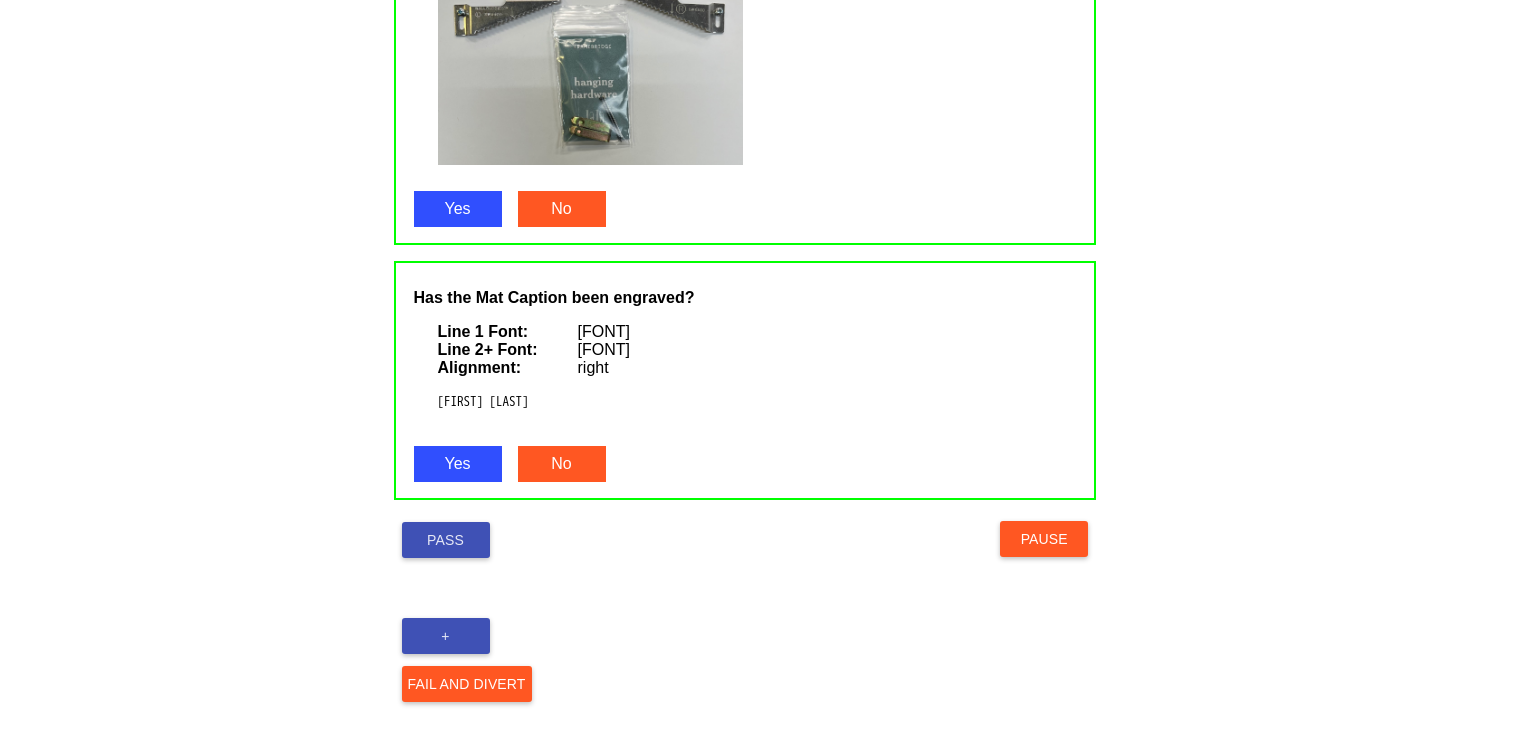 click on "Pass" at bounding box center (446, 540) 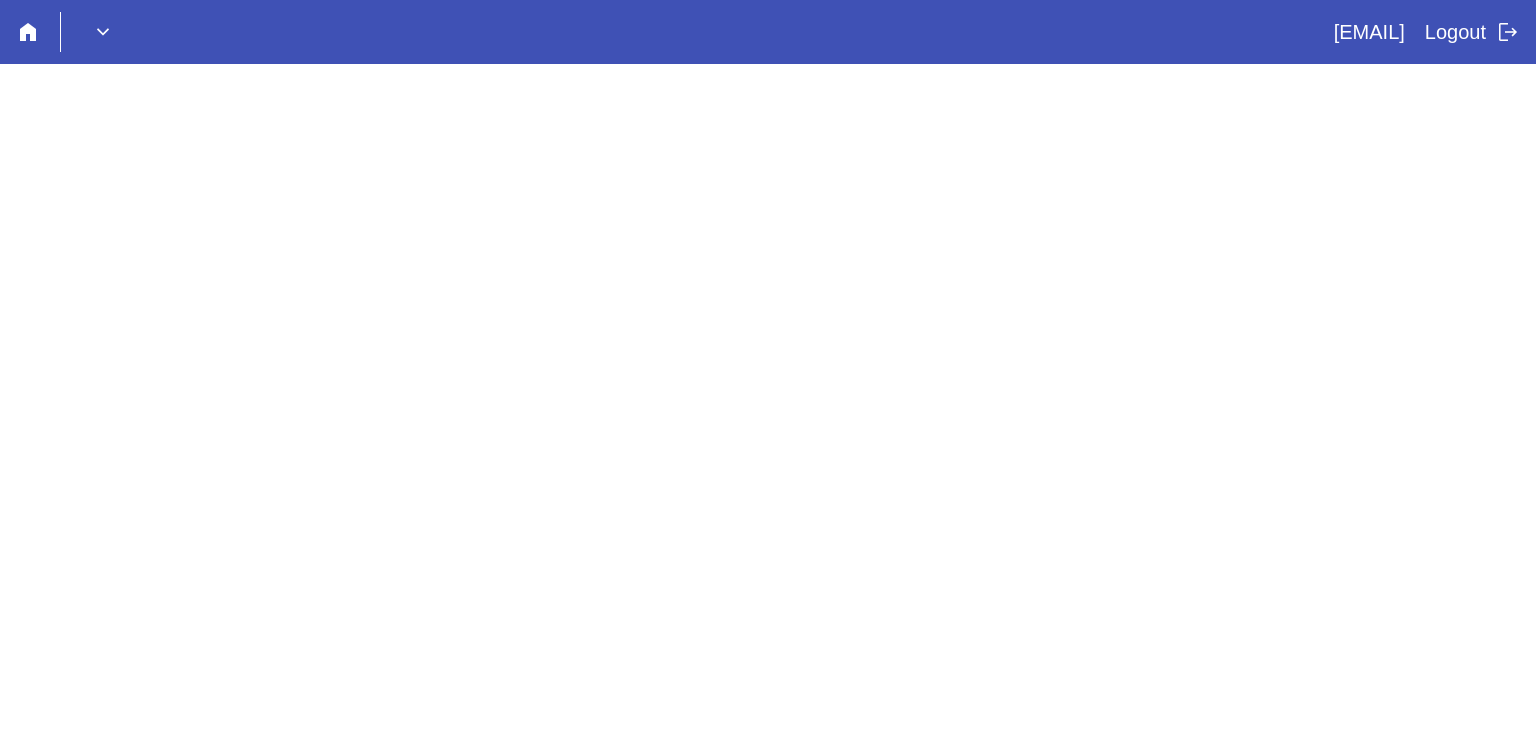 scroll, scrollTop: 0, scrollLeft: 0, axis: both 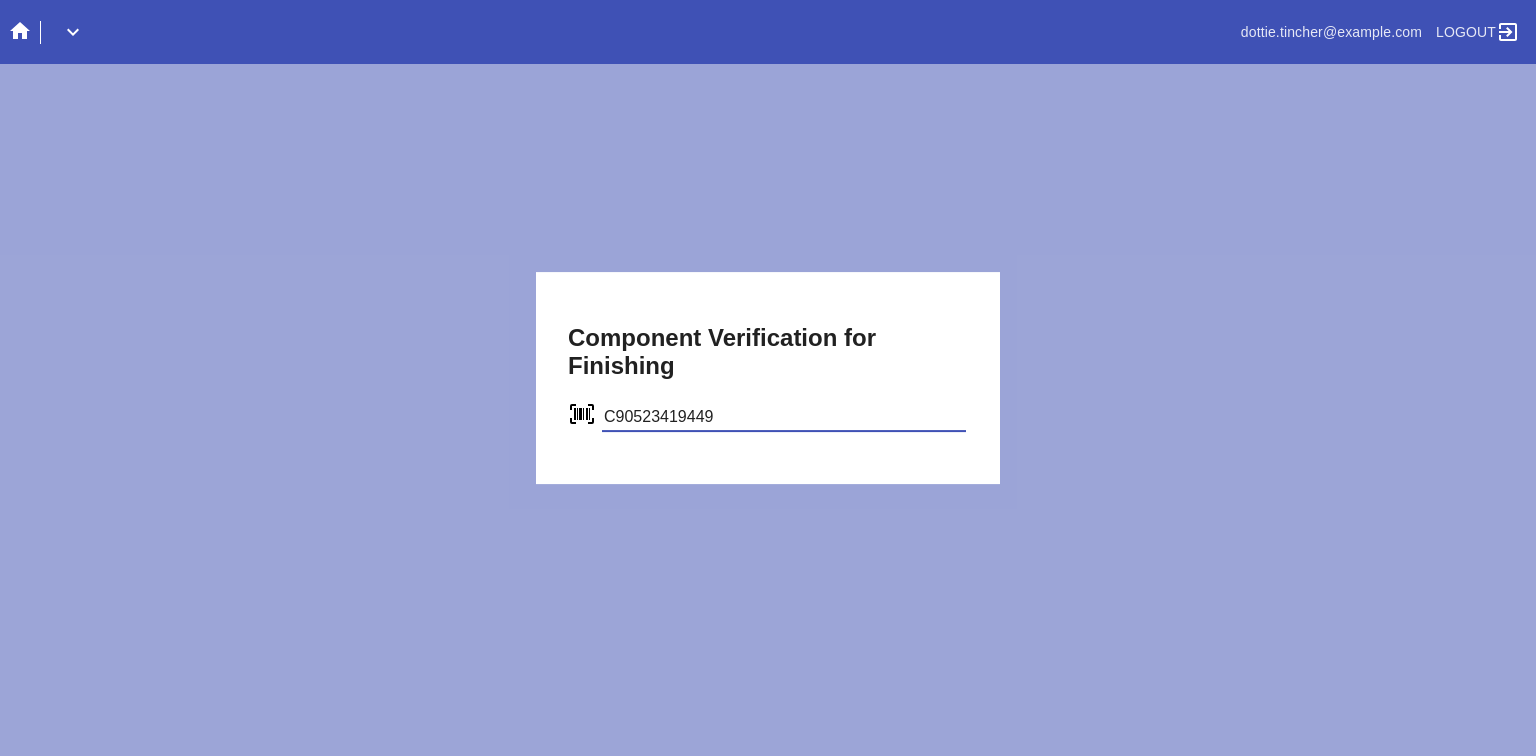 type on "C90523419449" 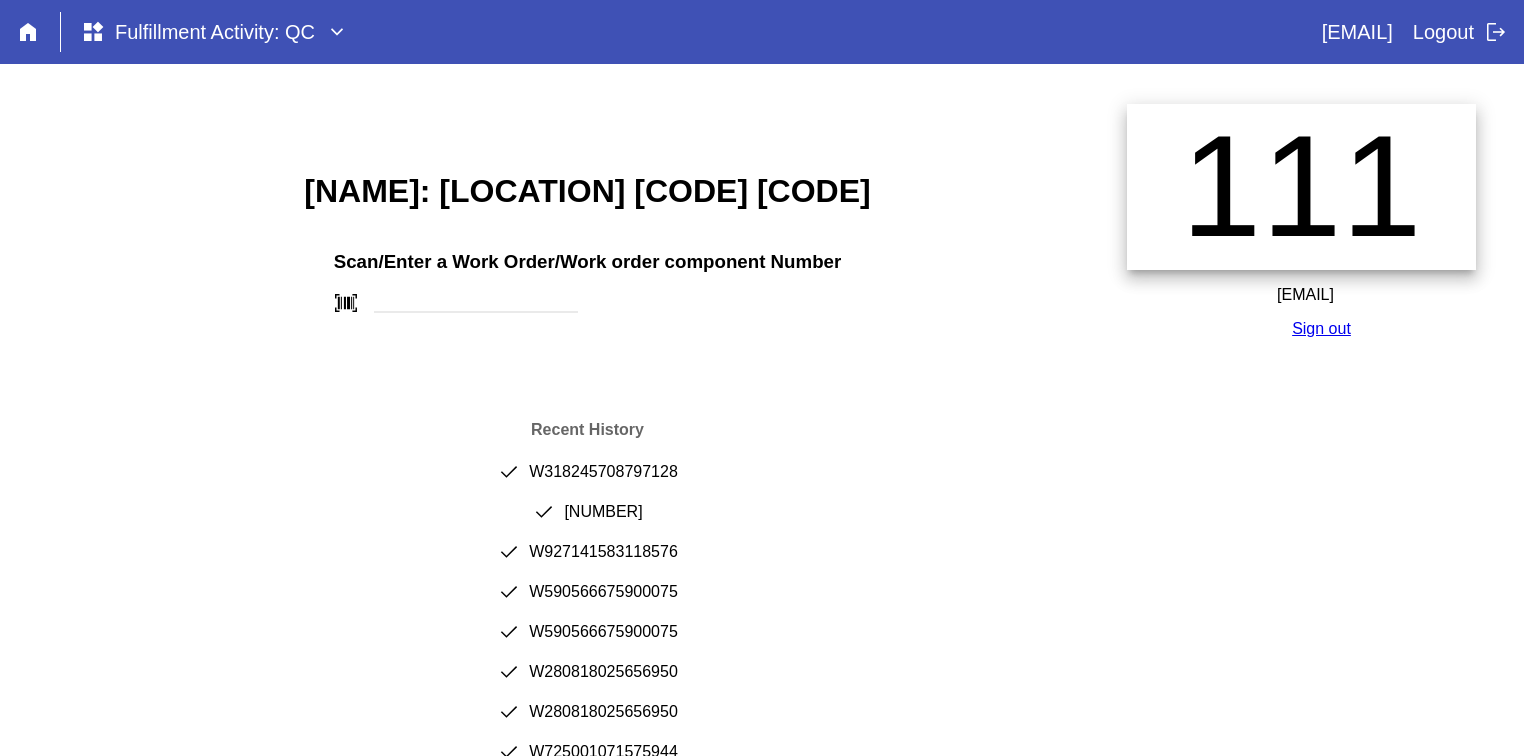 scroll, scrollTop: 0, scrollLeft: 0, axis: both 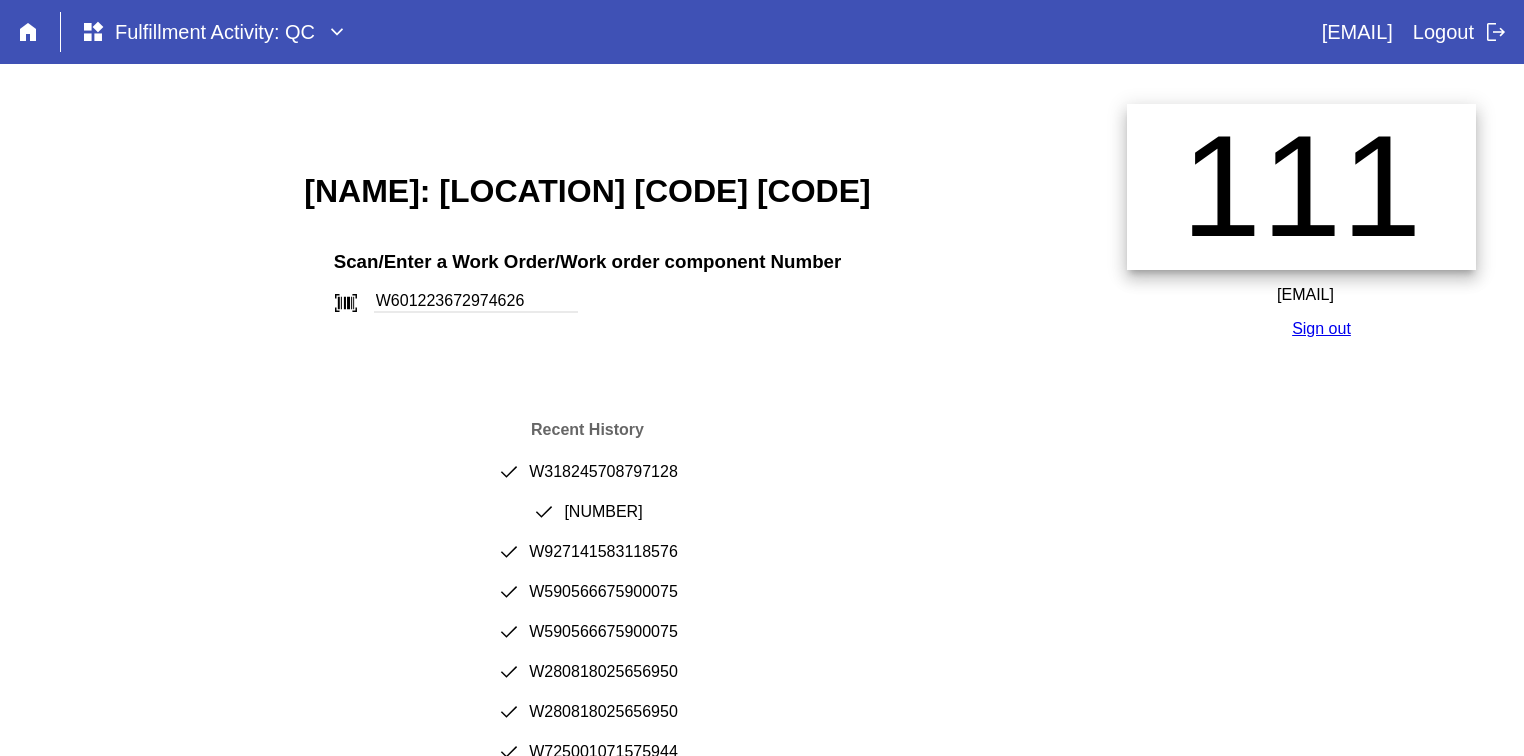 type on "W601223672974626" 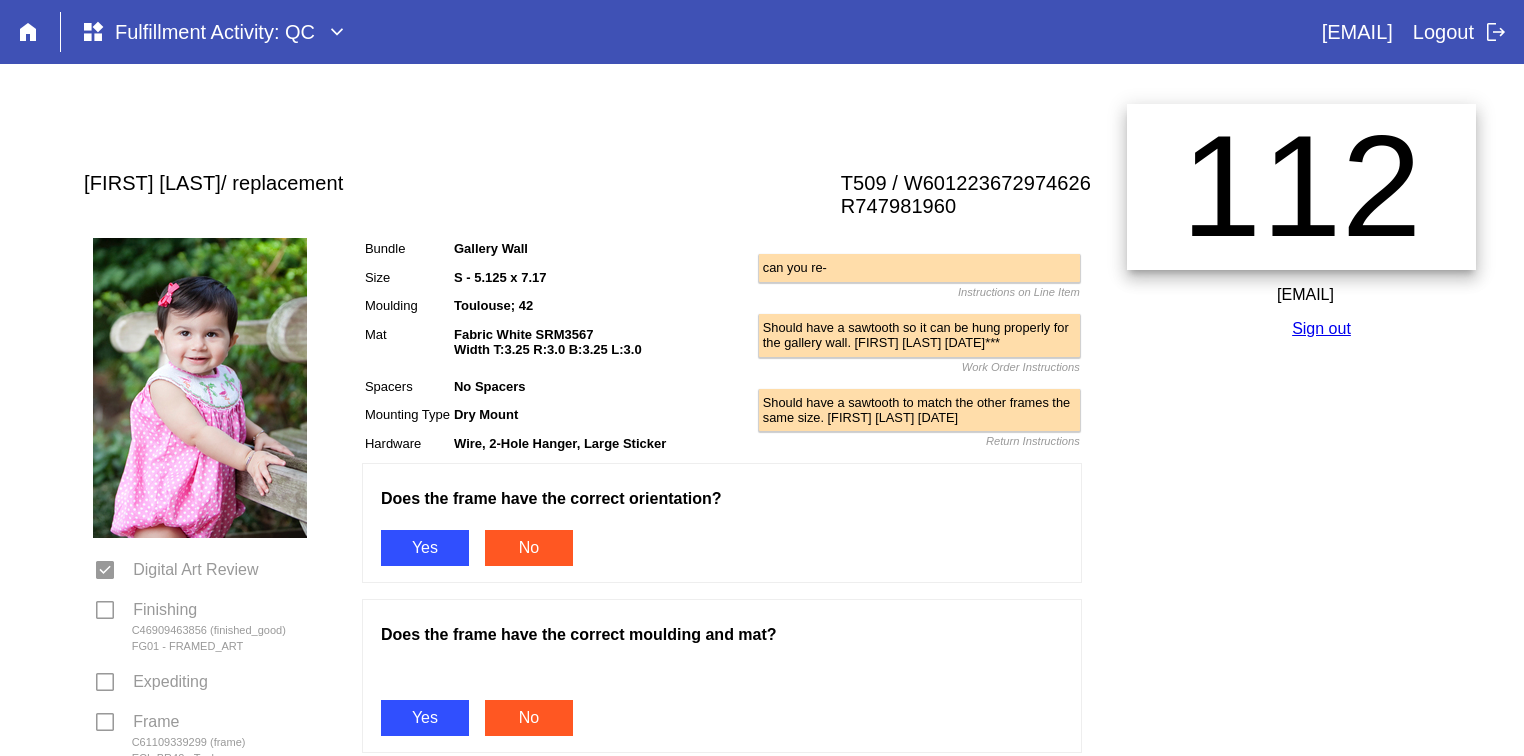 scroll, scrollTop: 0, scrollLeft: 0, axis: both 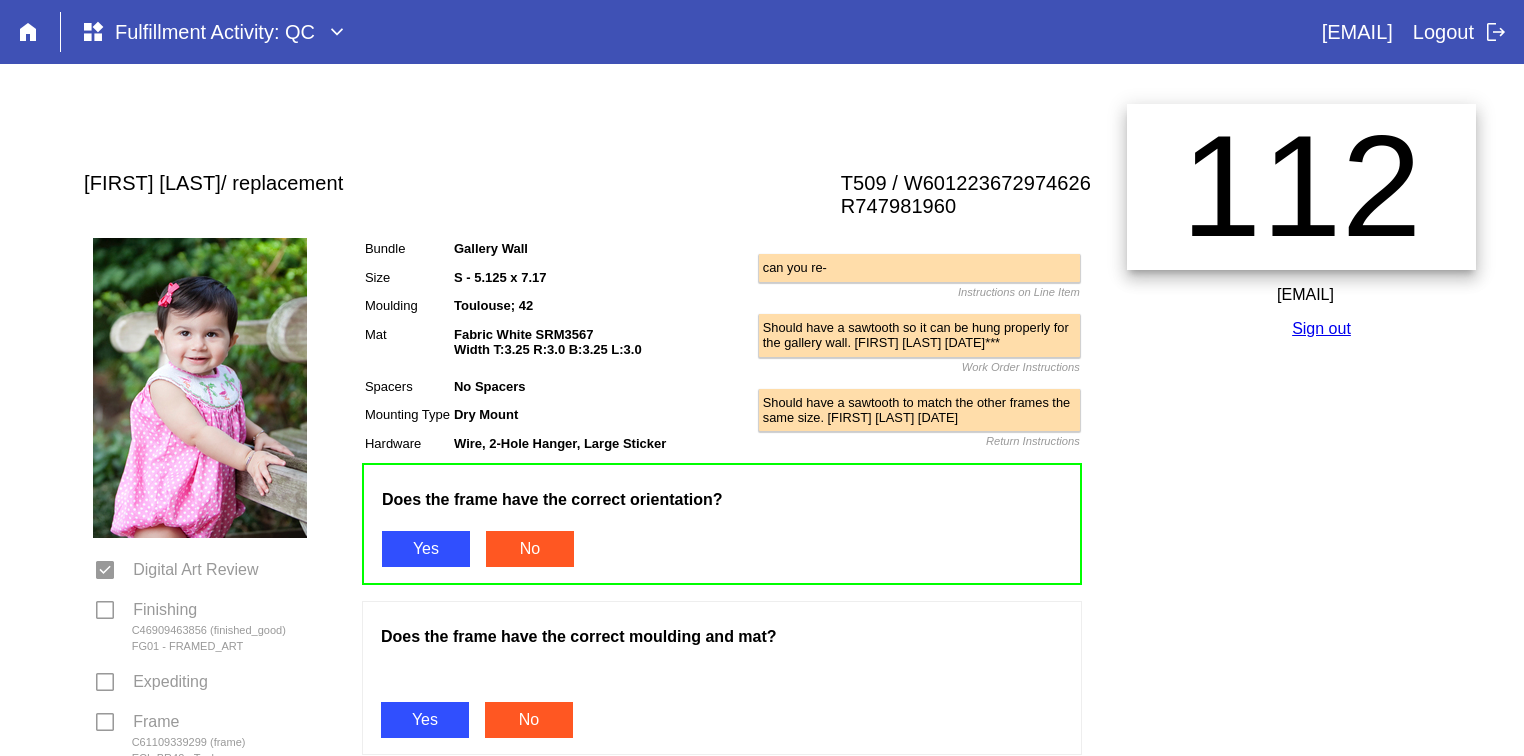 click on "Yes" at bounding box center [425, 720] 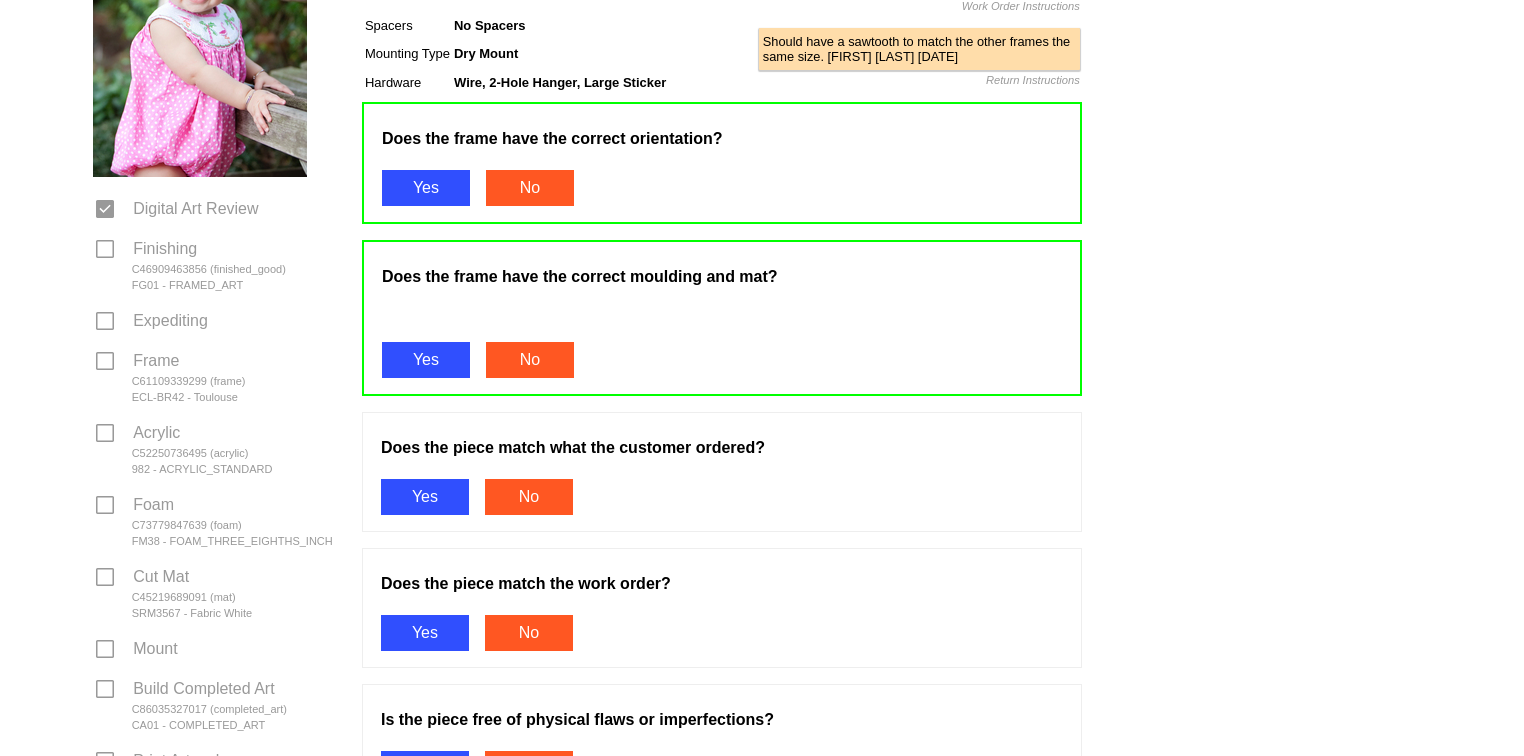 scroll, scrollTop: 390, scrollLeft: 0, axis: vertical 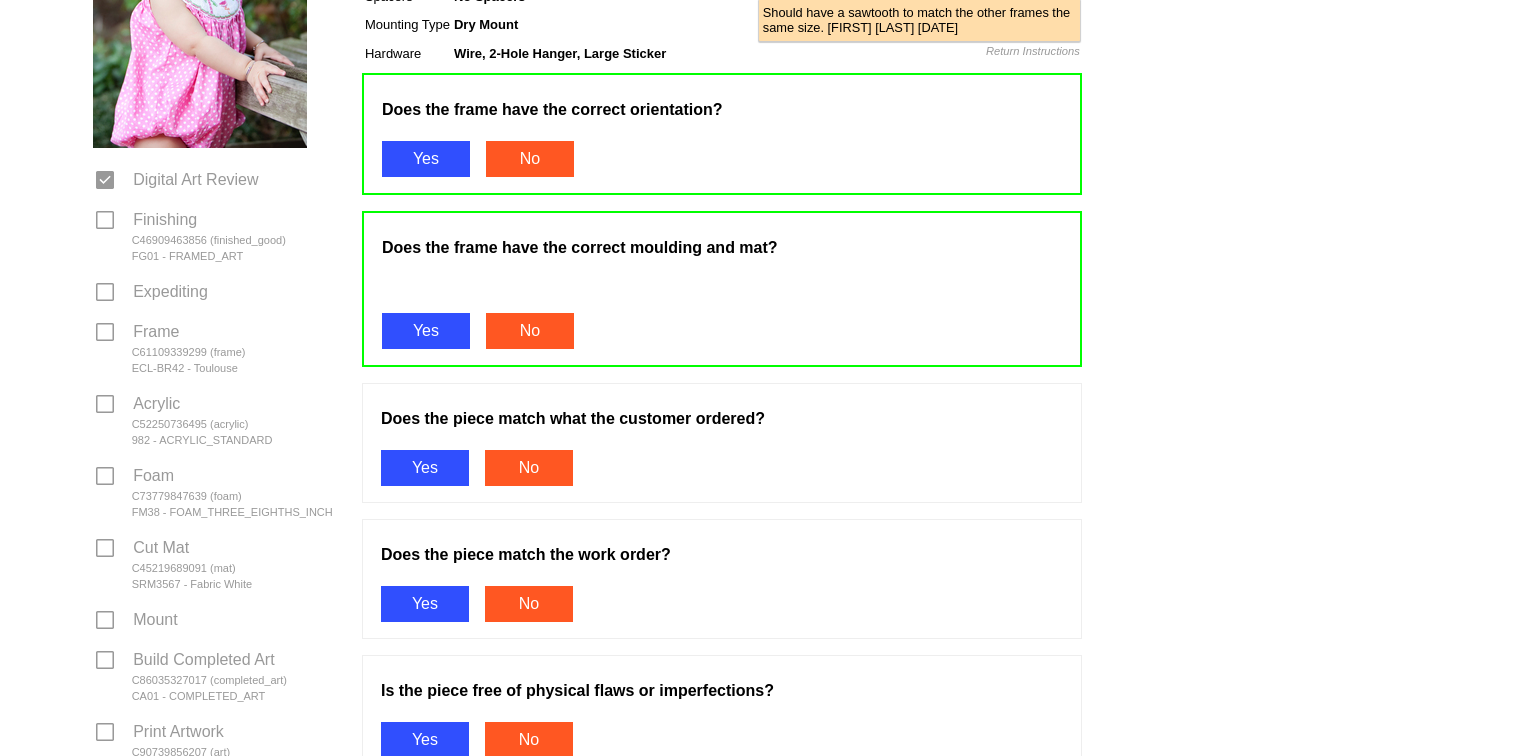 click on "Yes" at bounding box center [425, 468] 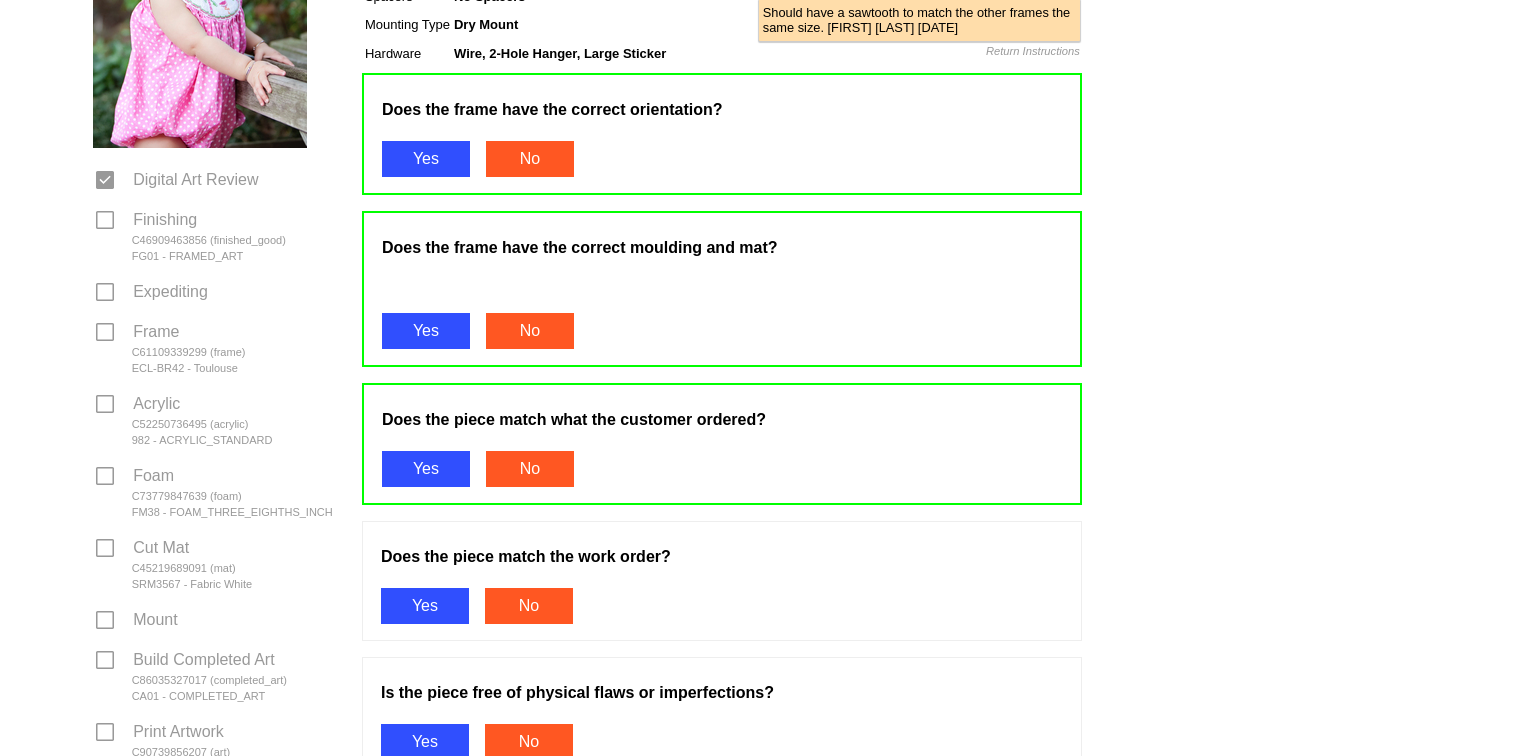 click on "Yes" at bounding box center (425, 606) 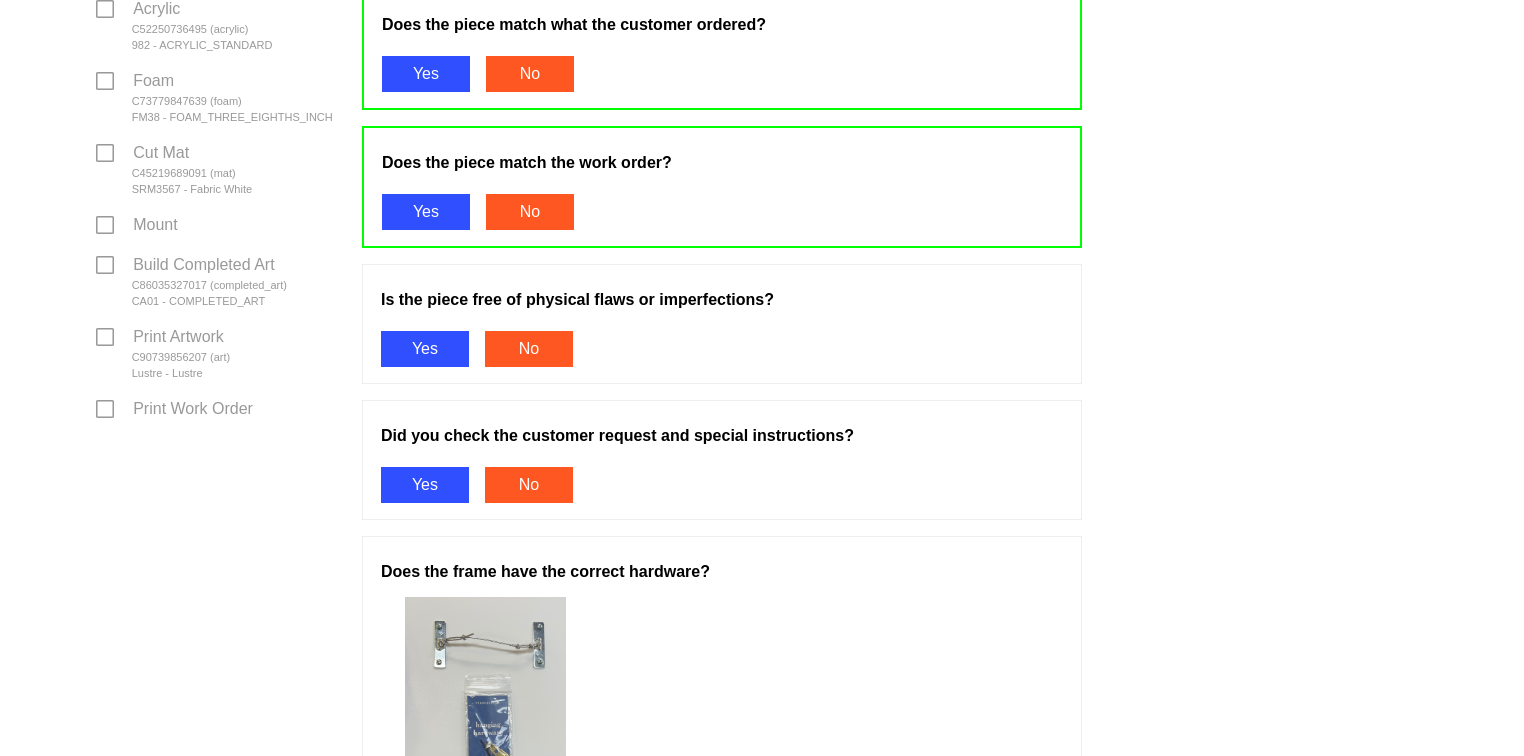 scroll, scrollTop: 808, scrollLeft: 0, axis: vertical 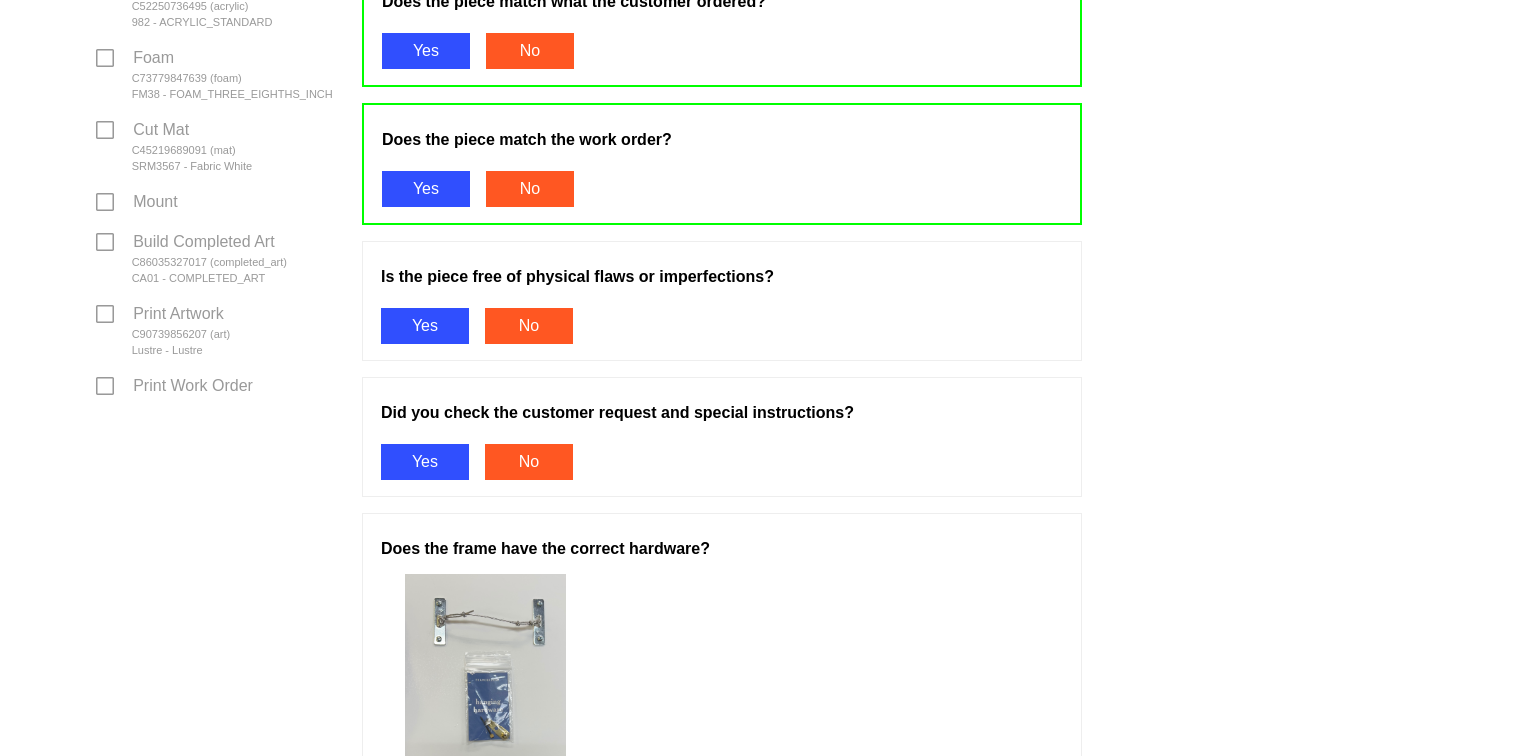 click on "Yes" at bounding box center [425, 326] 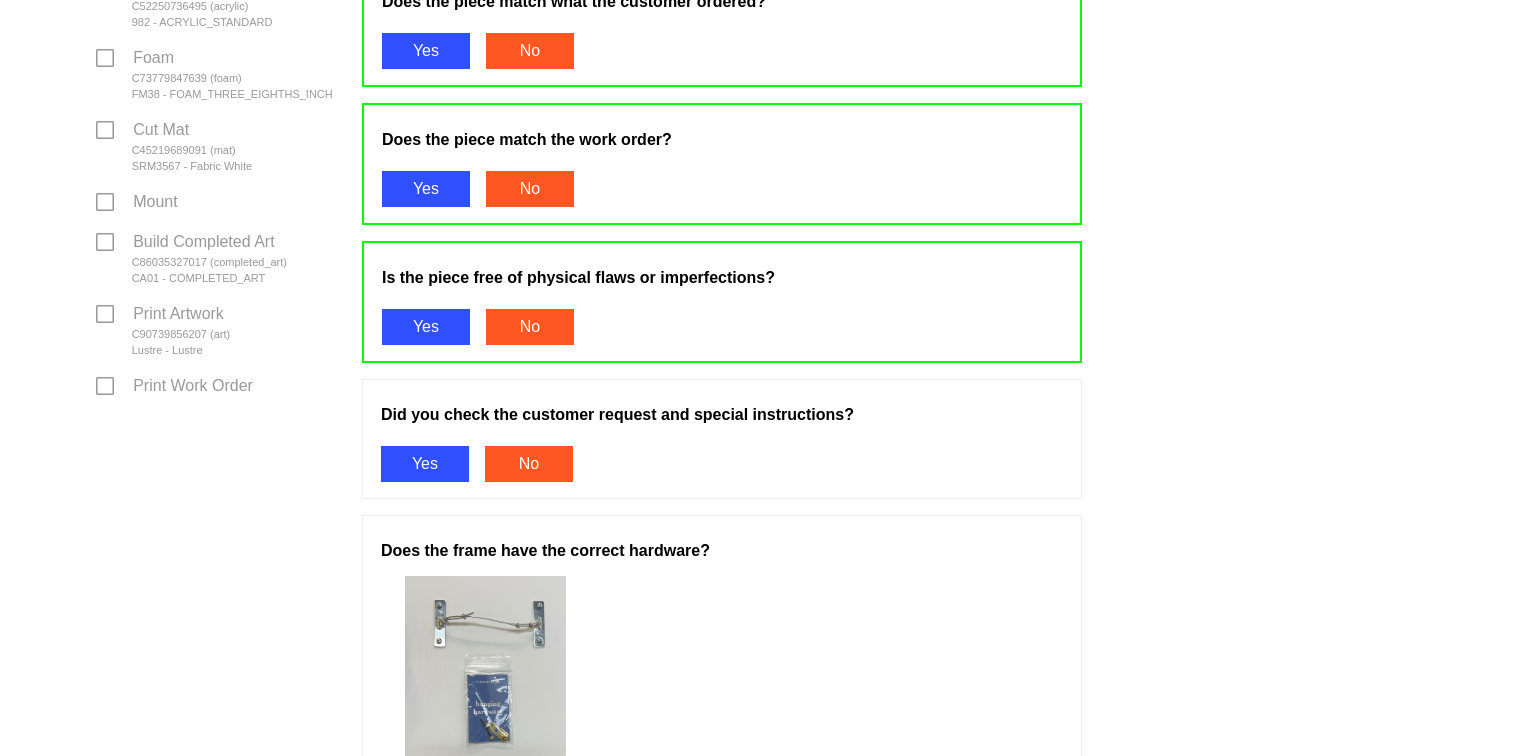 click on "Yes" at bounding box center (425, 464) 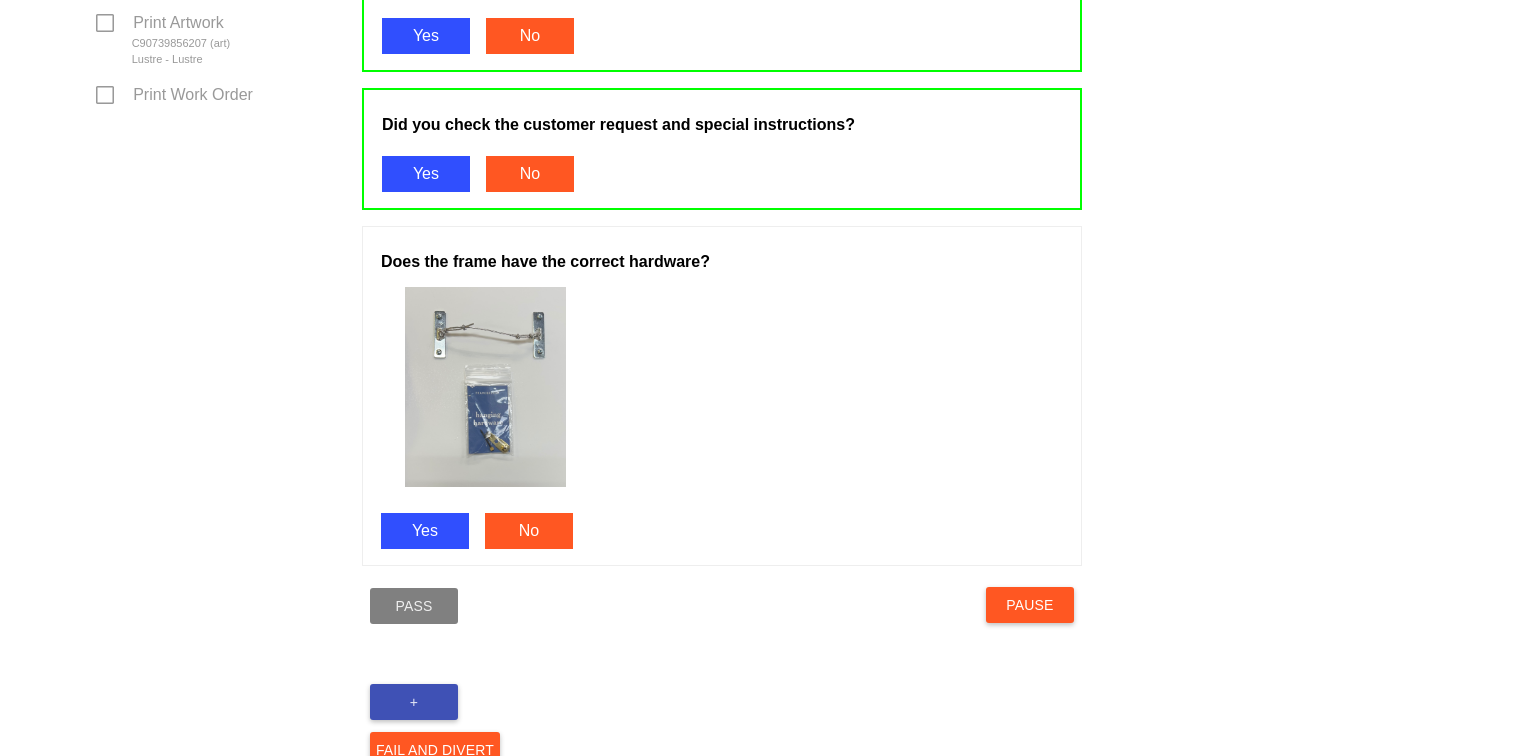scroll, scrollTop: 1171, scrollLeft: 0, axis: vertical 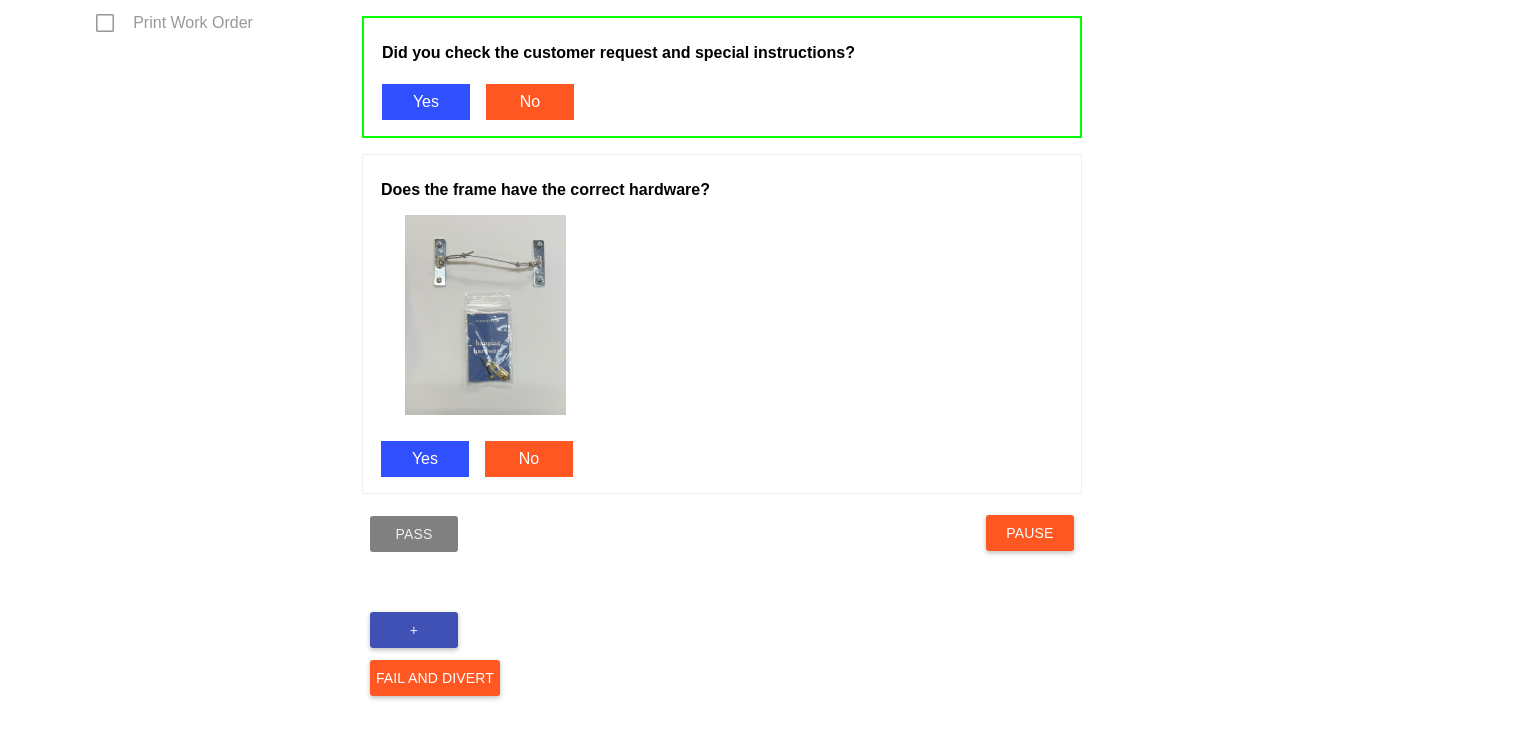 click on "Yes" at bounding box center (425, 459) 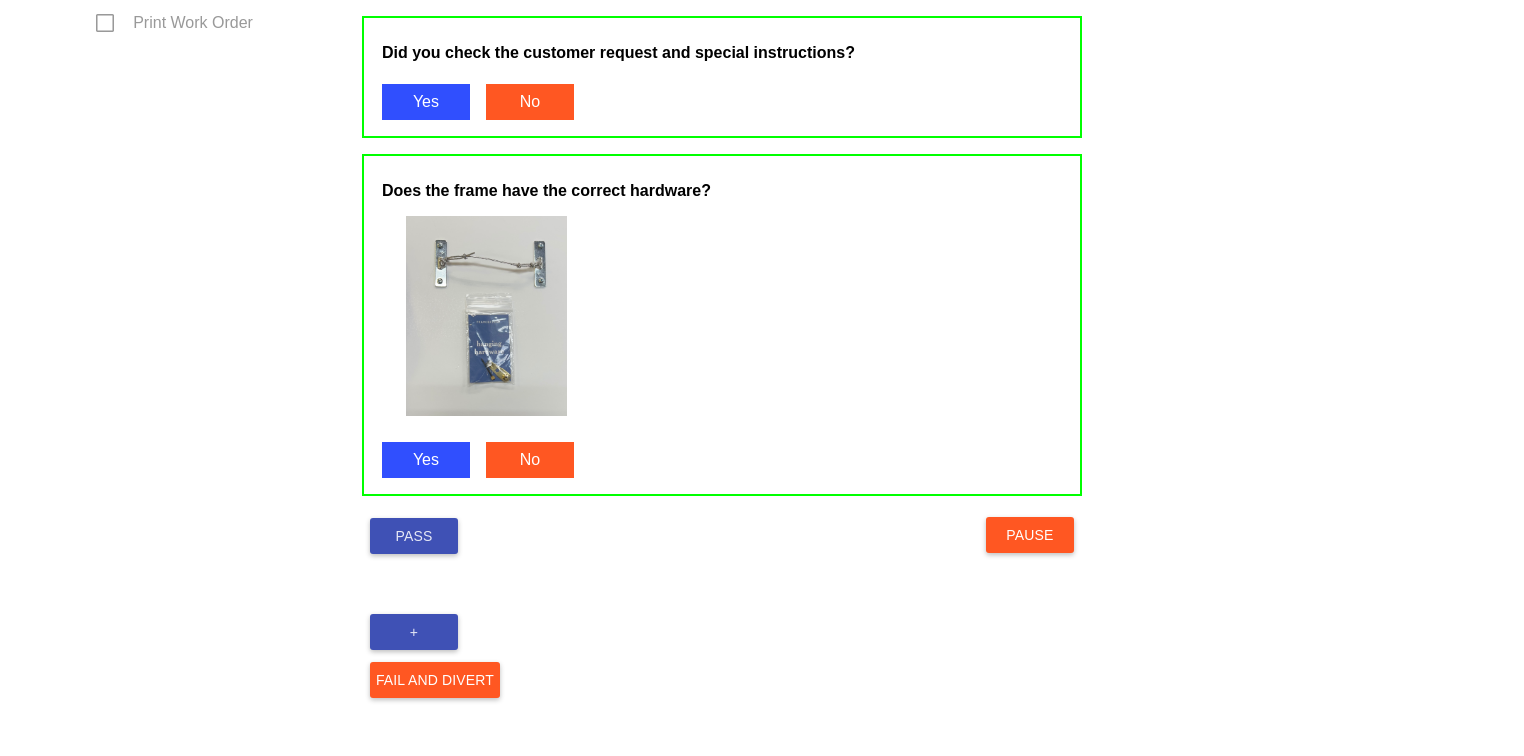 click on "Pass" at bounding box center [414, 536] 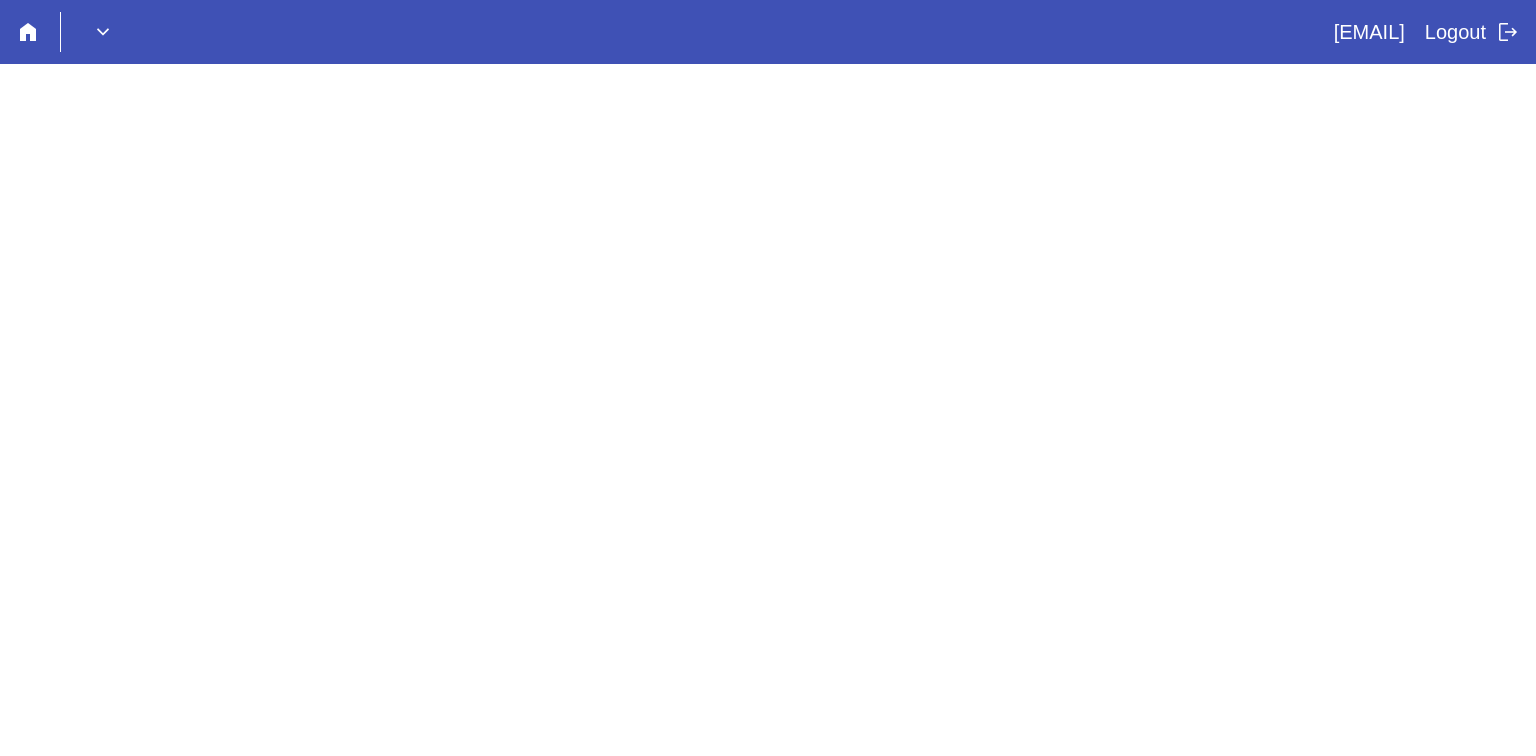 scroll, scrollTop: 0, scrollLeft: 0, axis: both 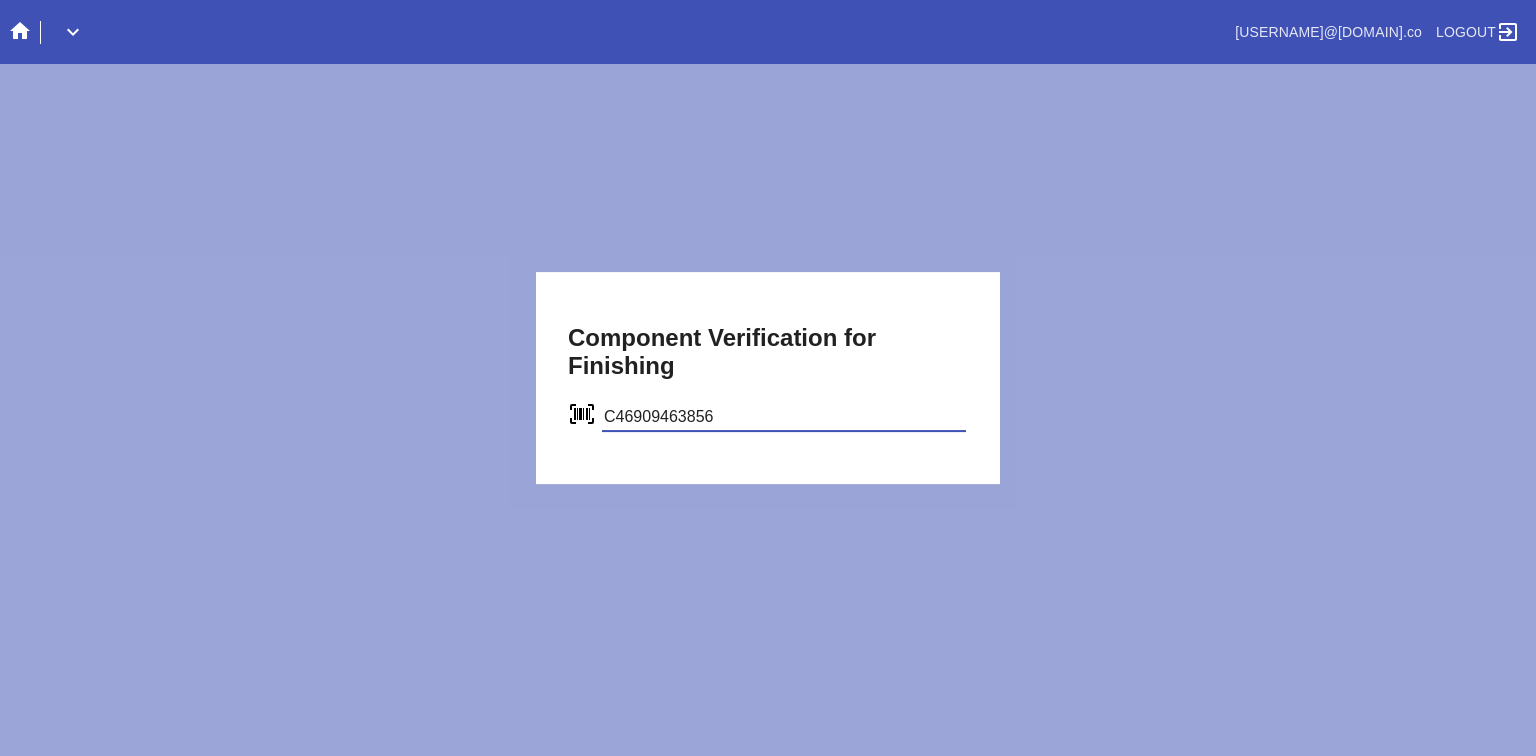 type on "C46909463856" 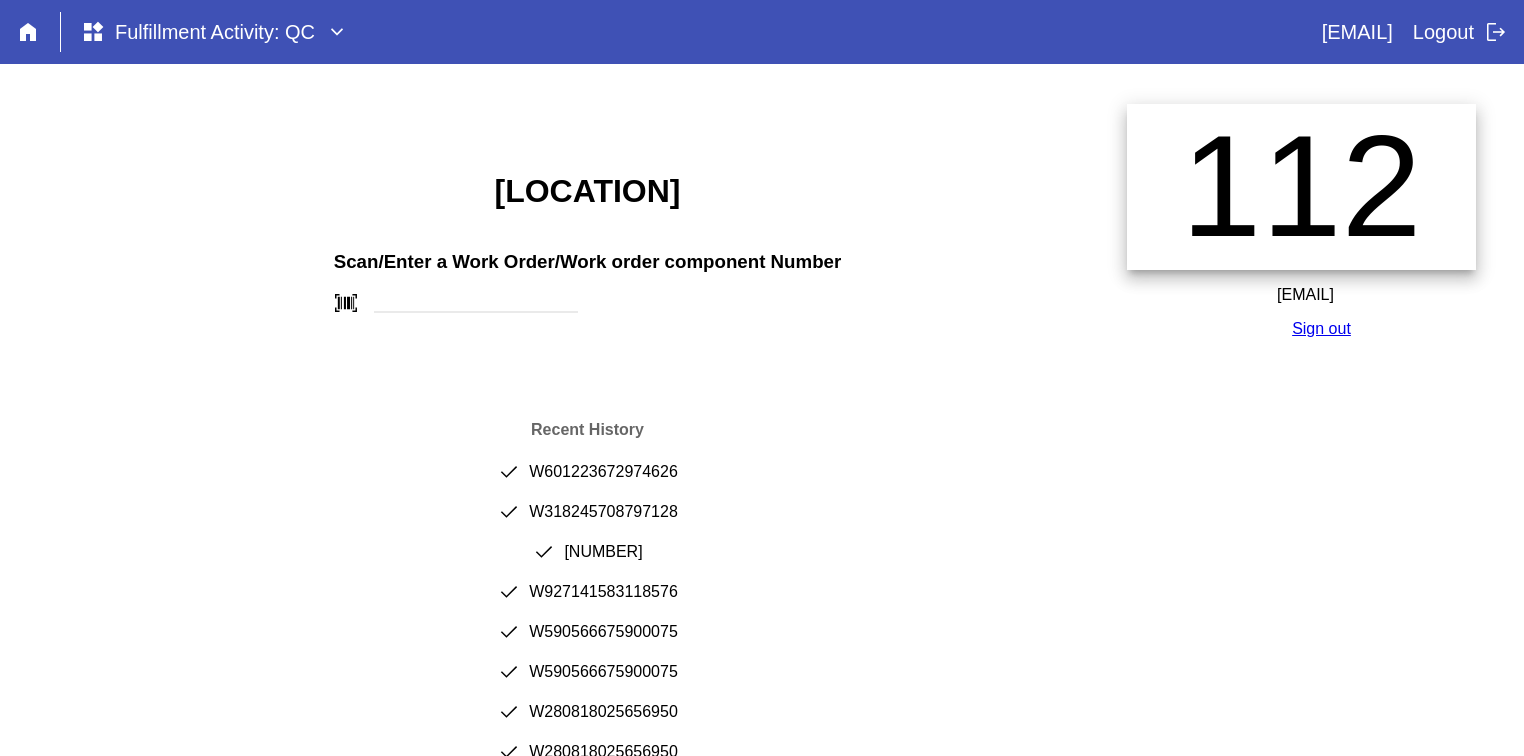 scroll, scrollTop: 0, scrollLeft: 0, axis: both 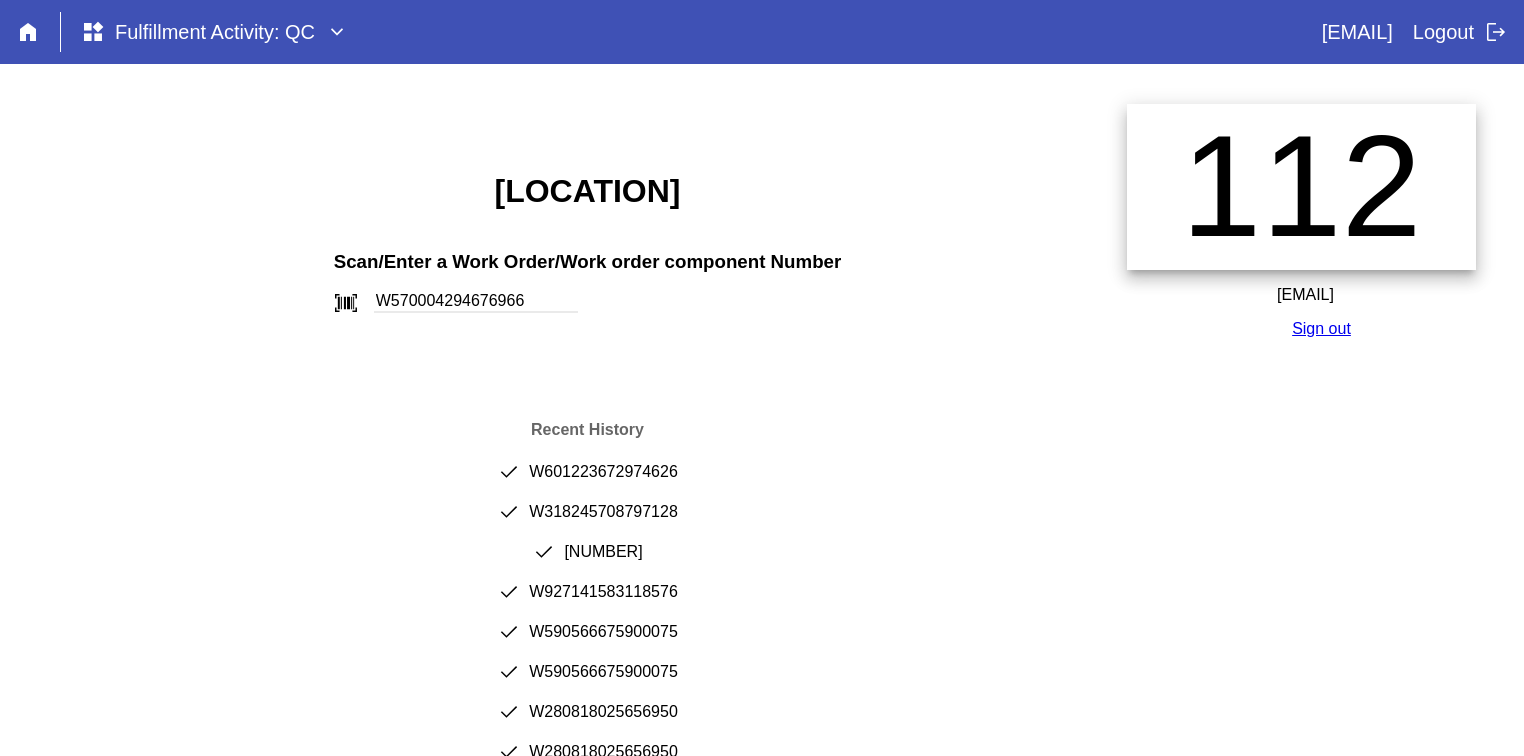 type on "W570004294676966" 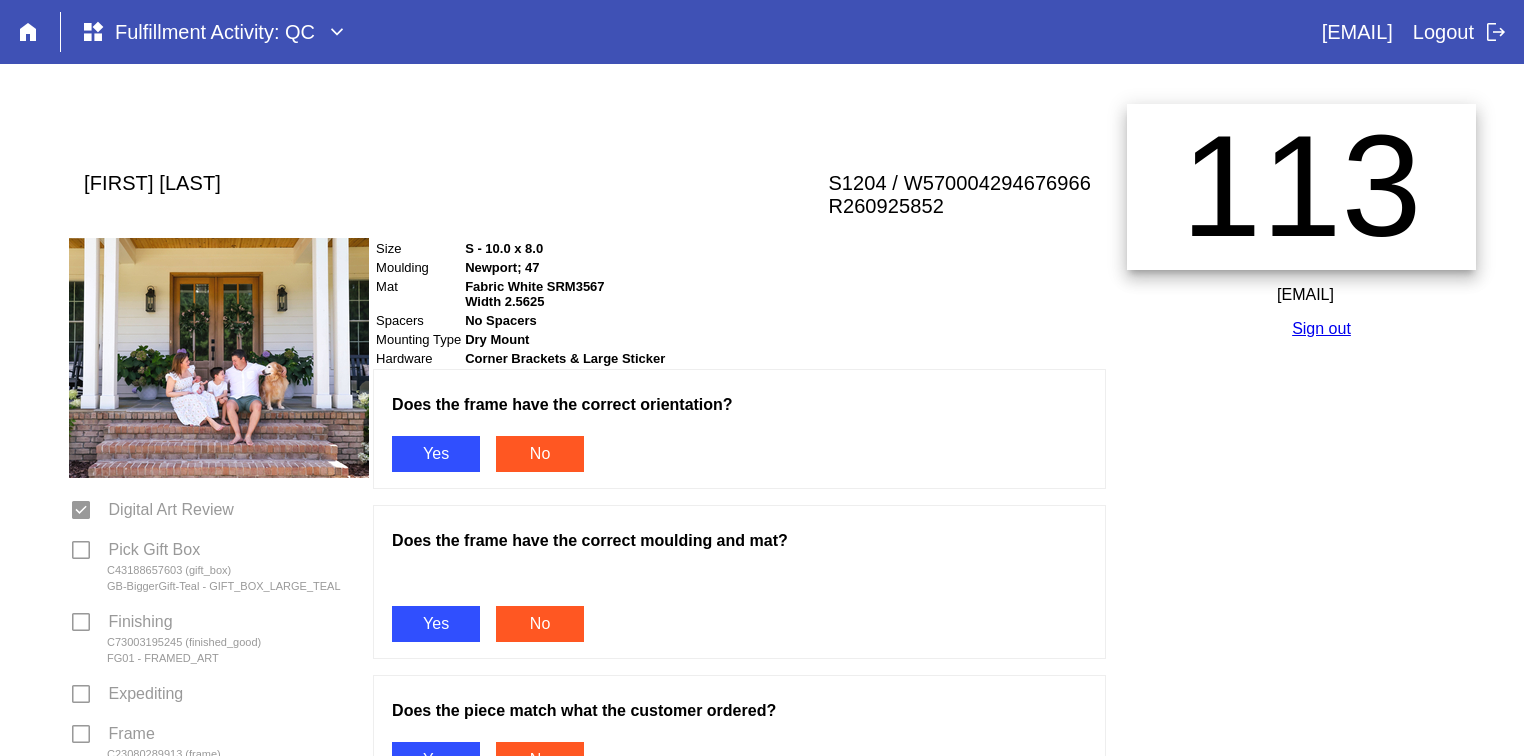 scroll, scrollTop: 0, scrollLeft: 0, axis: both 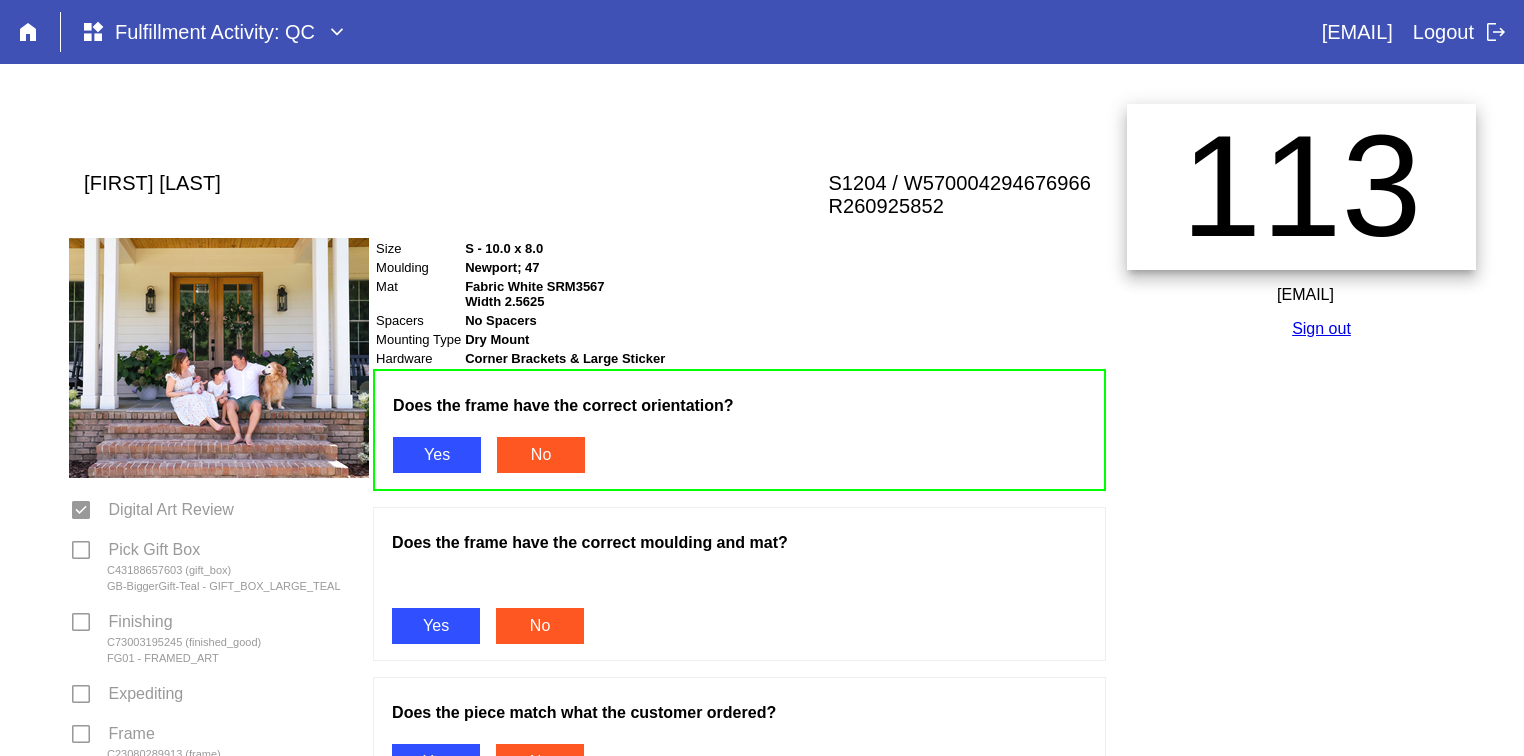 click on "Yes" at bounding box center (436, 626) 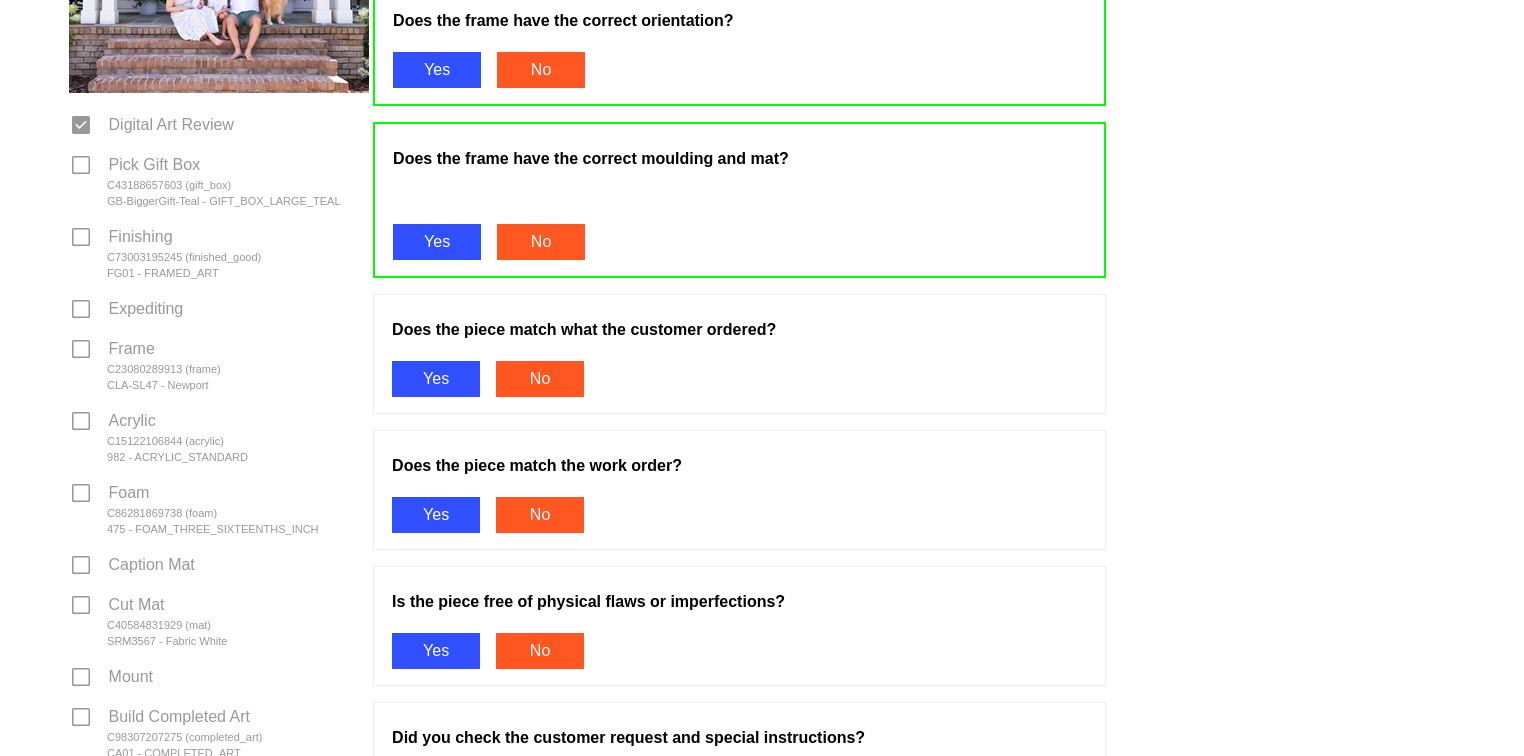 scroll, scrollTop: 389, scrollLeft: 0, axis: vertical 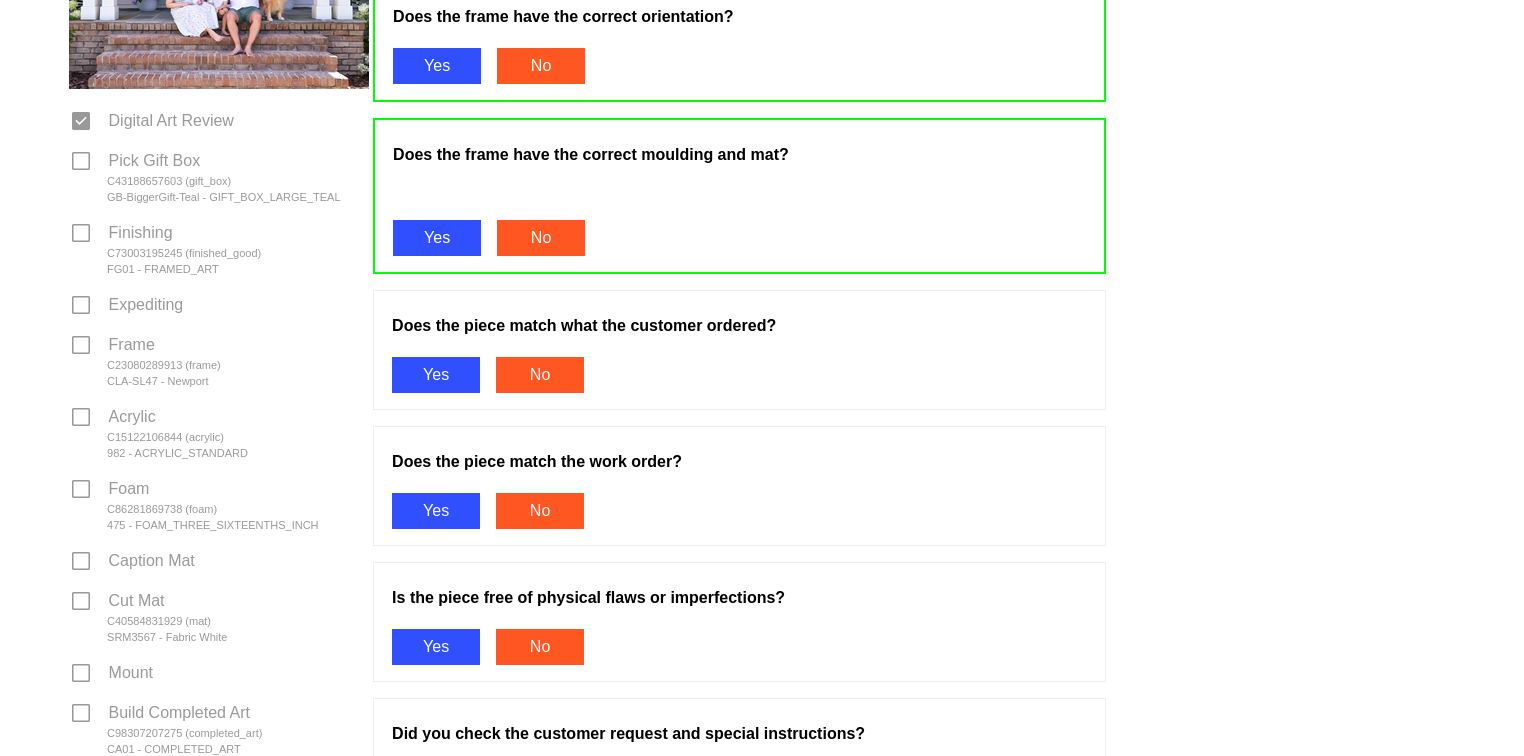 click on "Yes" at bounding box center [436, 375] 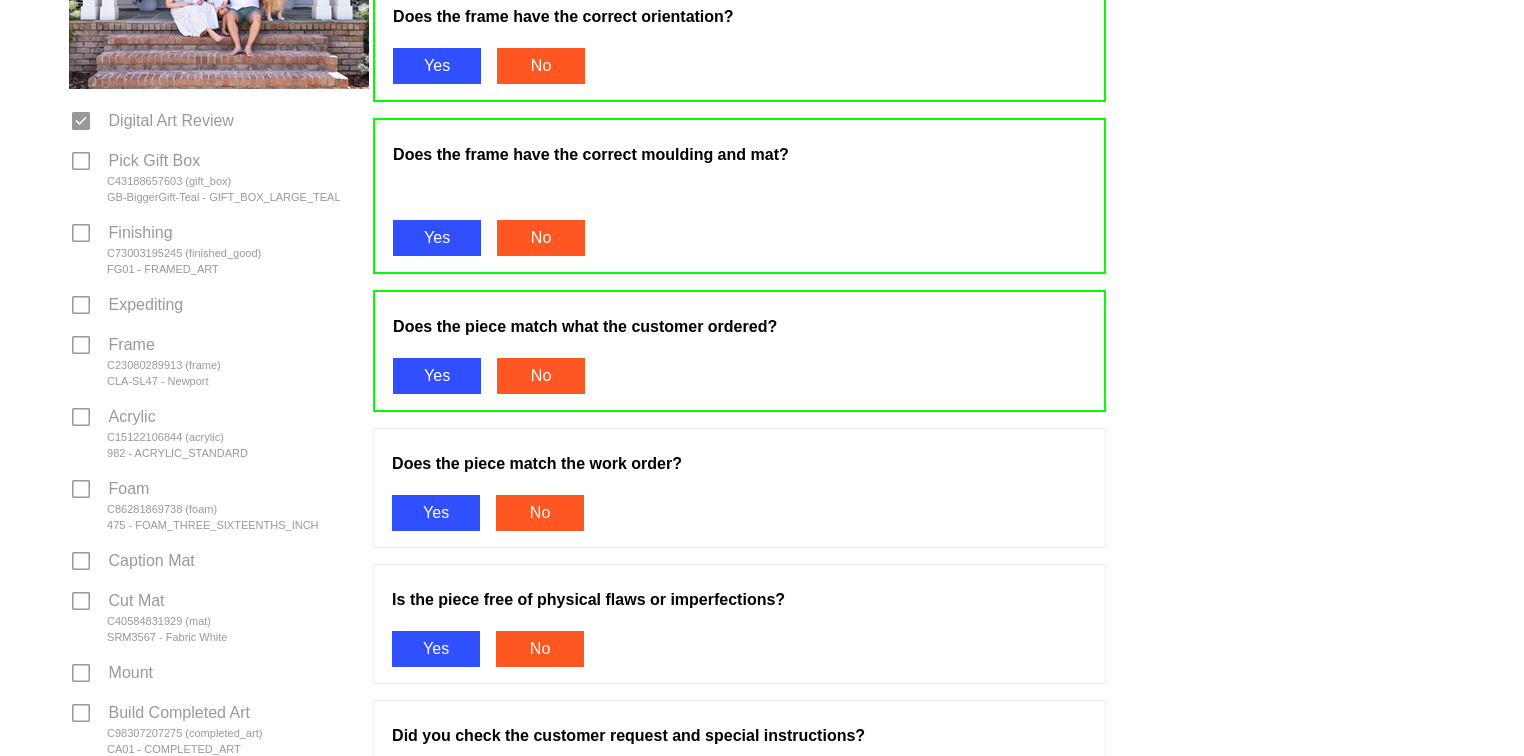 click on "Yes" at bounding box center (436, 513) 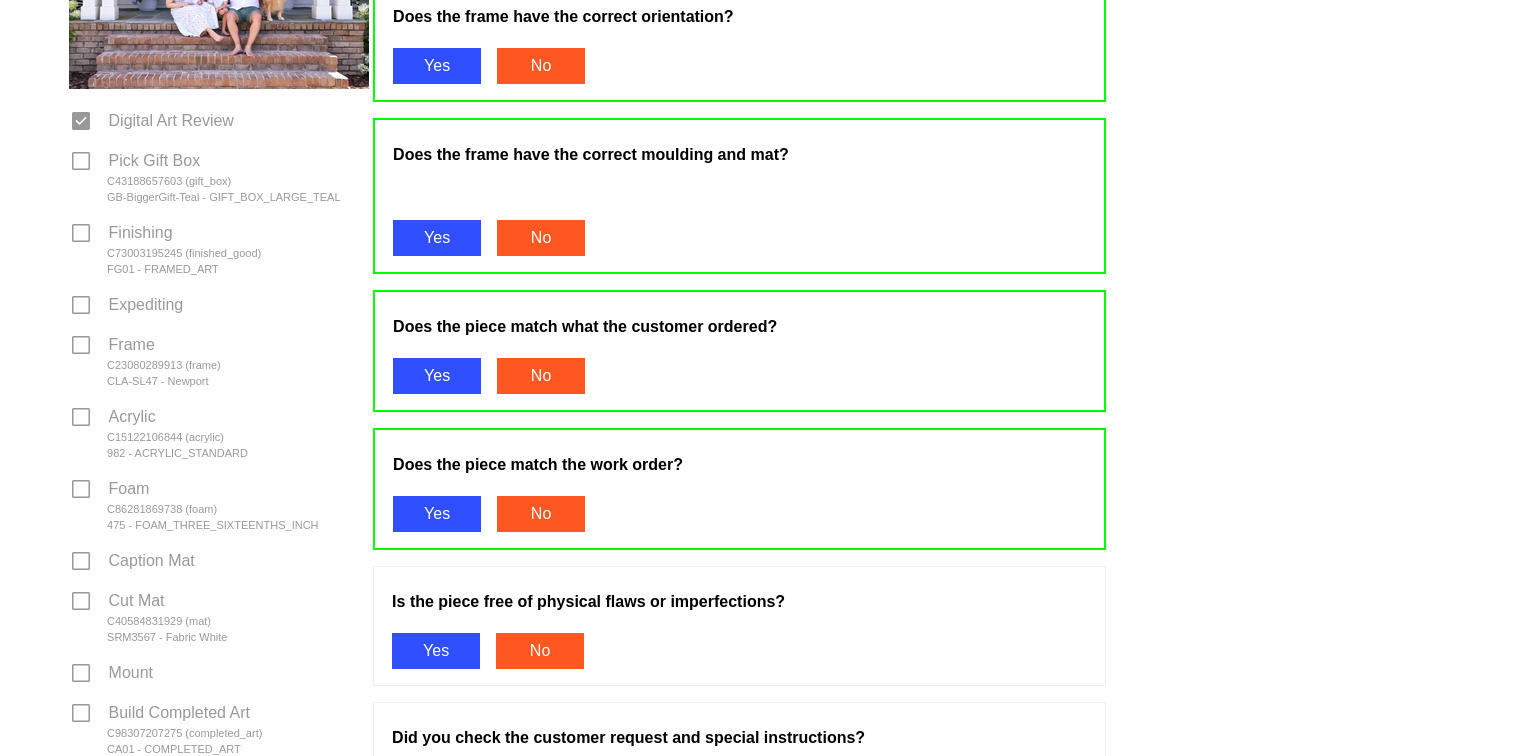 click on "Yes" at bounding box center [436, 651] 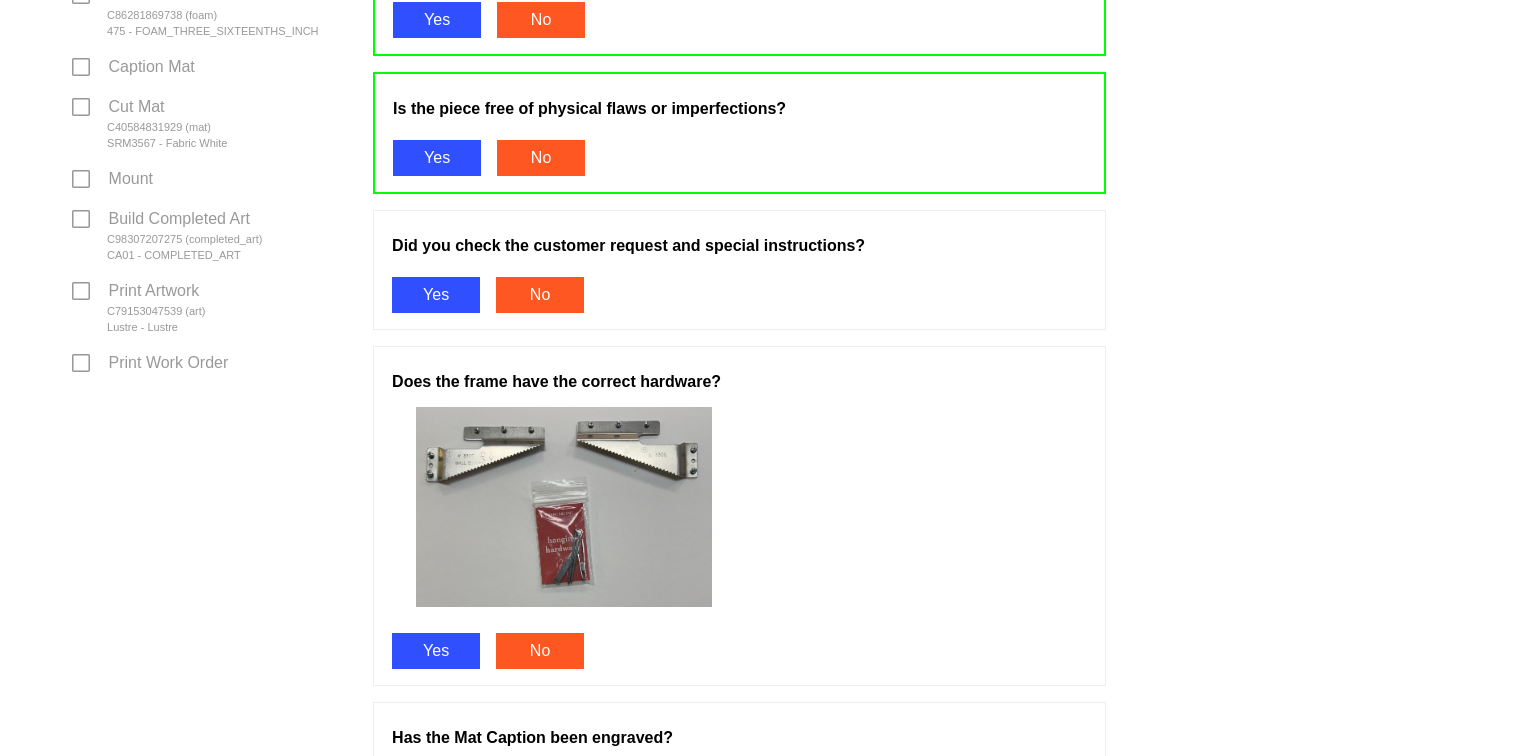 click on "Yes" at bounding box center [436, 295] 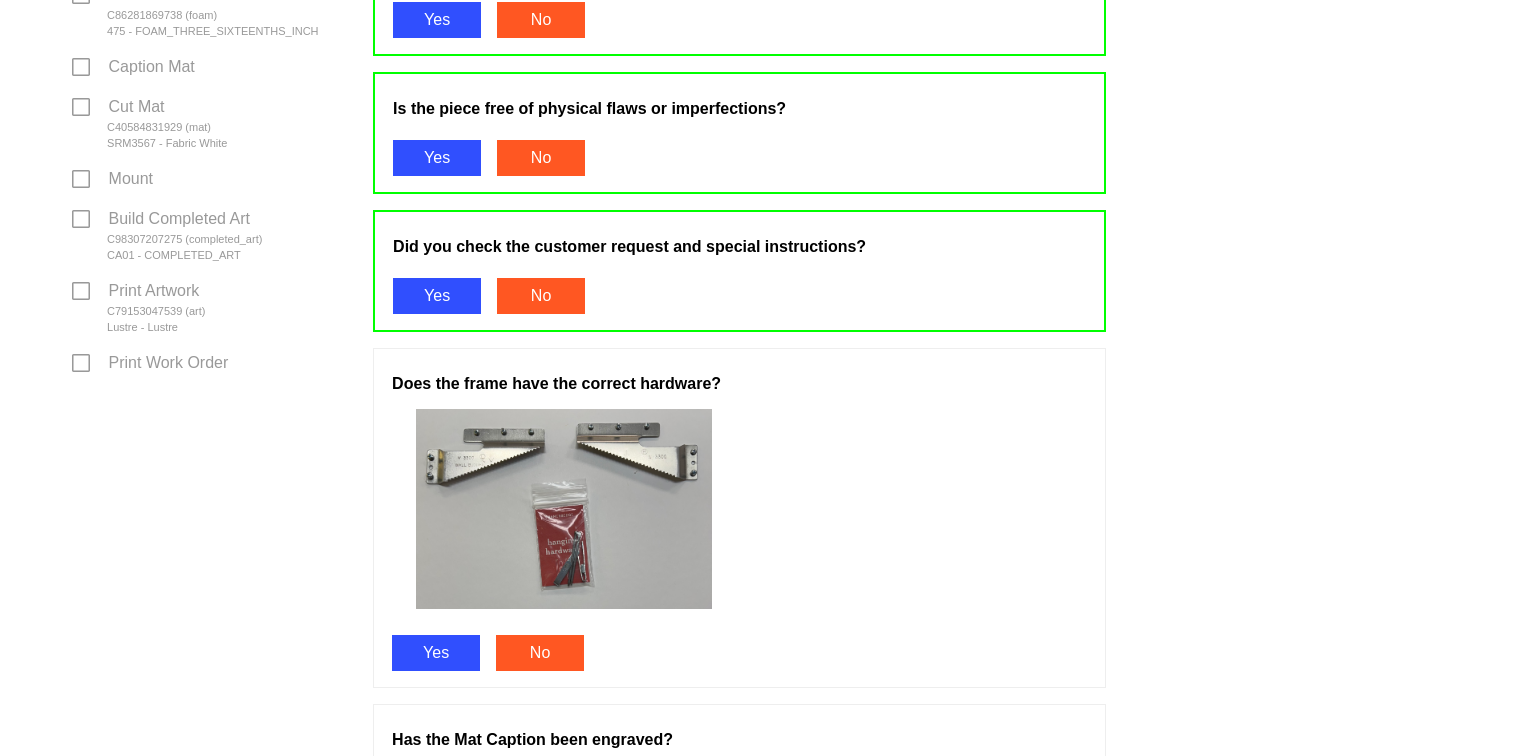 click on "Yes" at bounding box center [436, 653] 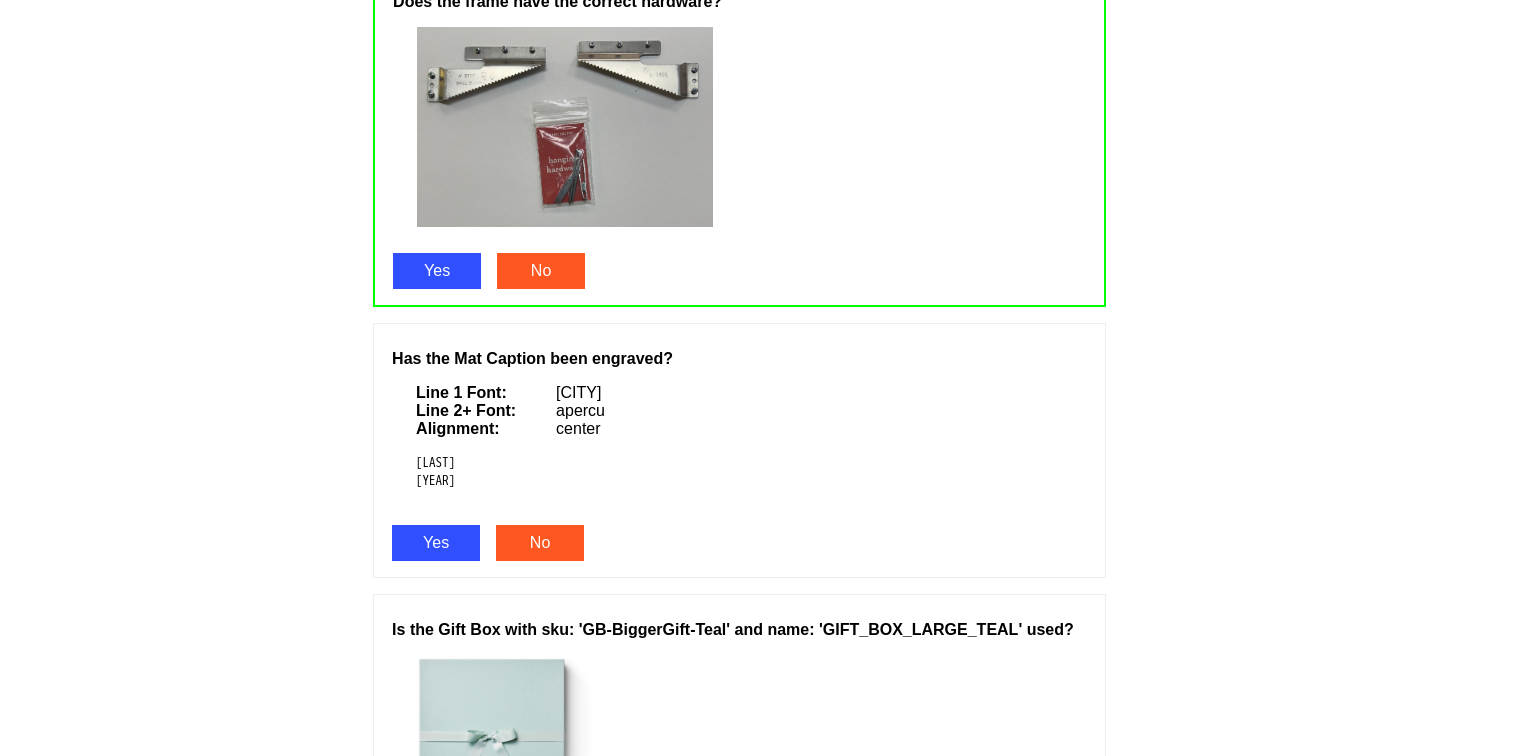 click on "Yes" at bounding box center [436, 543] 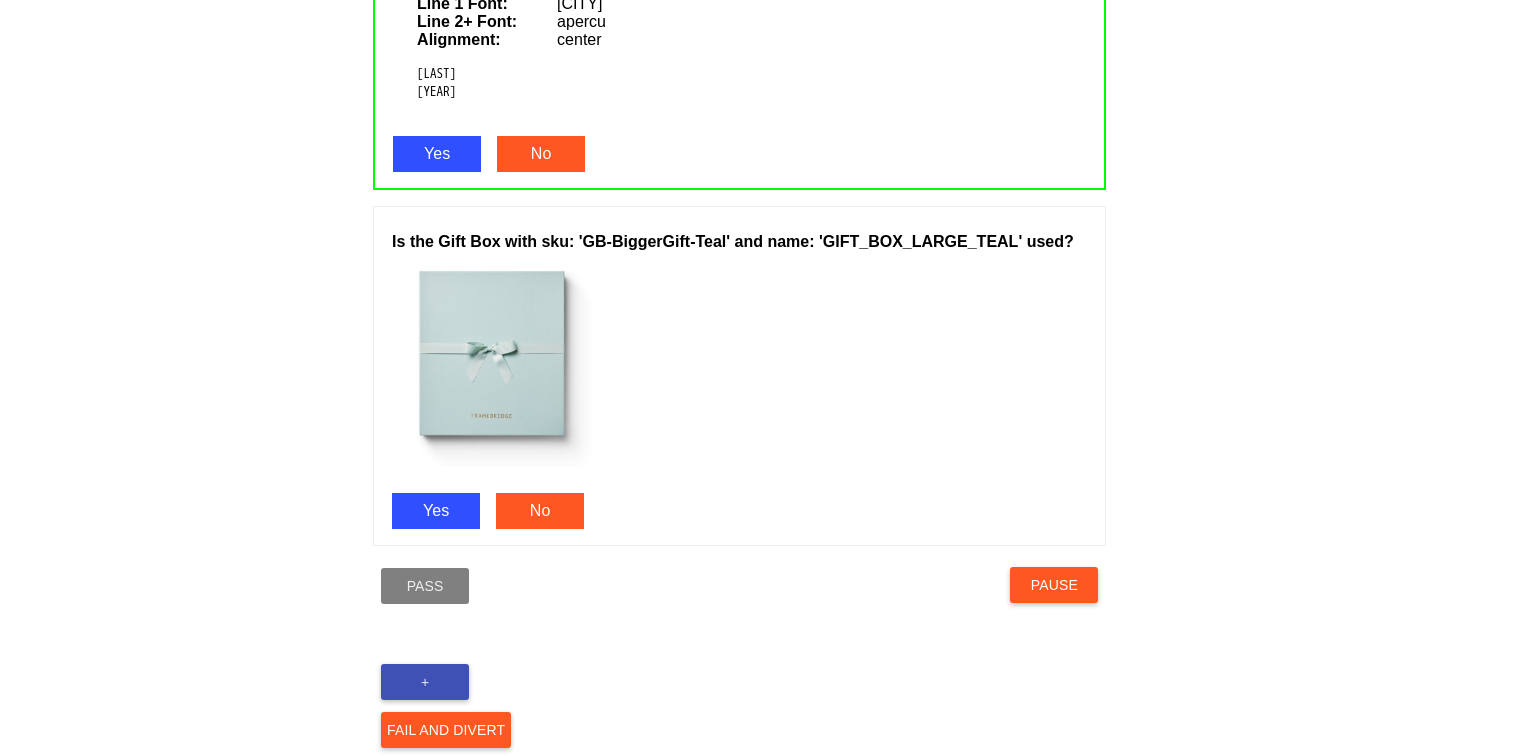 scroll, scrollTop: 1701, scrollLeft: 0, axis: vertical 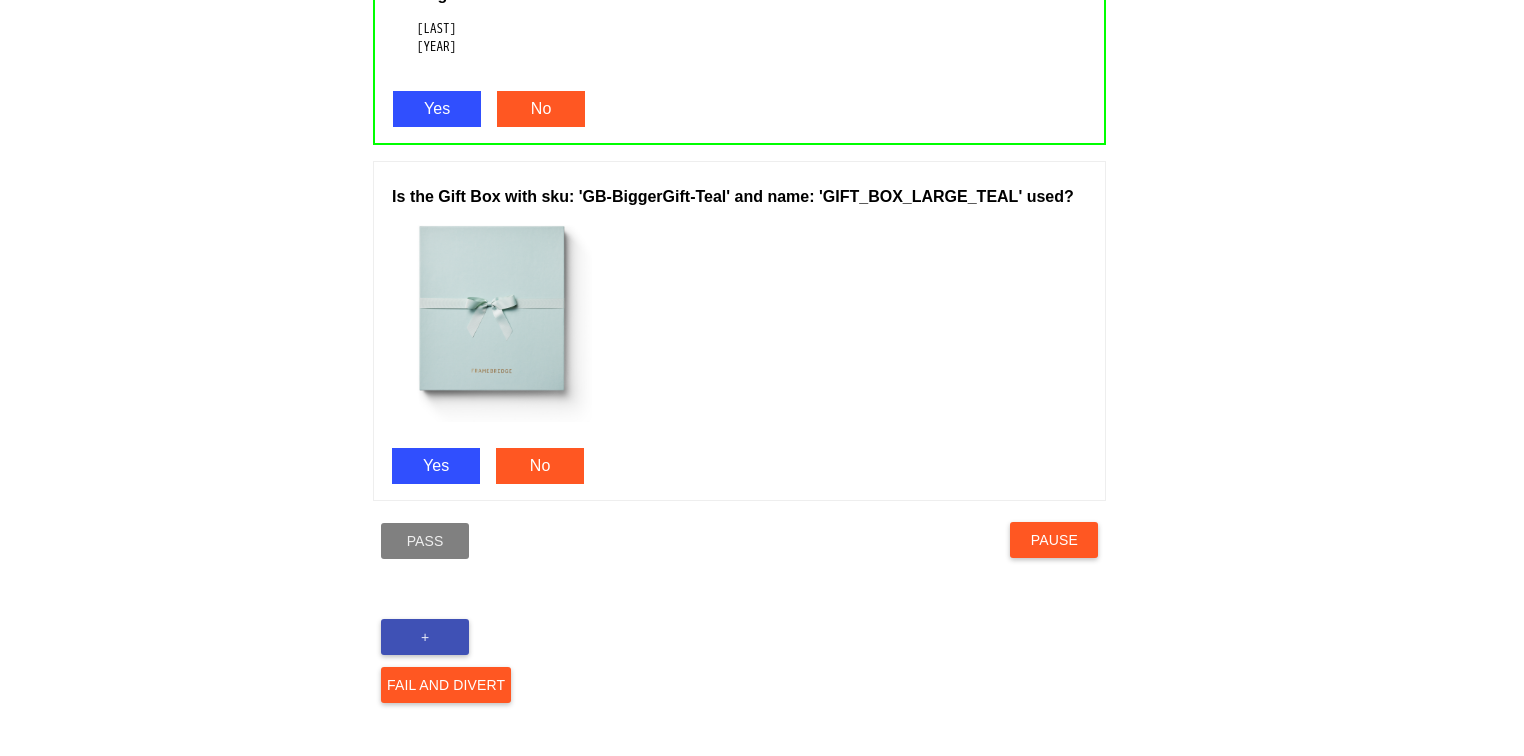 click on "Yes" at bounding box center (436, 466) 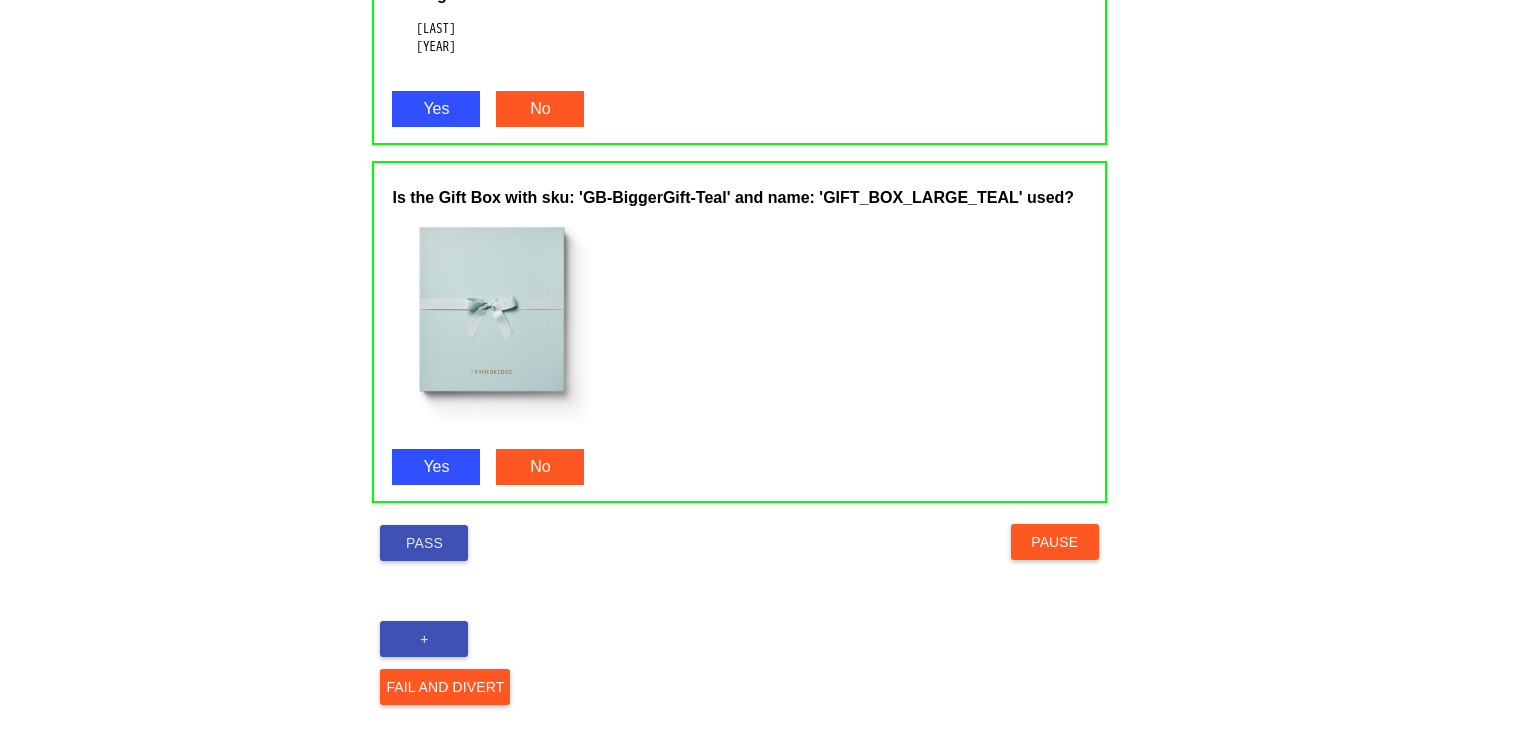 click on "Pass" at bounding box center (424, 543) 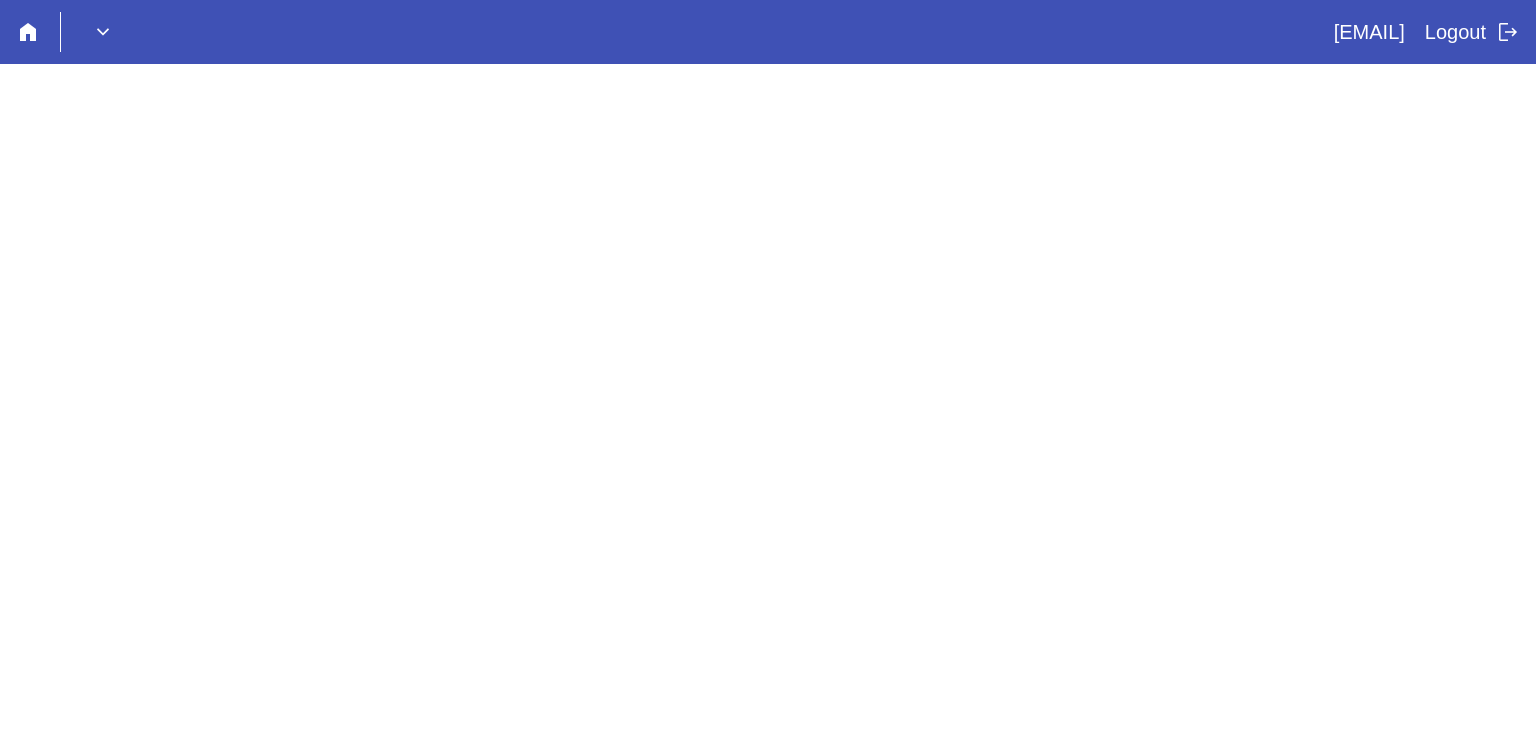 scroll, scrollTop: 0, scrollLeft: 0, axis: both 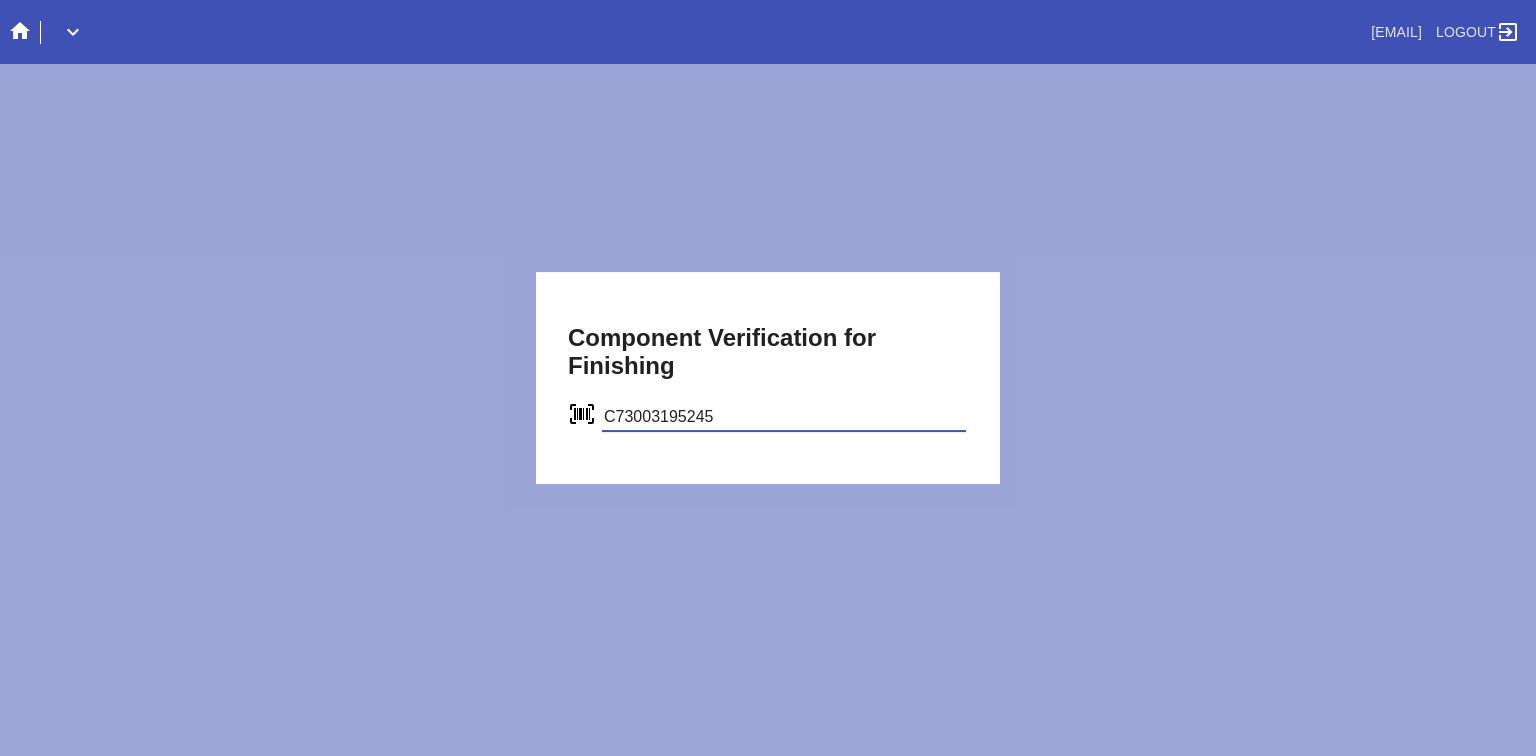 type on "C73003195245" 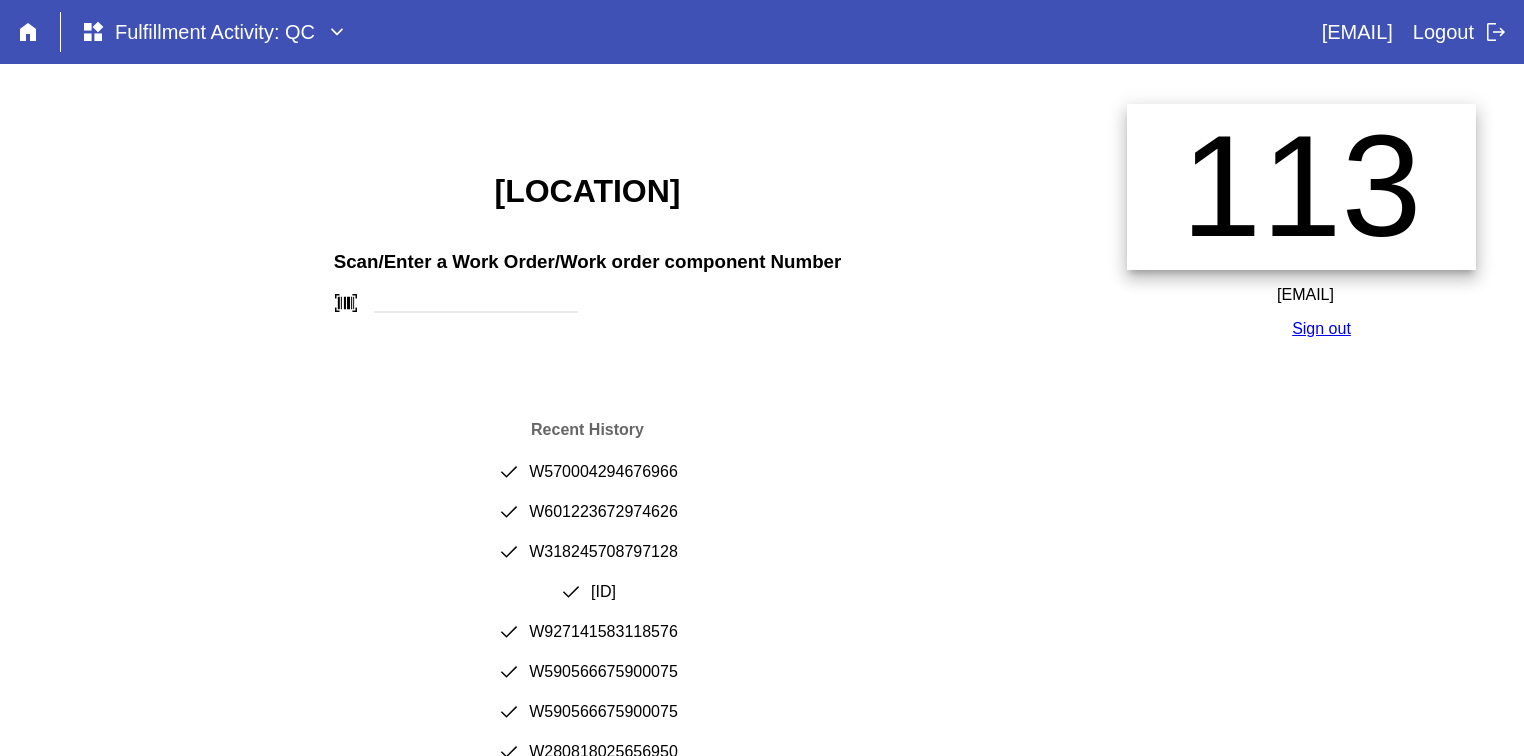 scroll, scrollTop: 0, scrollLeft: 0, axis: both 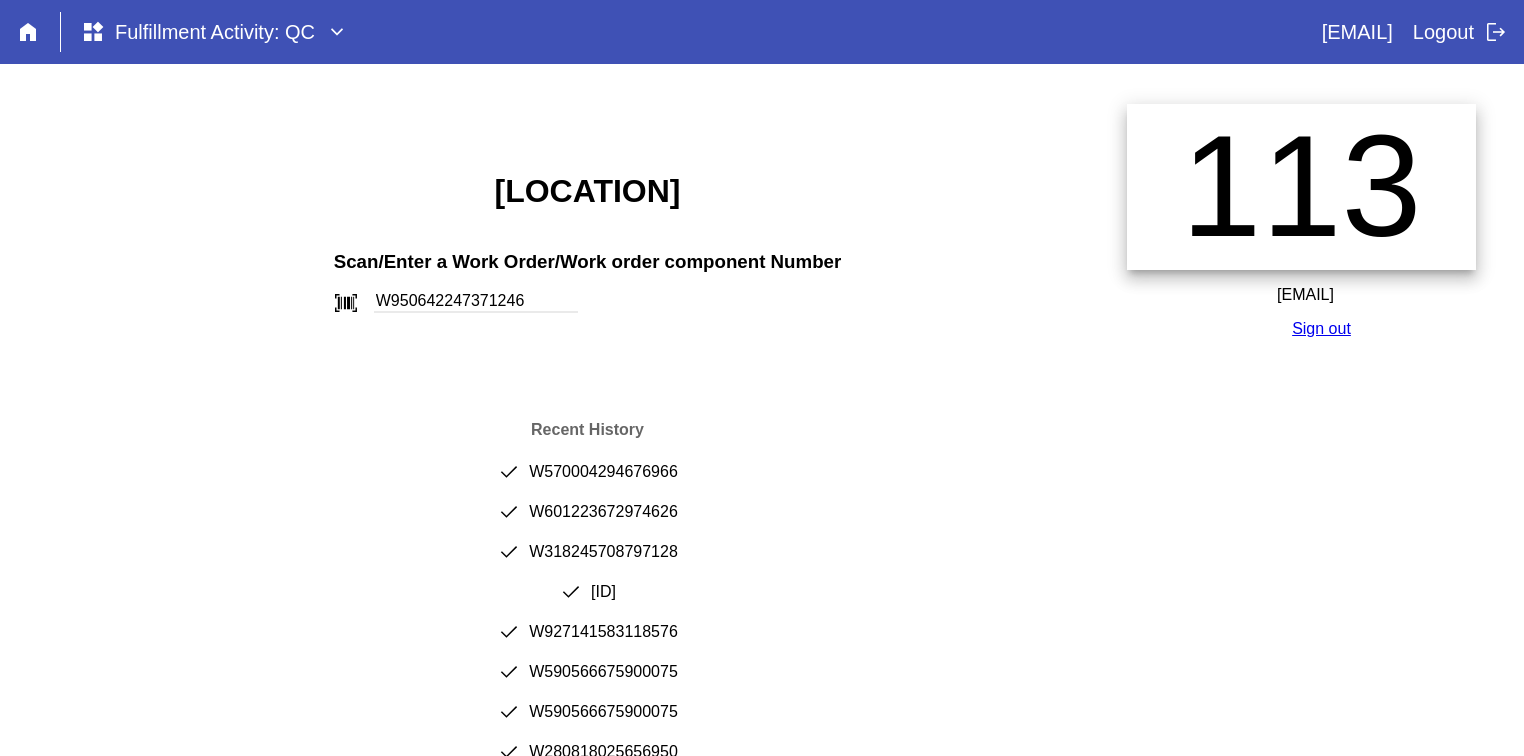 type on "W950642247371246" 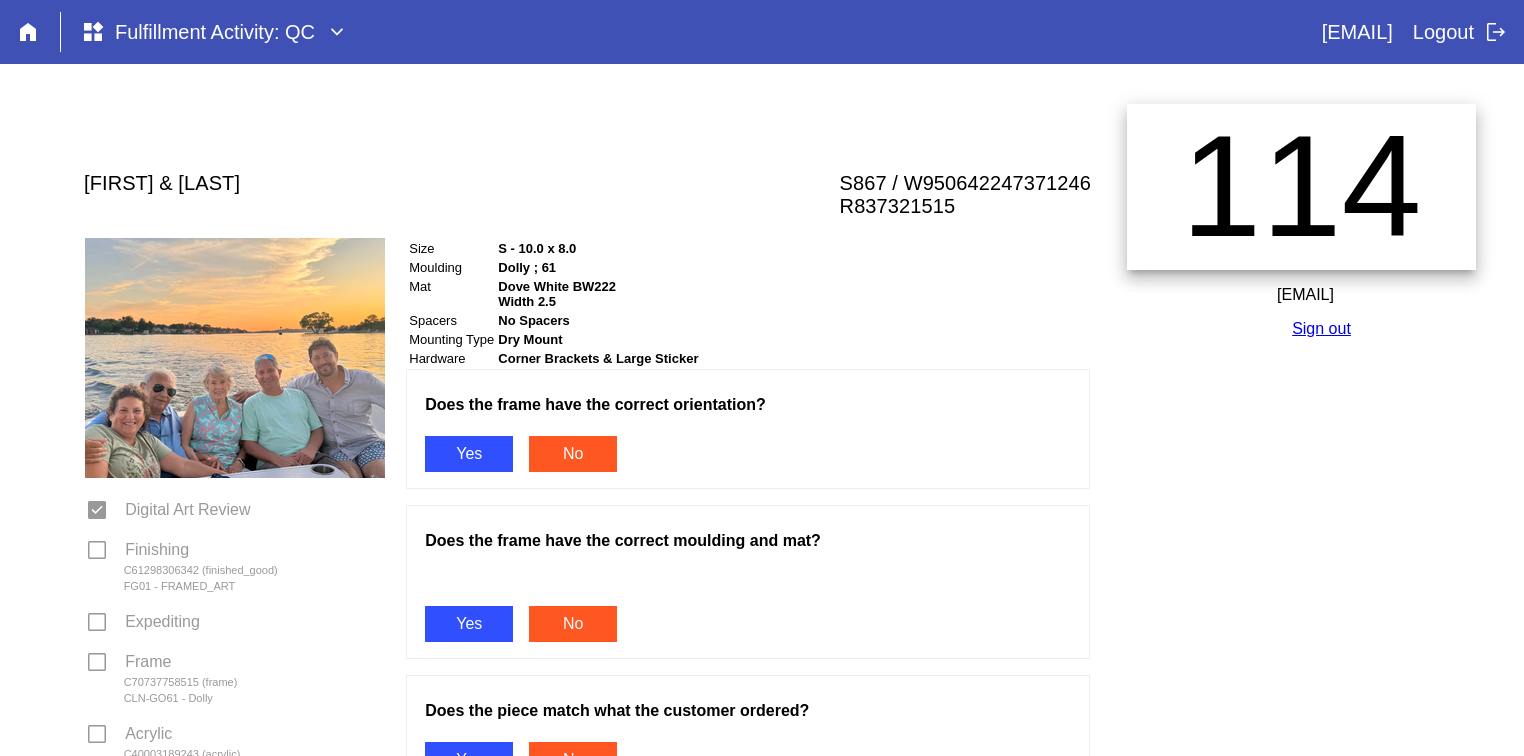 scroll, scrollTop: 0, scrollLeft: 0, axis: both 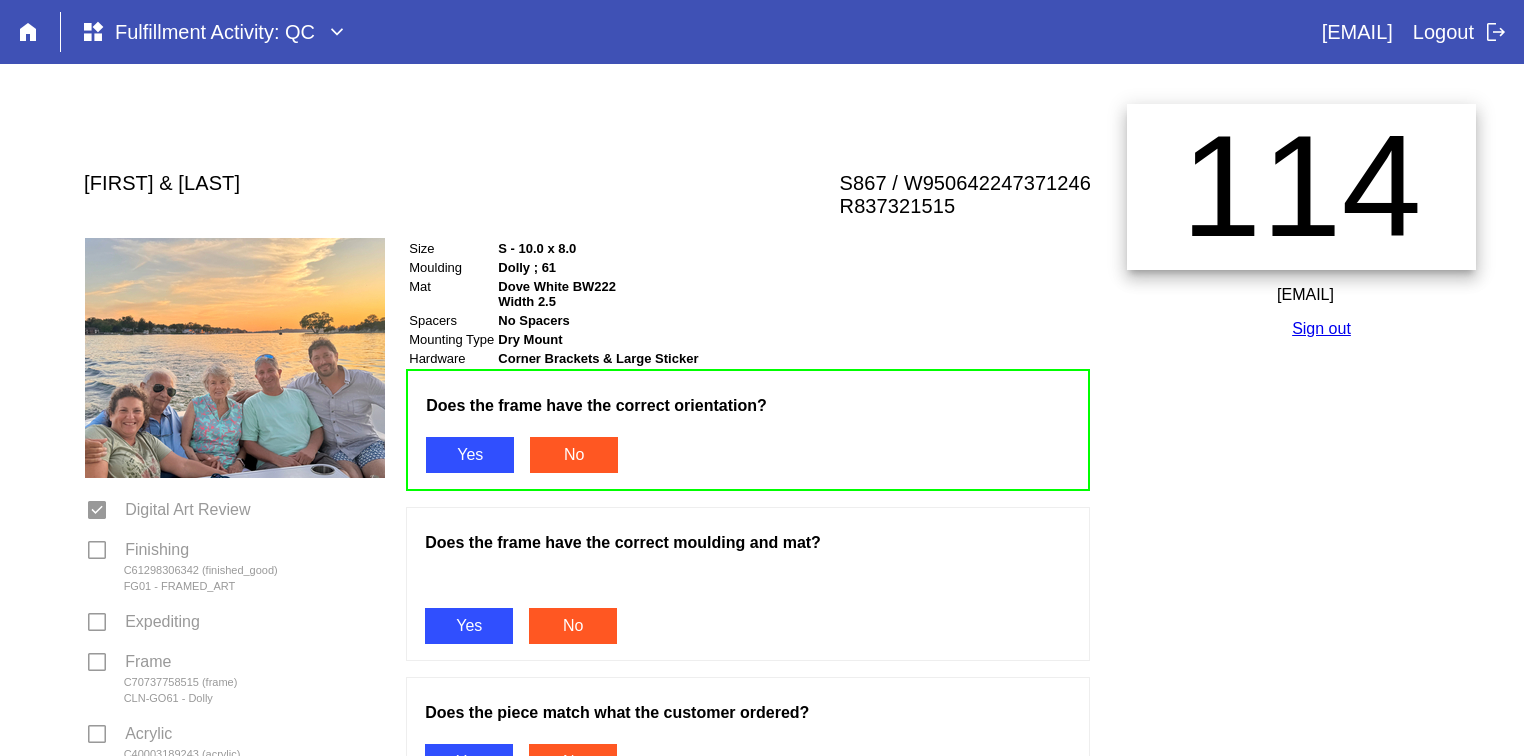 click on "Yes" at bounding box center (469, 626) 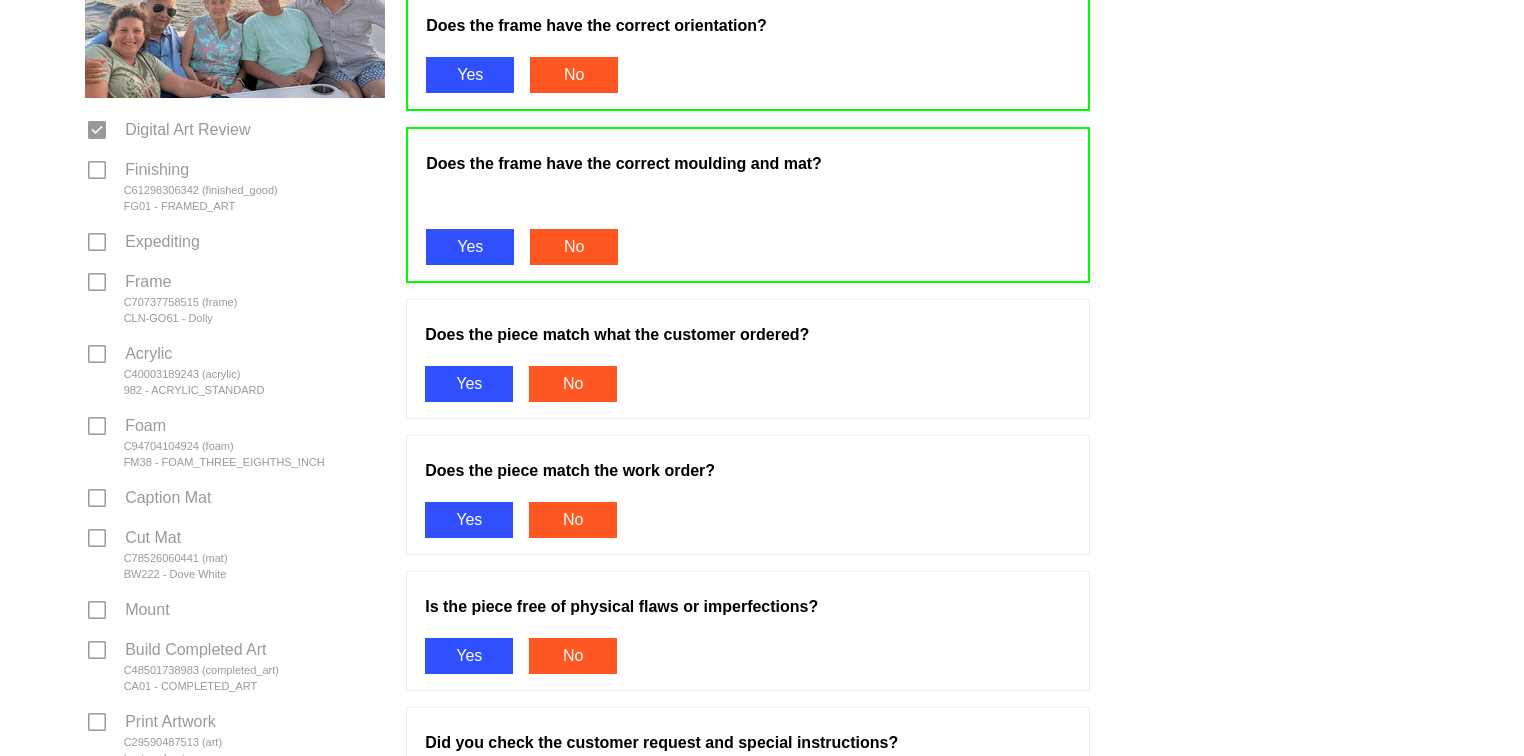 scroll, scrollTop: 423, scrollLeft: 0, axis: vertical 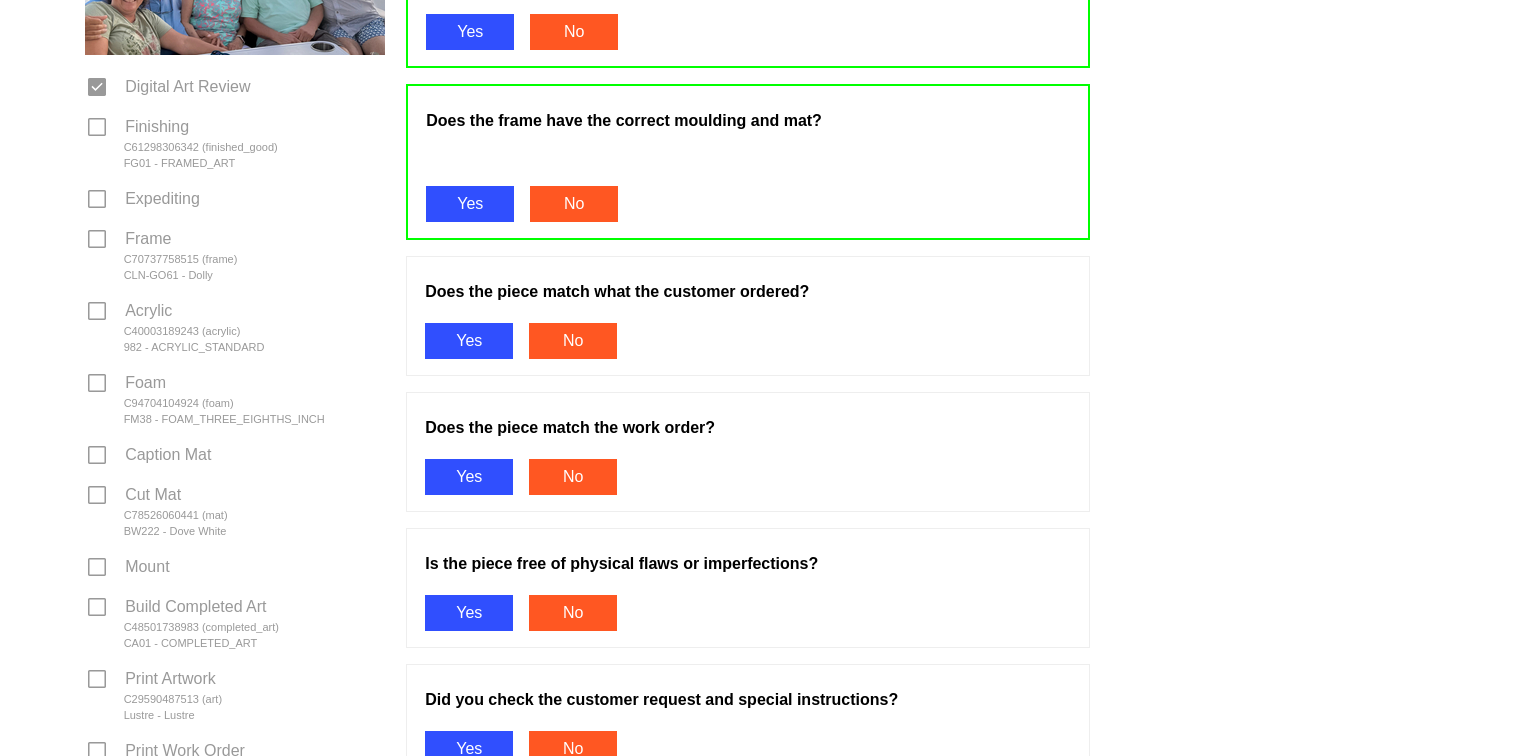click on "Yes" at bounding box center [469, 341] 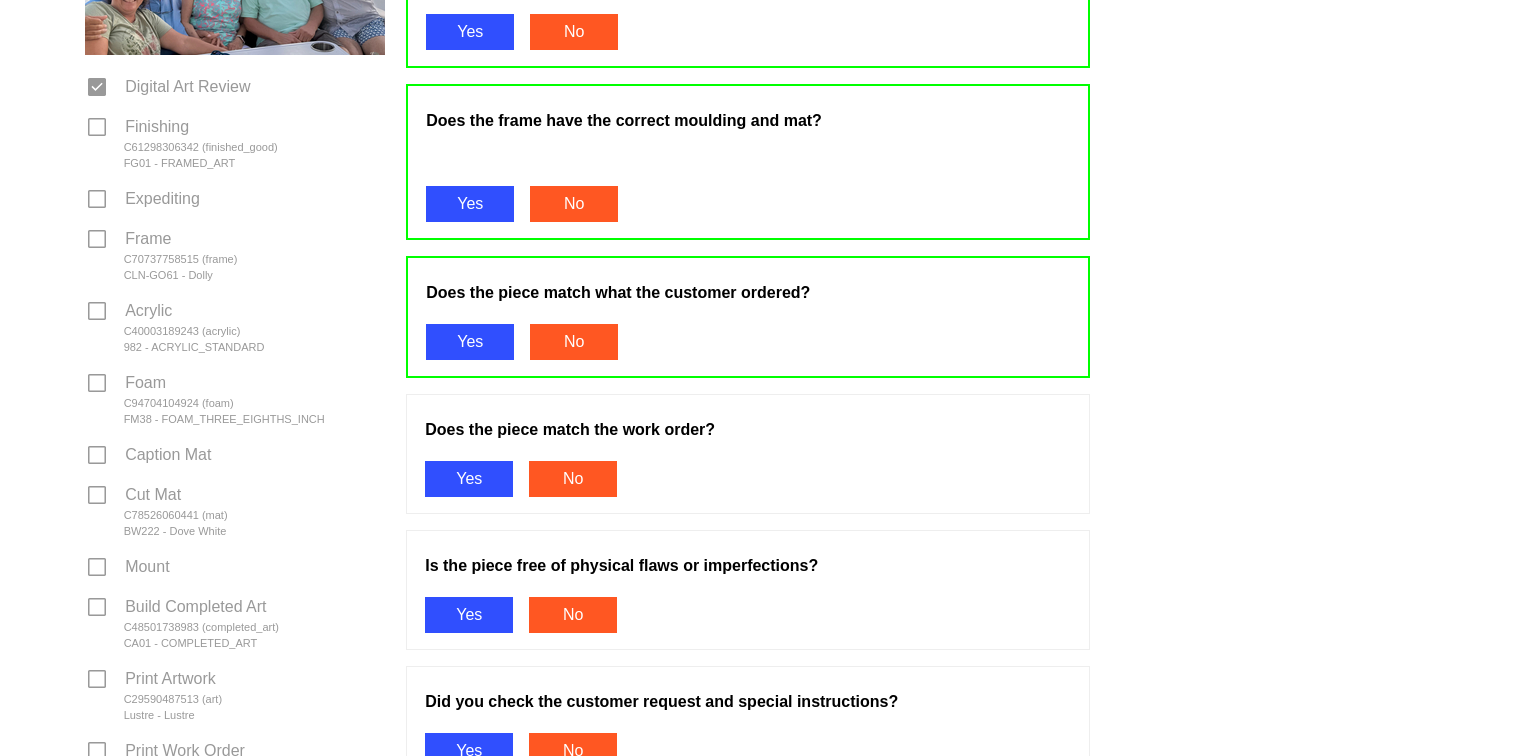 click on "Yes" at bounding box center (469, 479) 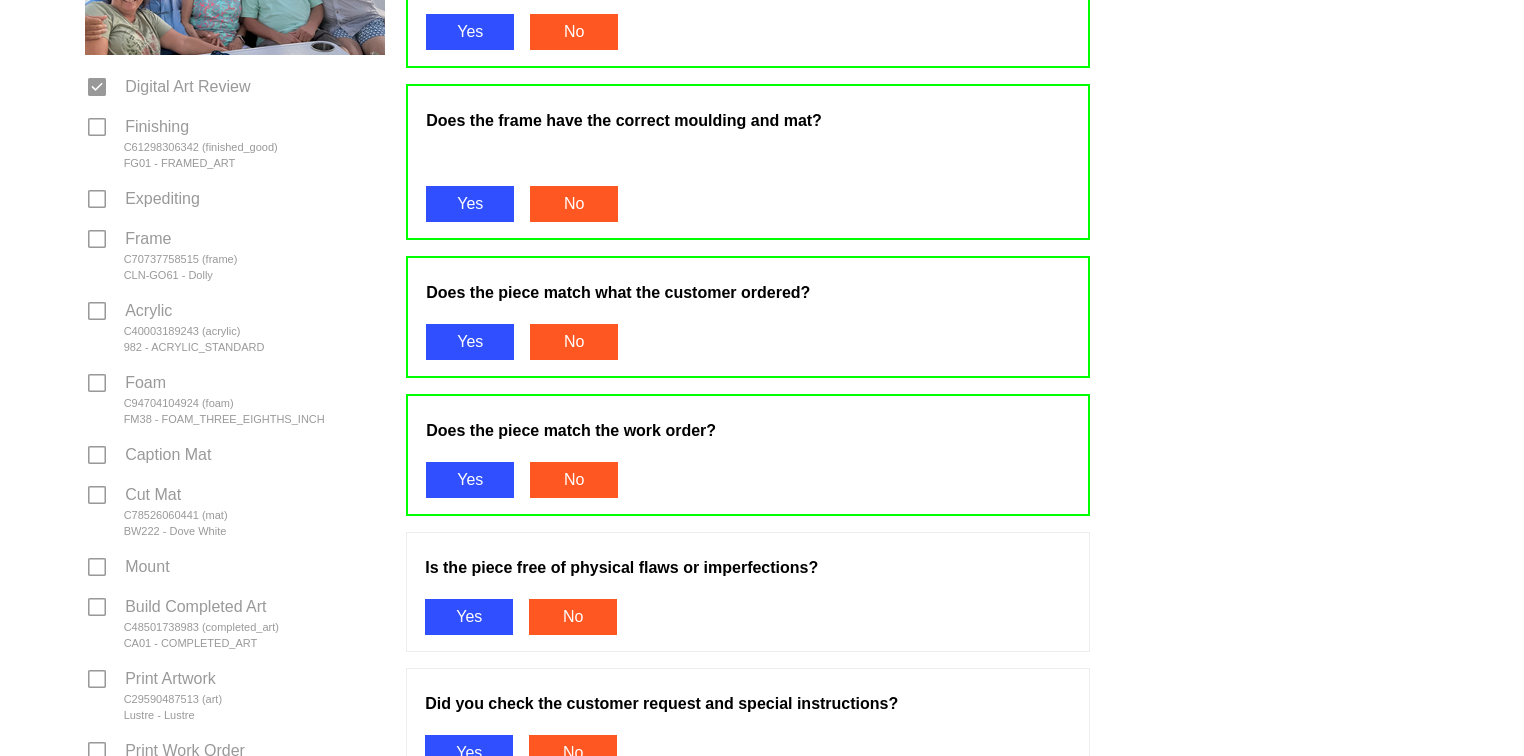 click on "Yes" at bounding box center [469, 617] 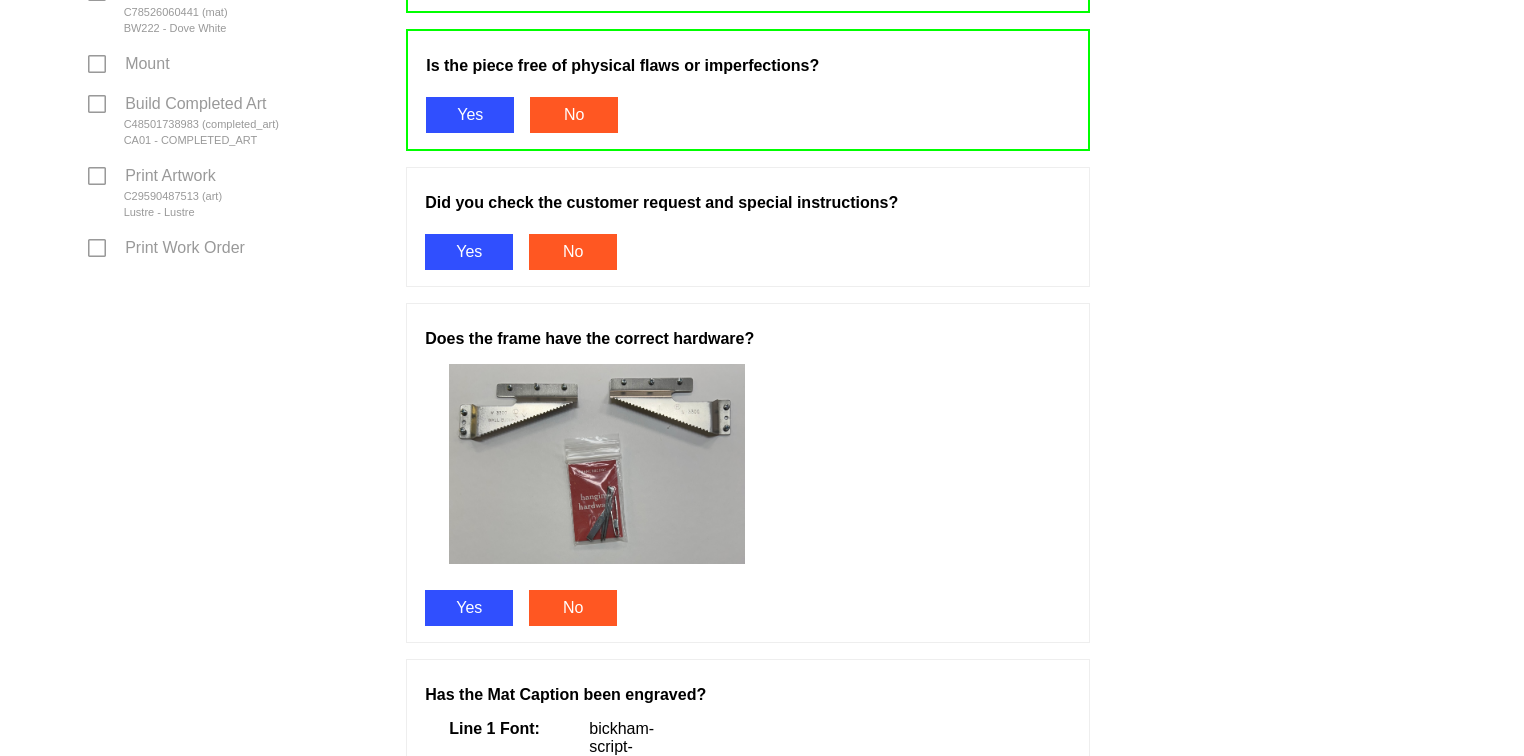 click on "Yes" at bounding box center [469, 252] 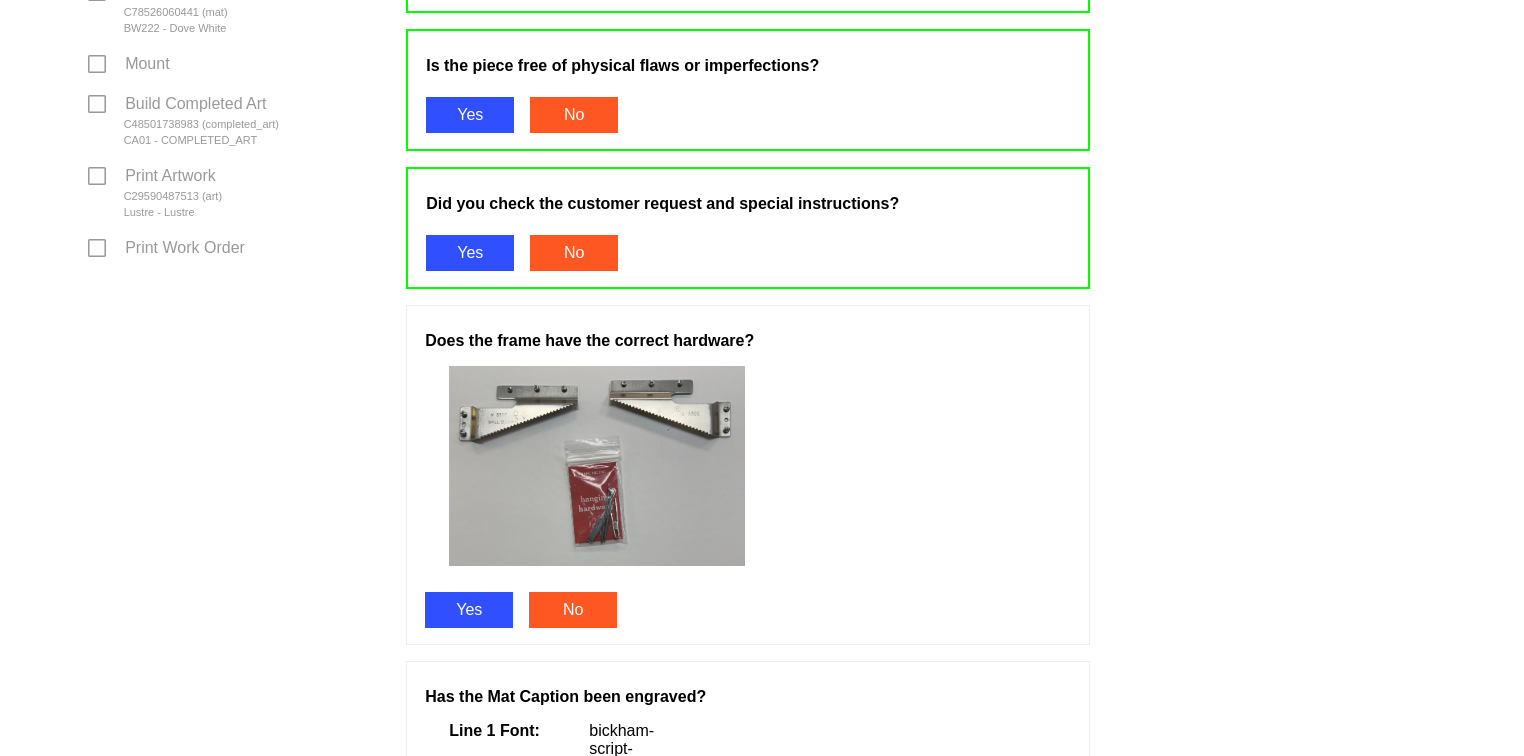 click on "Yes" at bounding box center [469, 610] 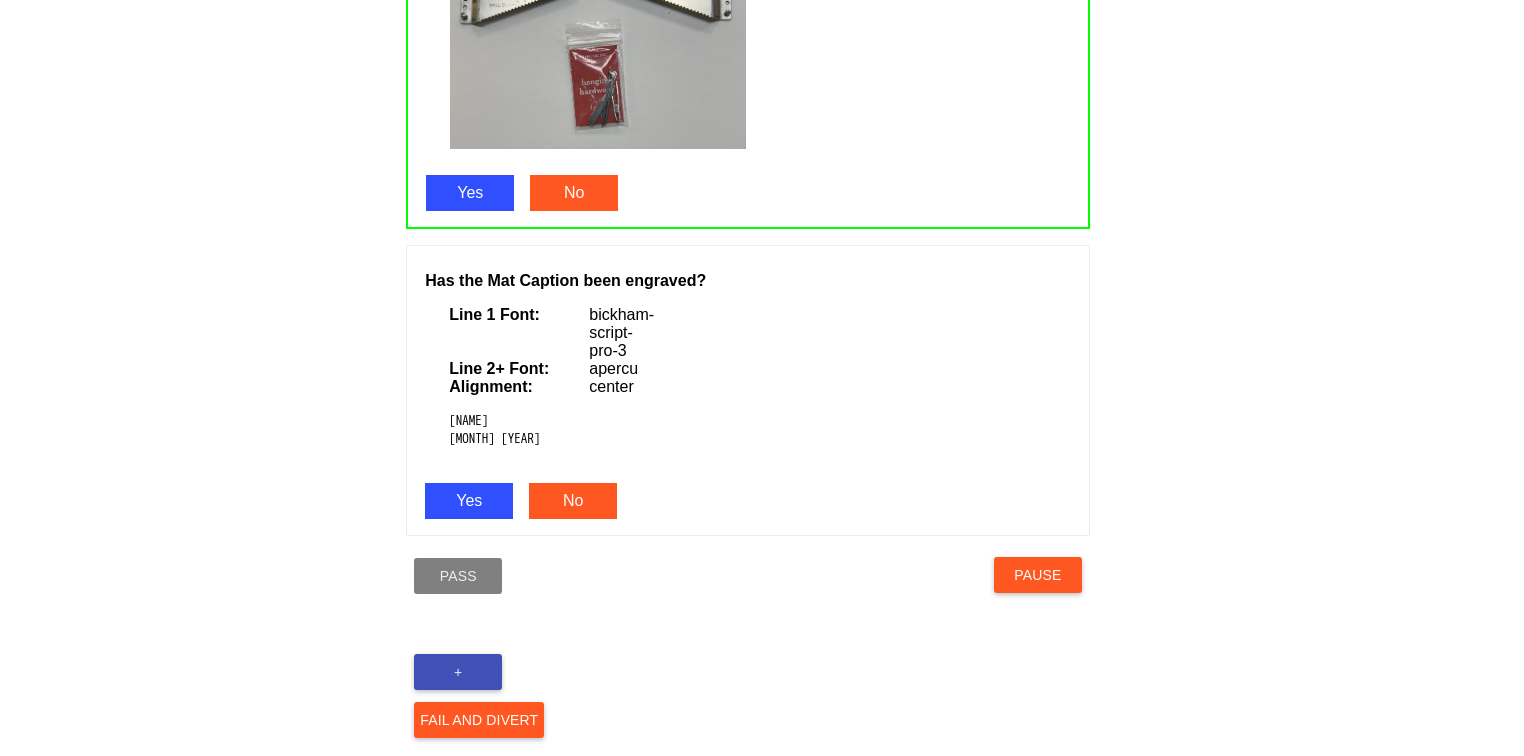 scroll, scrollTop: 1351, scrollLeft: 0, axis: vertical 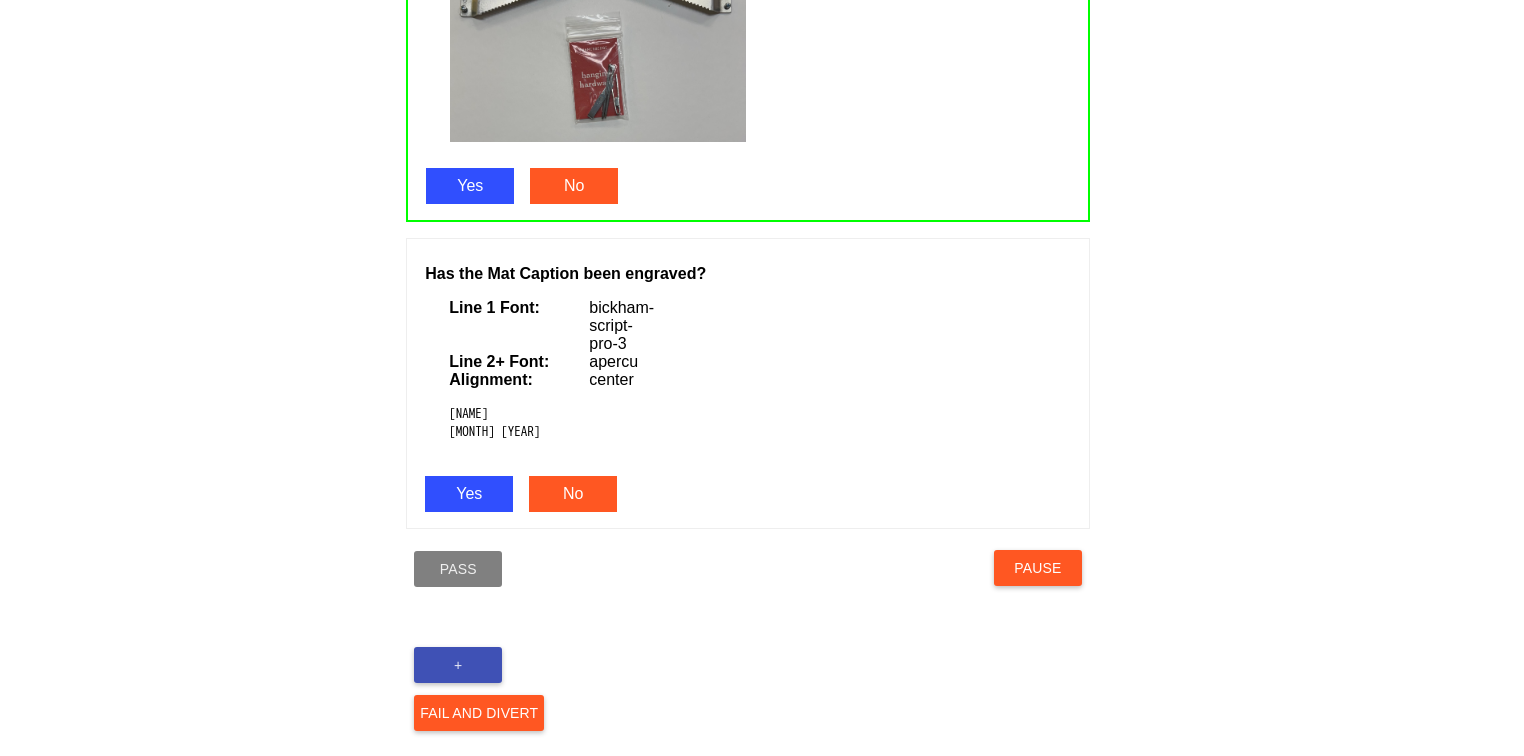 click on "Yes" at bounding box center (469, 494) 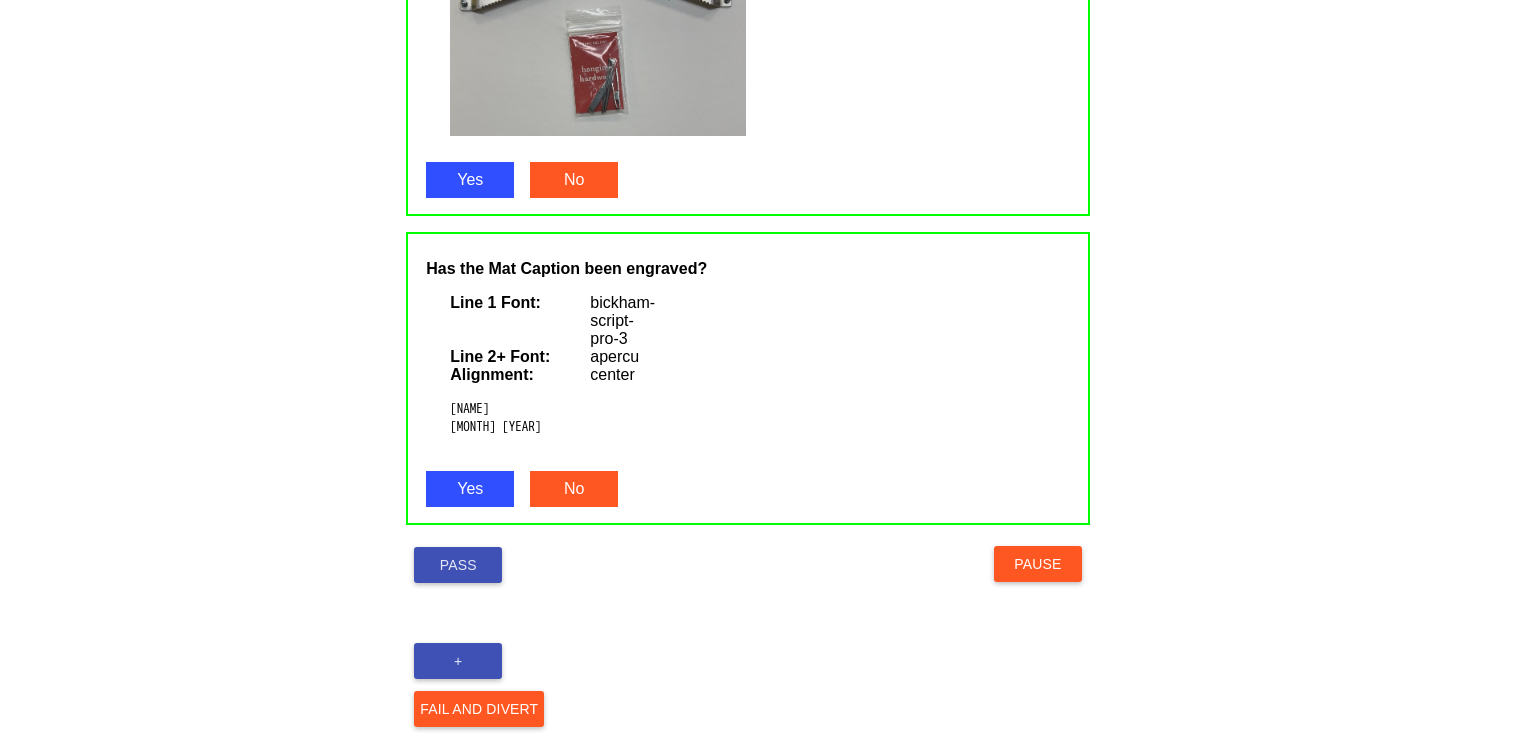 scroll, scrollTop: 1358, scrollLeft: 0, axis: vertical 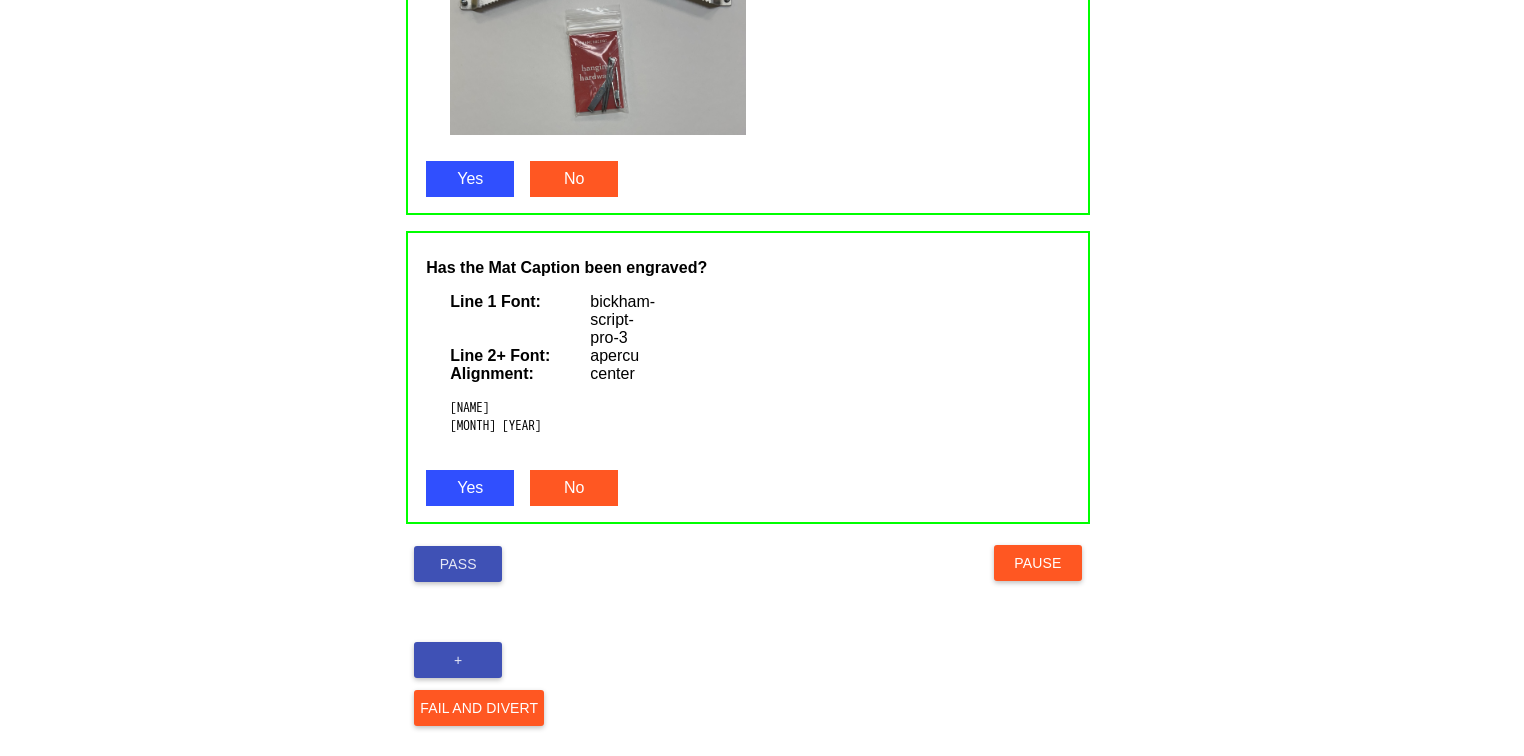 click on "Pass" at bounding box center (458, 564) 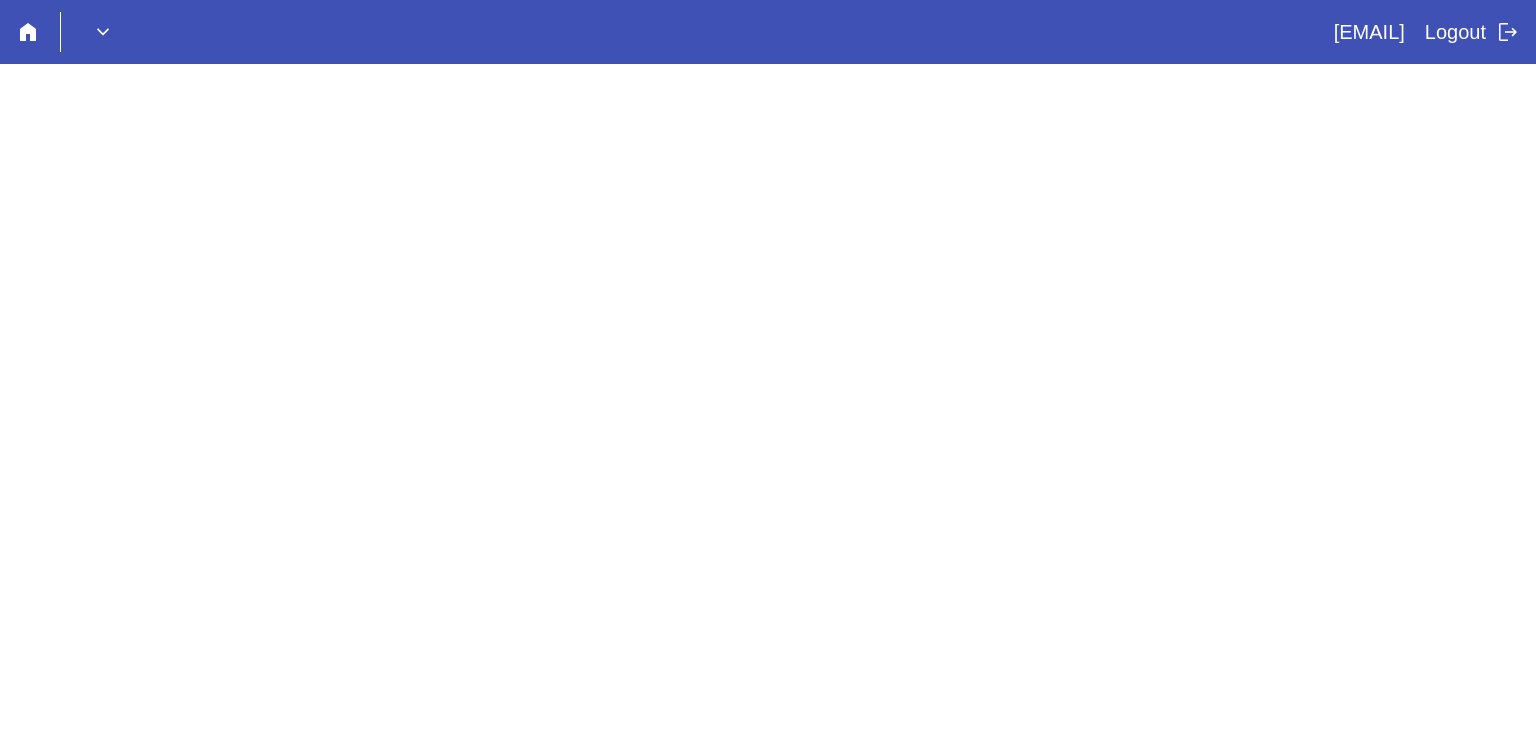 scroll, scrollTop: 0, scrollLeft: 0, axis: both 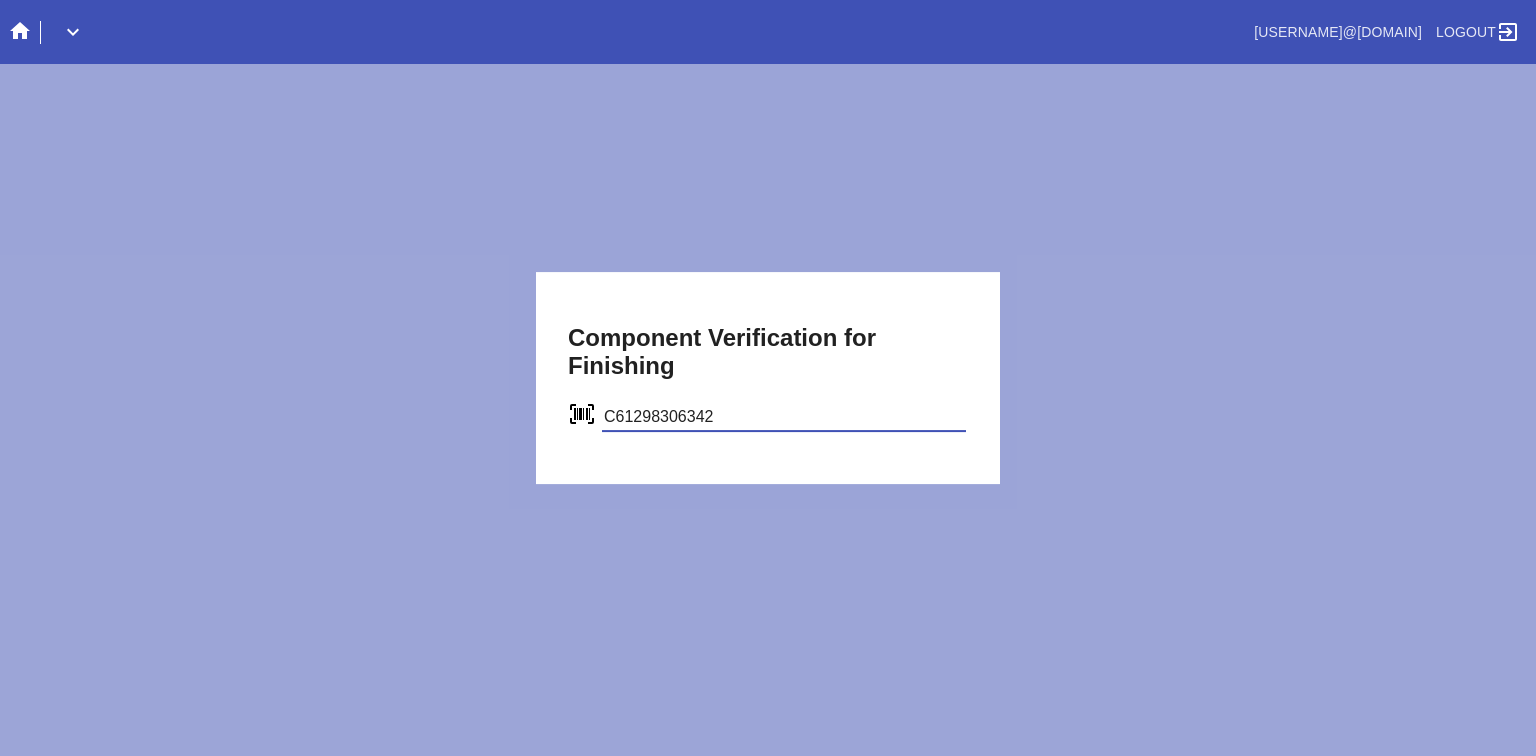 type on "C61298306342" 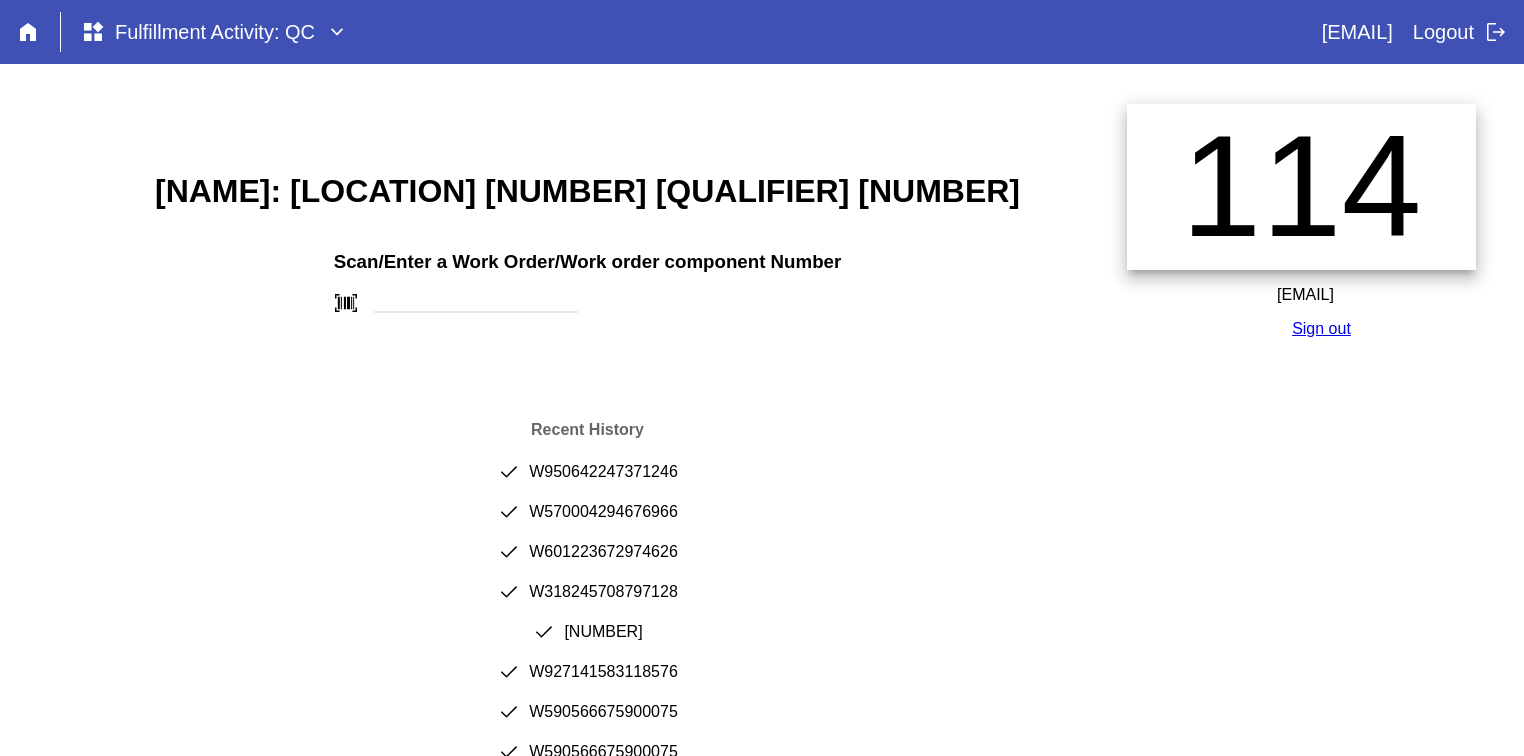 scroll, scrollTop: 0, scrollLeft: 0, axis: both 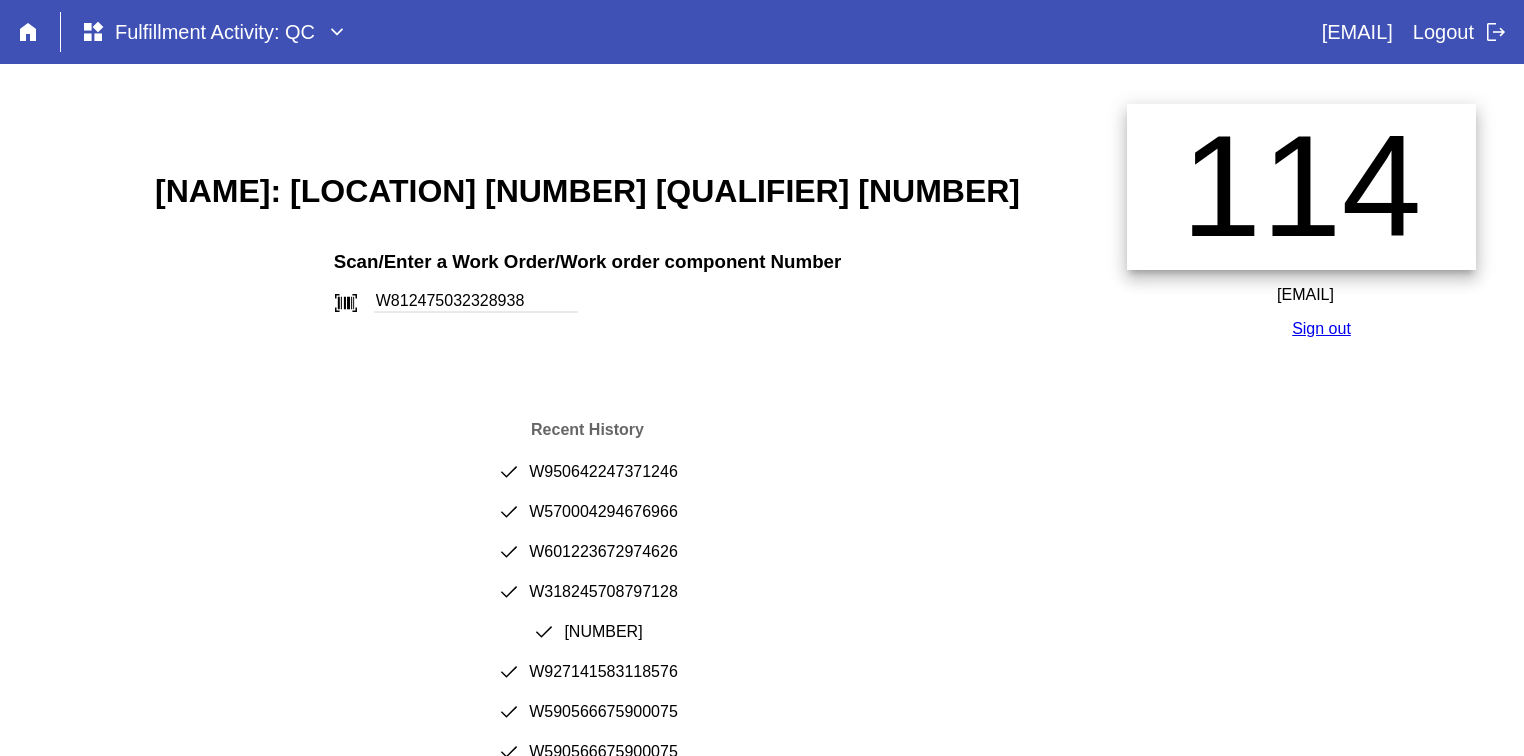 type on "W812475032328938" 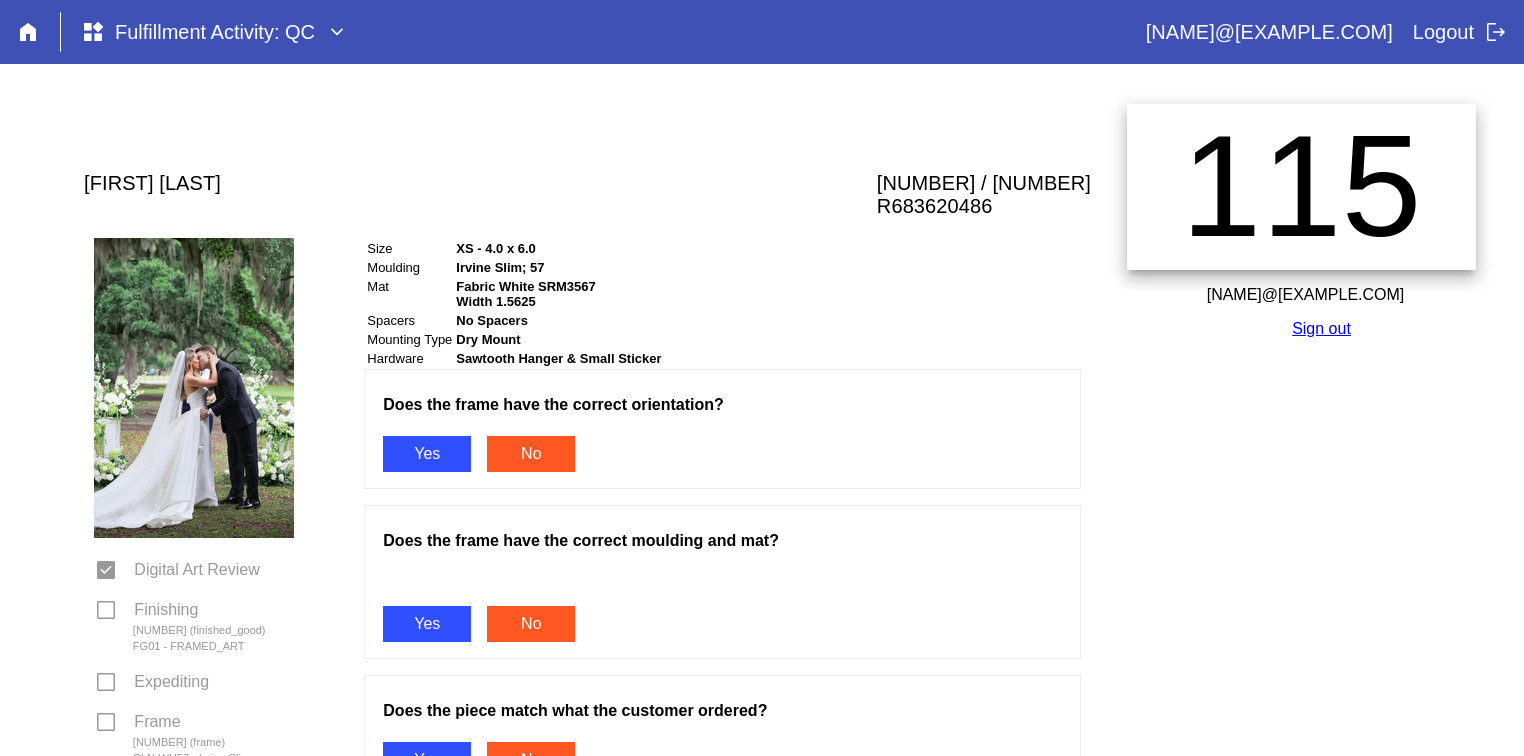 scroll, scrollTop: 0, scrollLeft: 0, axis: both 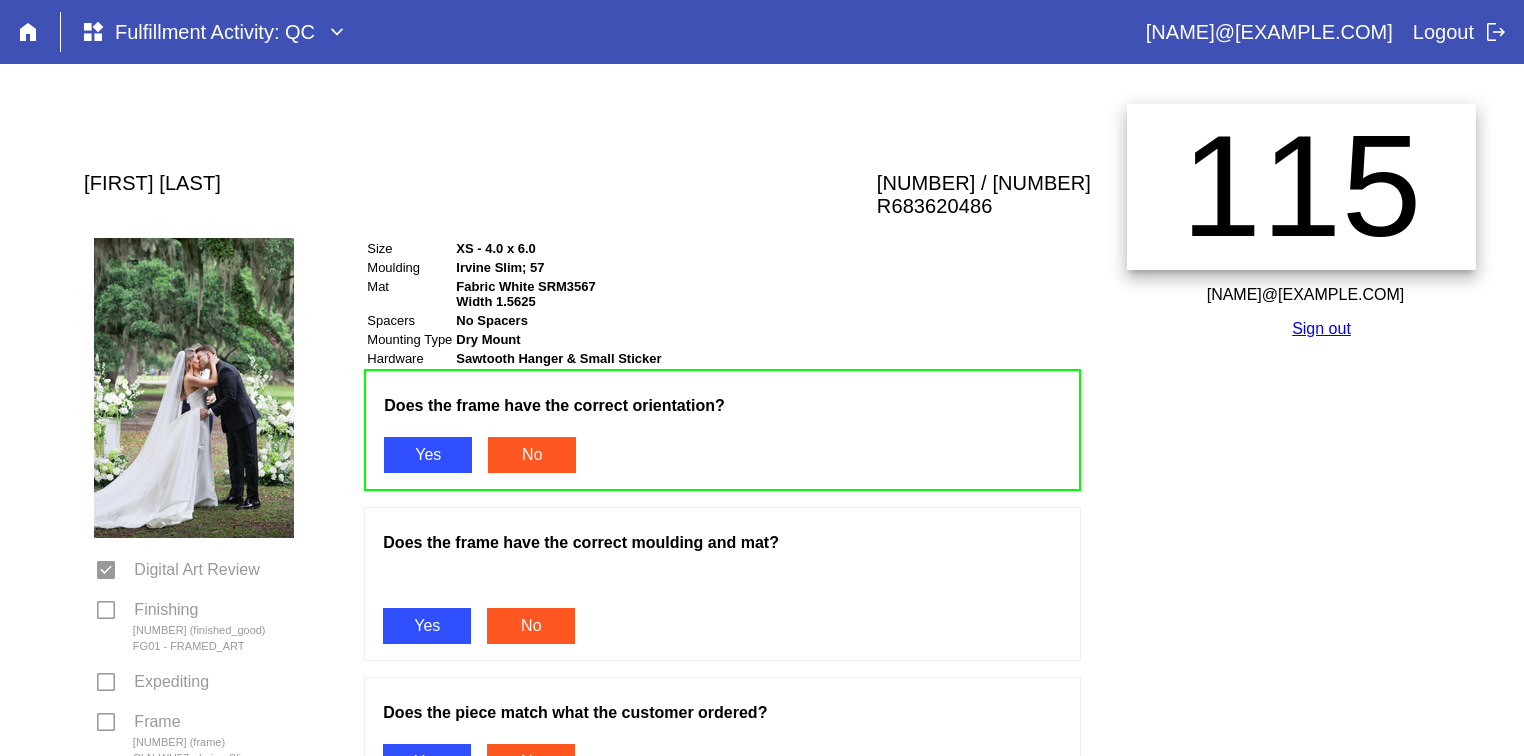 click on "Yes" at bounding box center [427, 626] 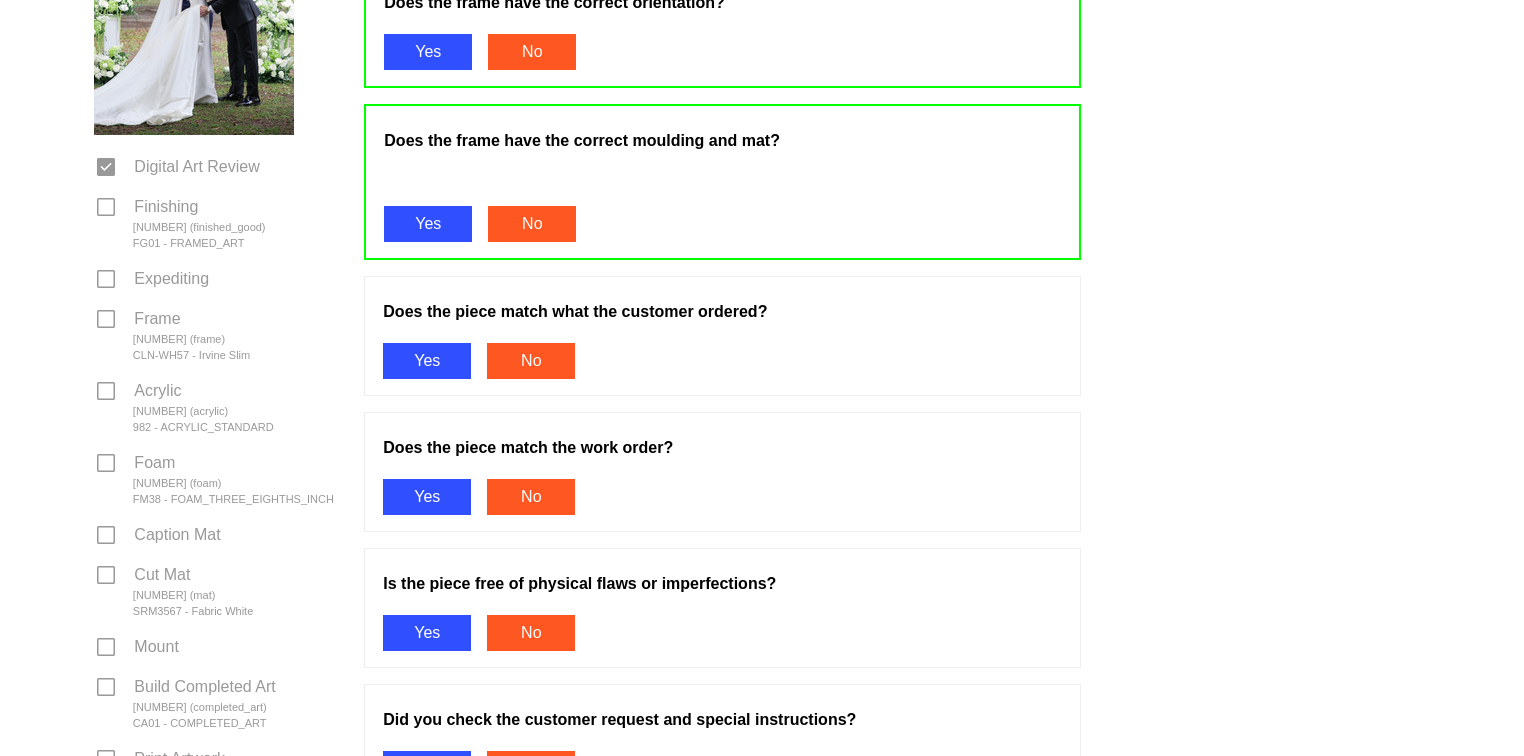 scroll, scrollTop: 407, scrollLeft: 0, axis: vertical 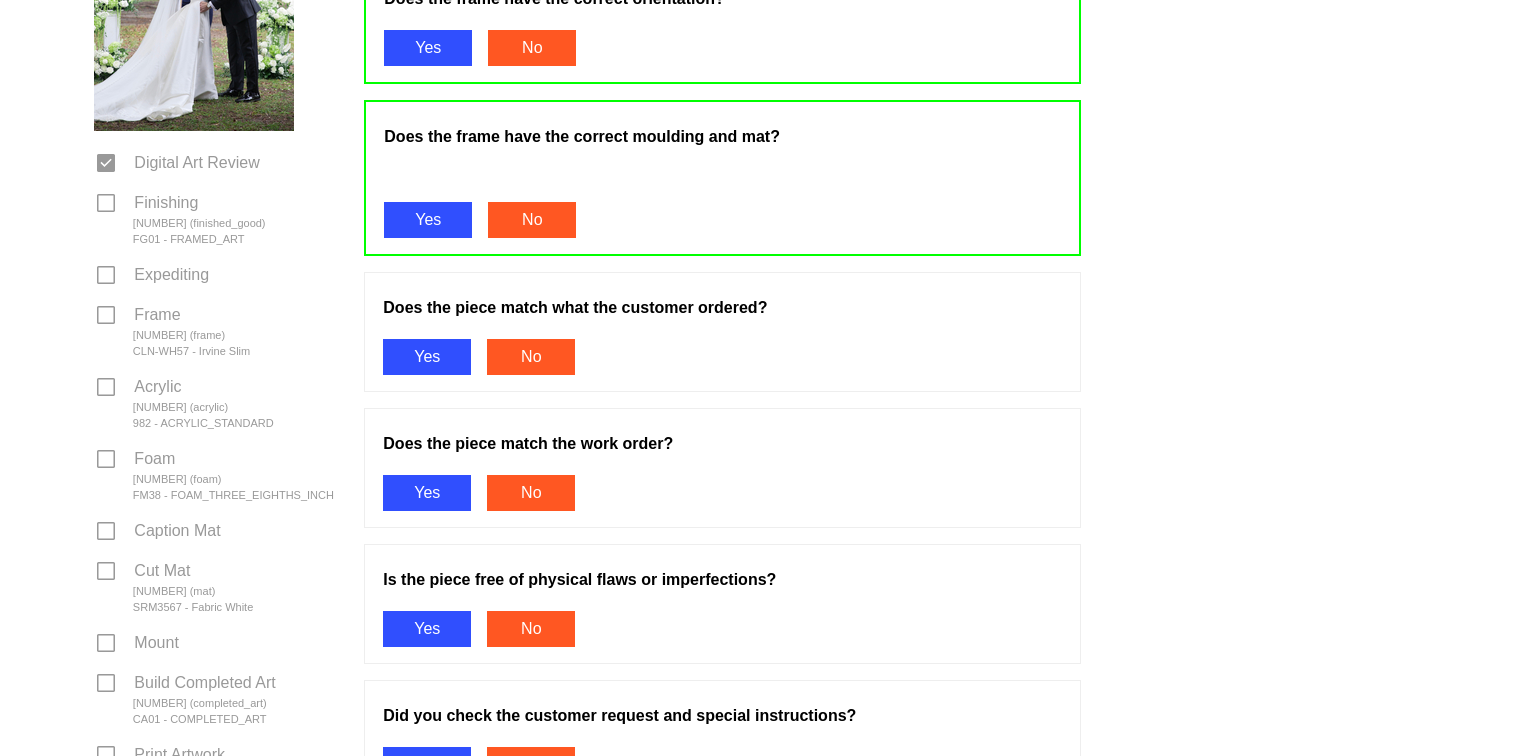 click on "Yes" at bounding box center (427, 357) 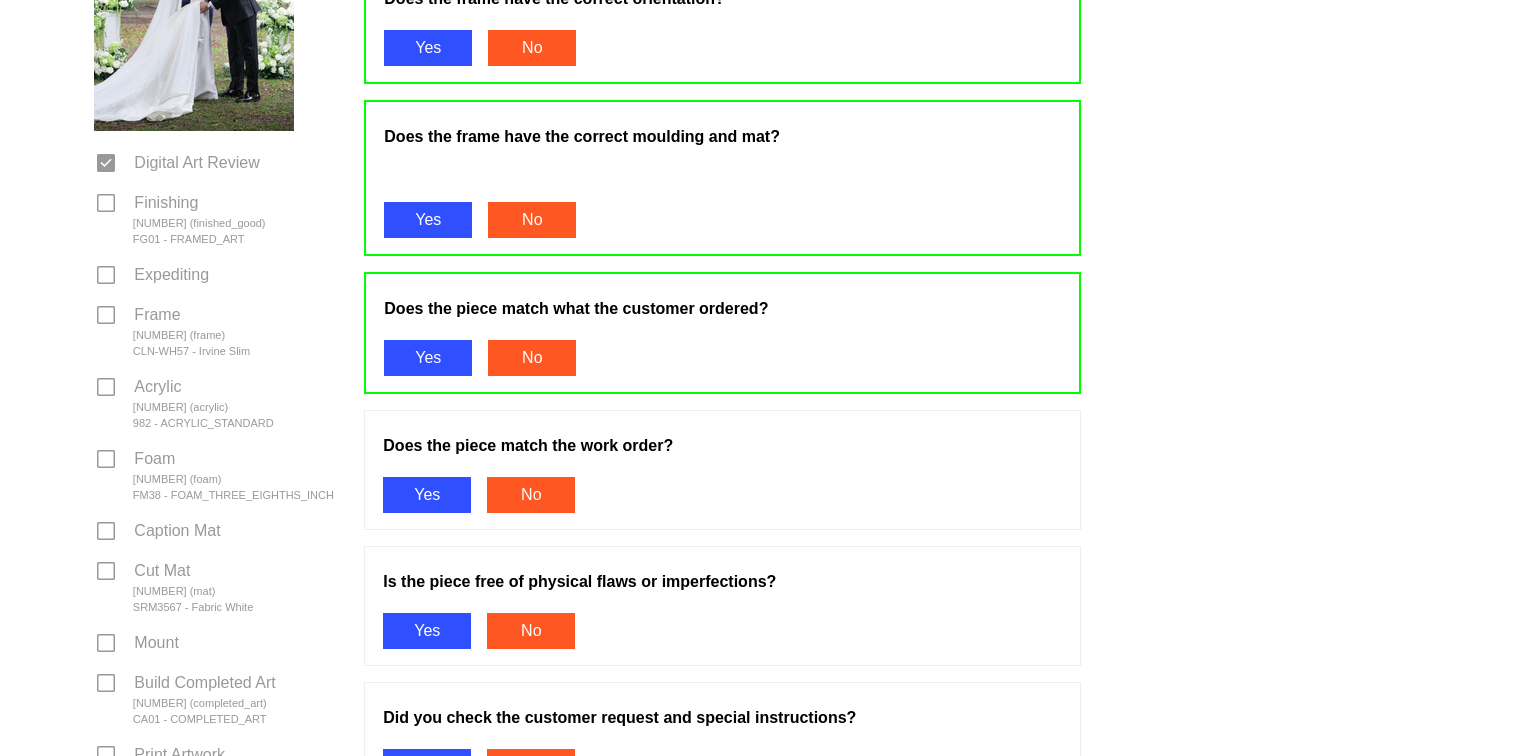 click on "Yes" at bounding box center (427, 495) 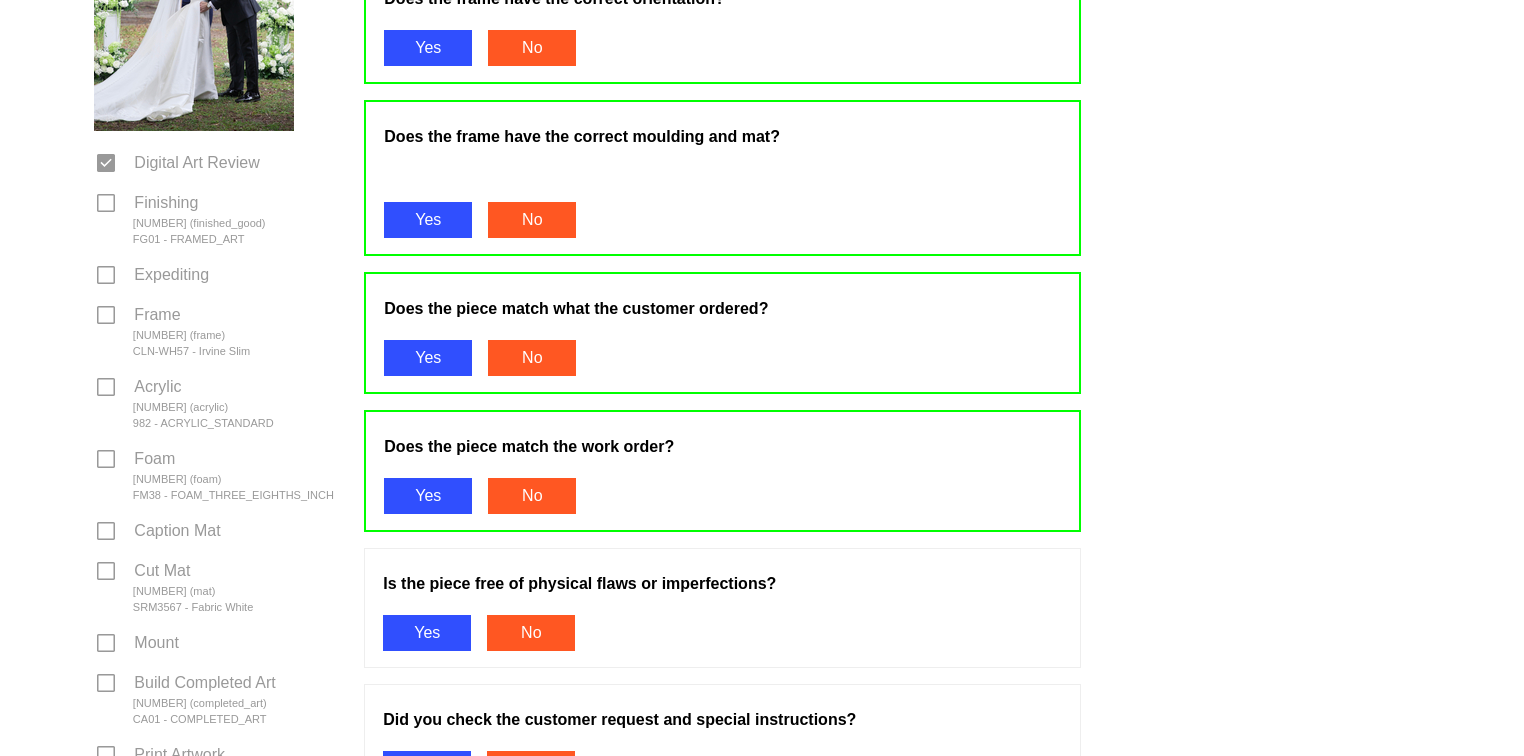 click on "Yes" at bounding box center (427, 633) 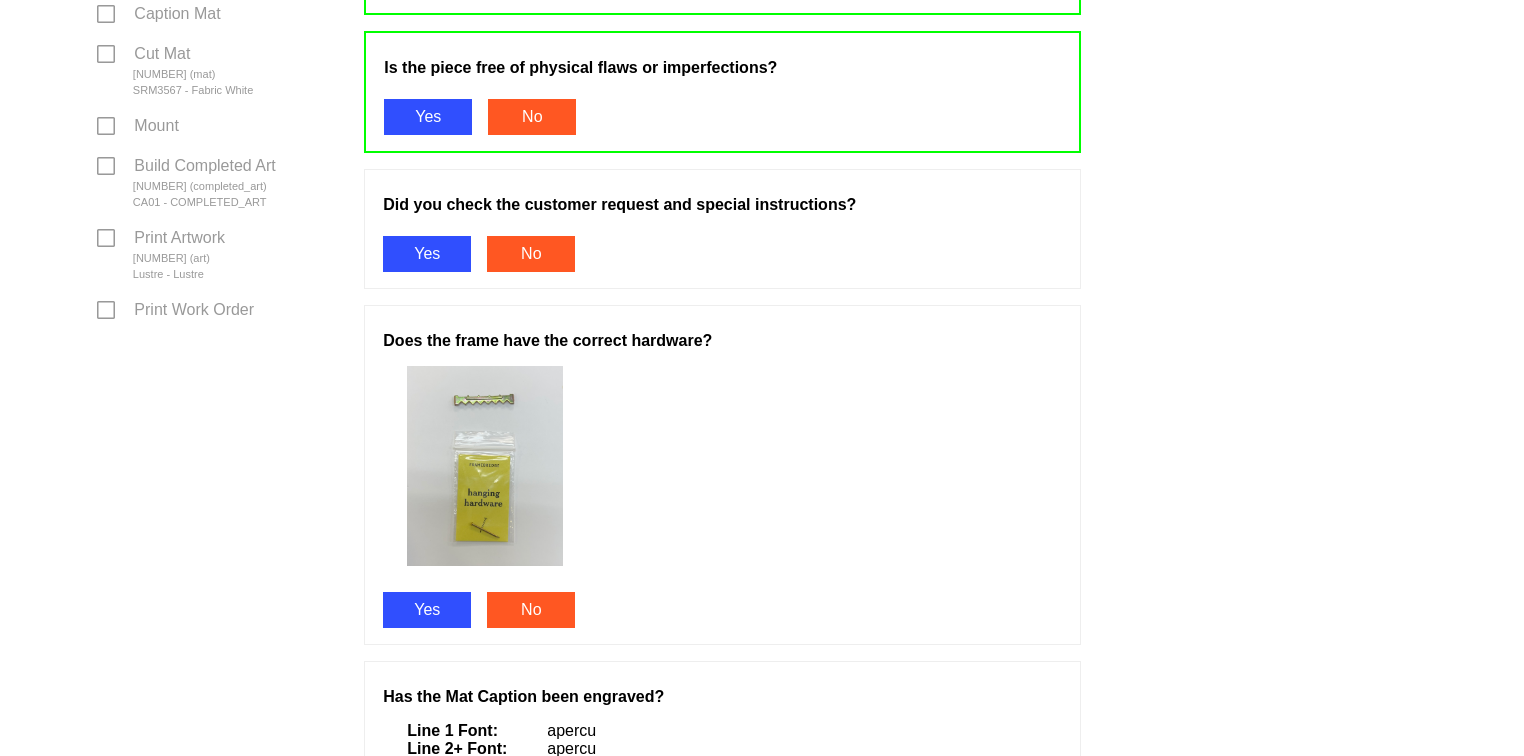click on "Yes" at bounding box center [427, 254] 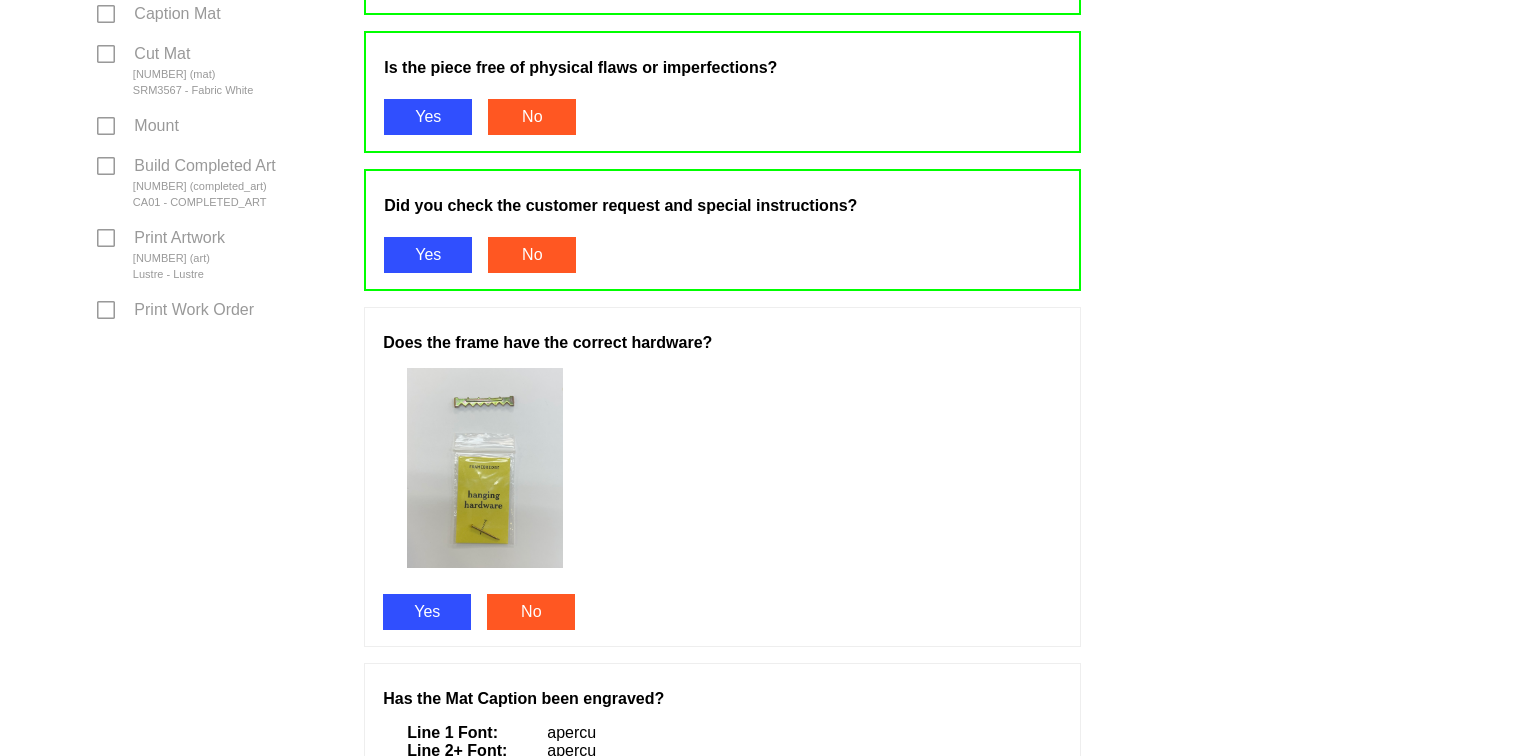 click on "Yes" at bounding box center [427, 612] 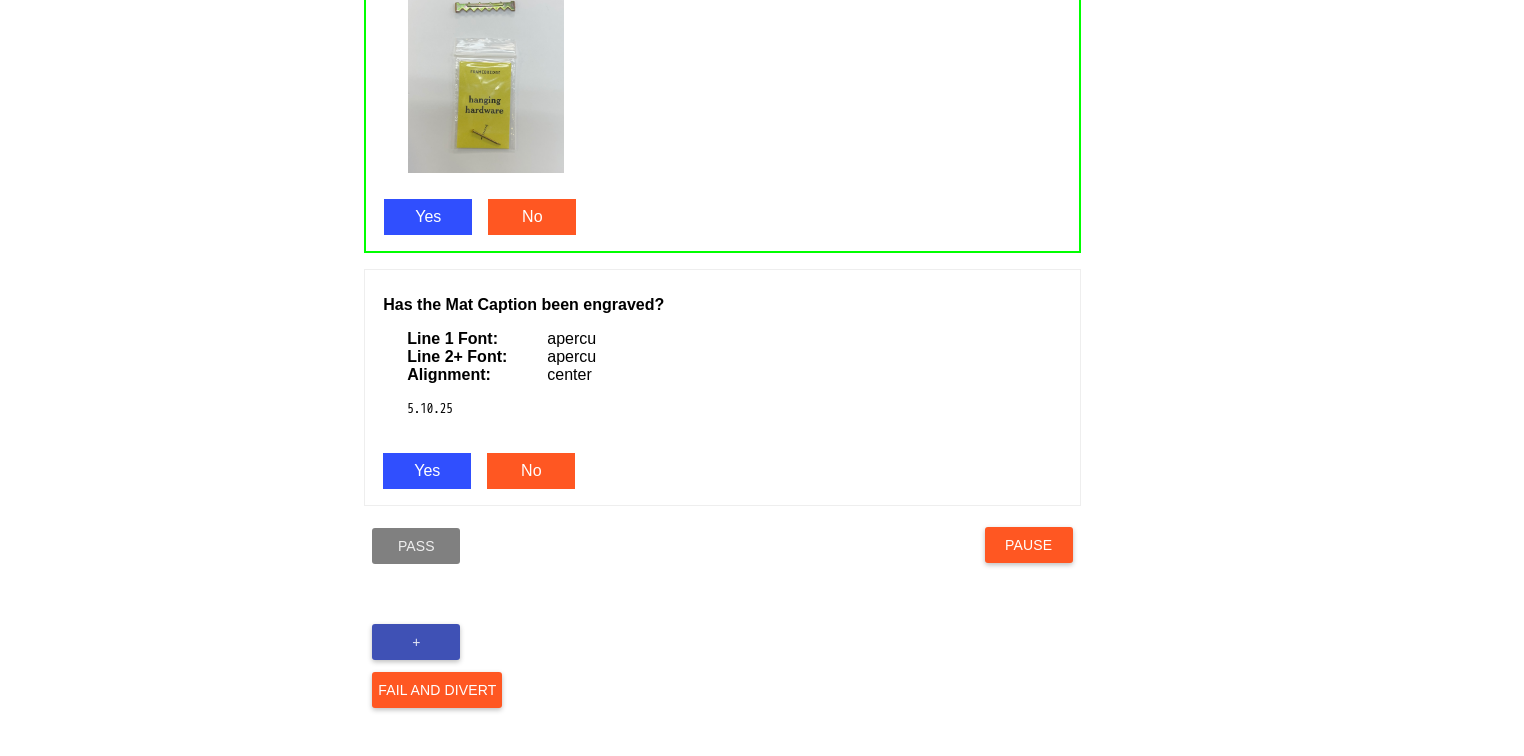 scroll, scrollTop: 1328, scrollLeft: 0, axis: vertical 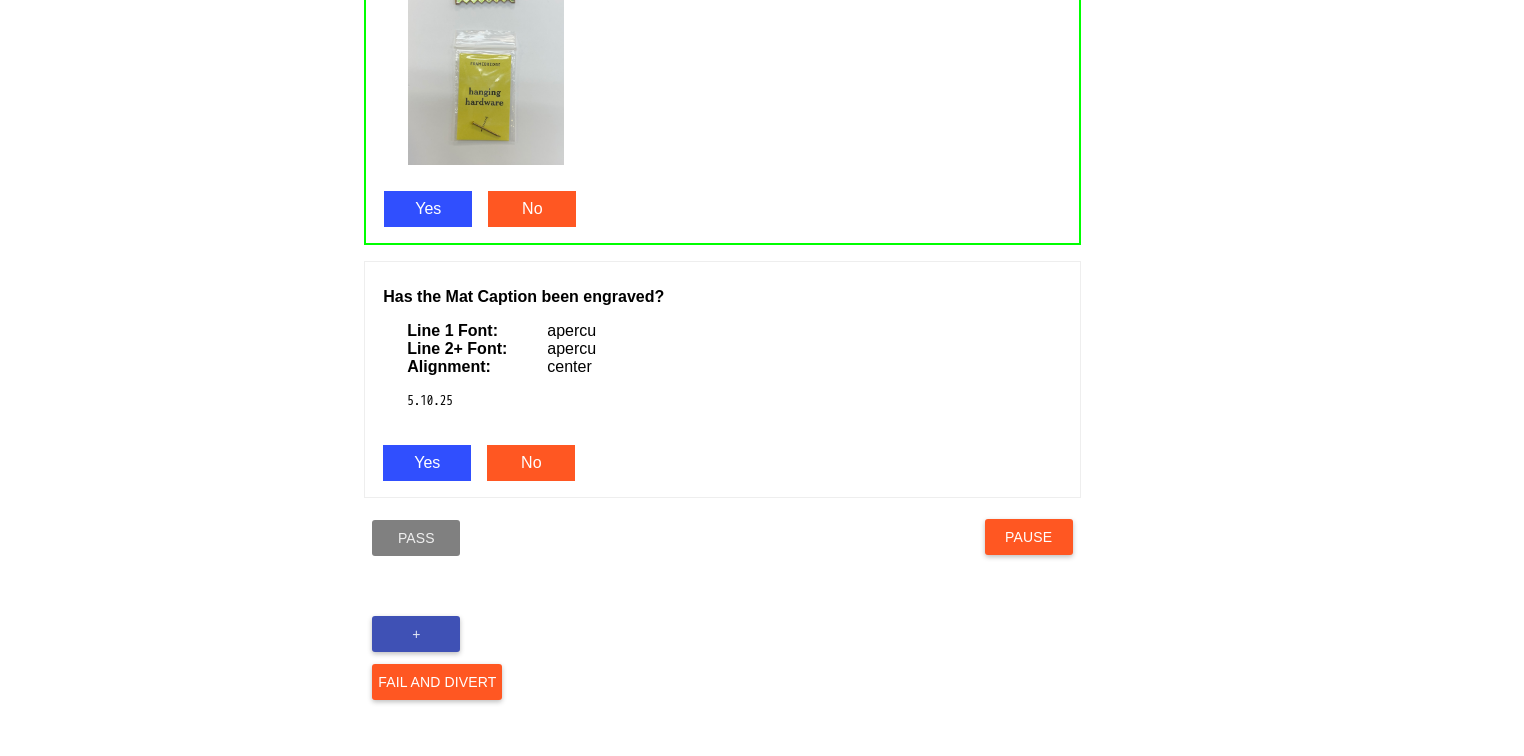 click on "Yes" at bounding box center [427, 463] 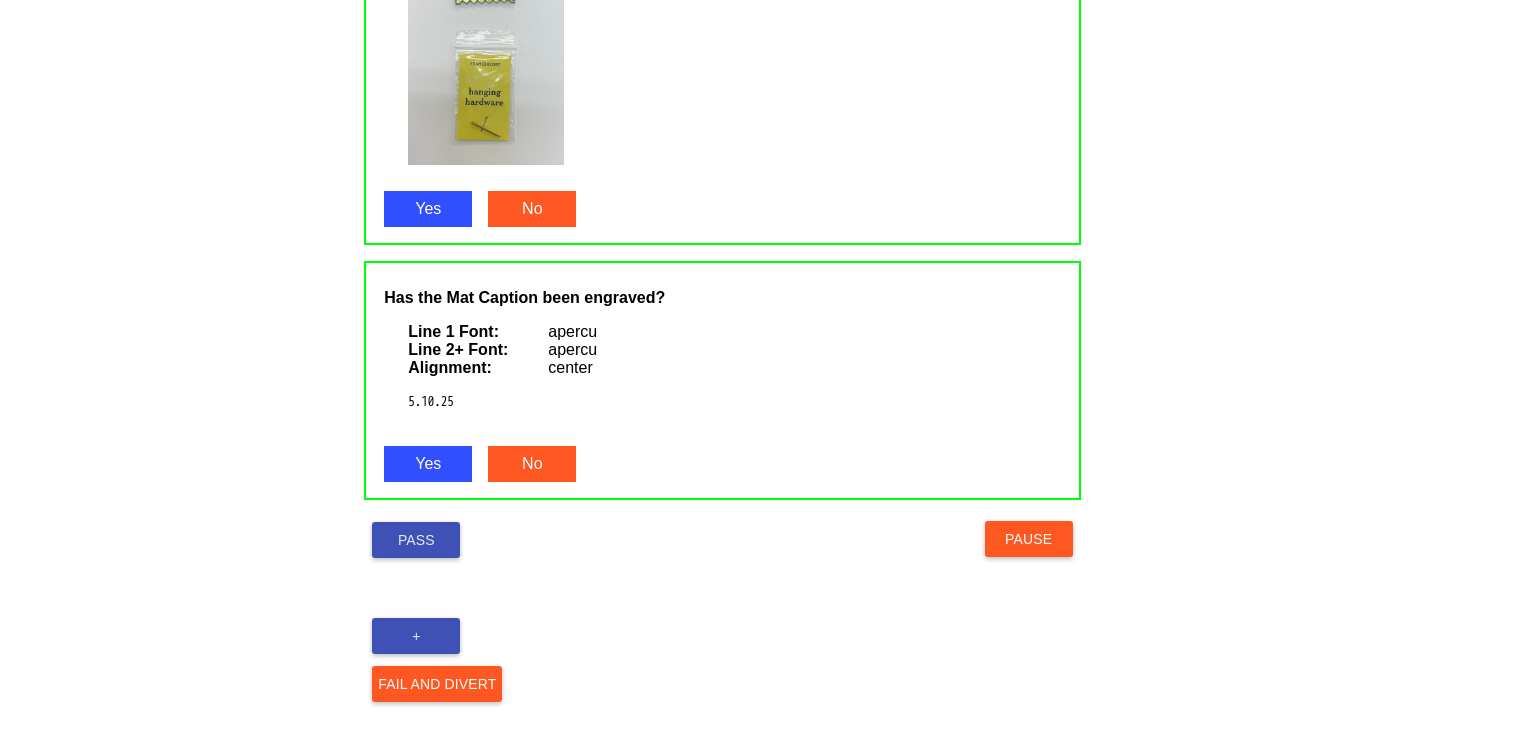 scroll, scrollTop: 1330, scrollLeft: 0, axis: vertical 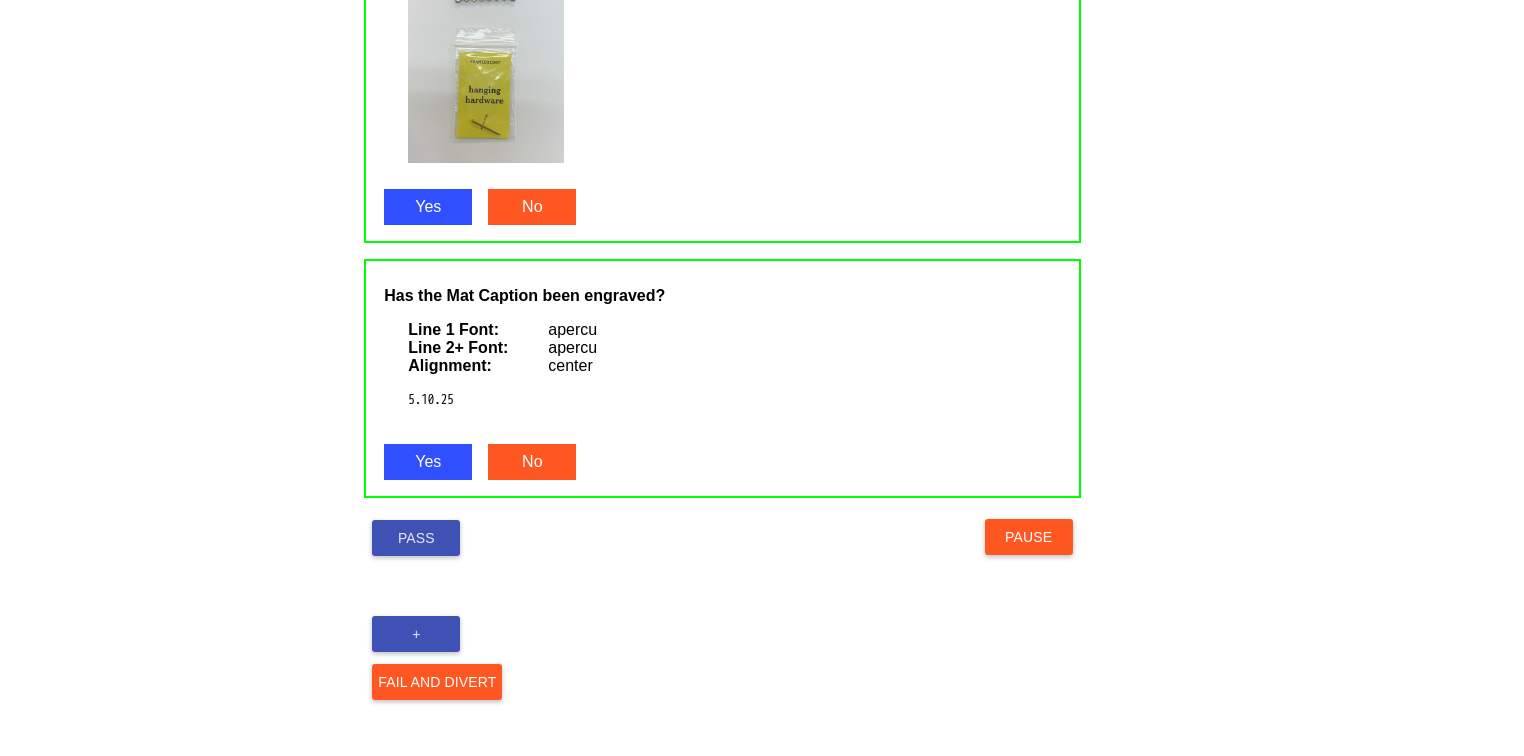 click on "Pass" at bounding box center [416, 538] 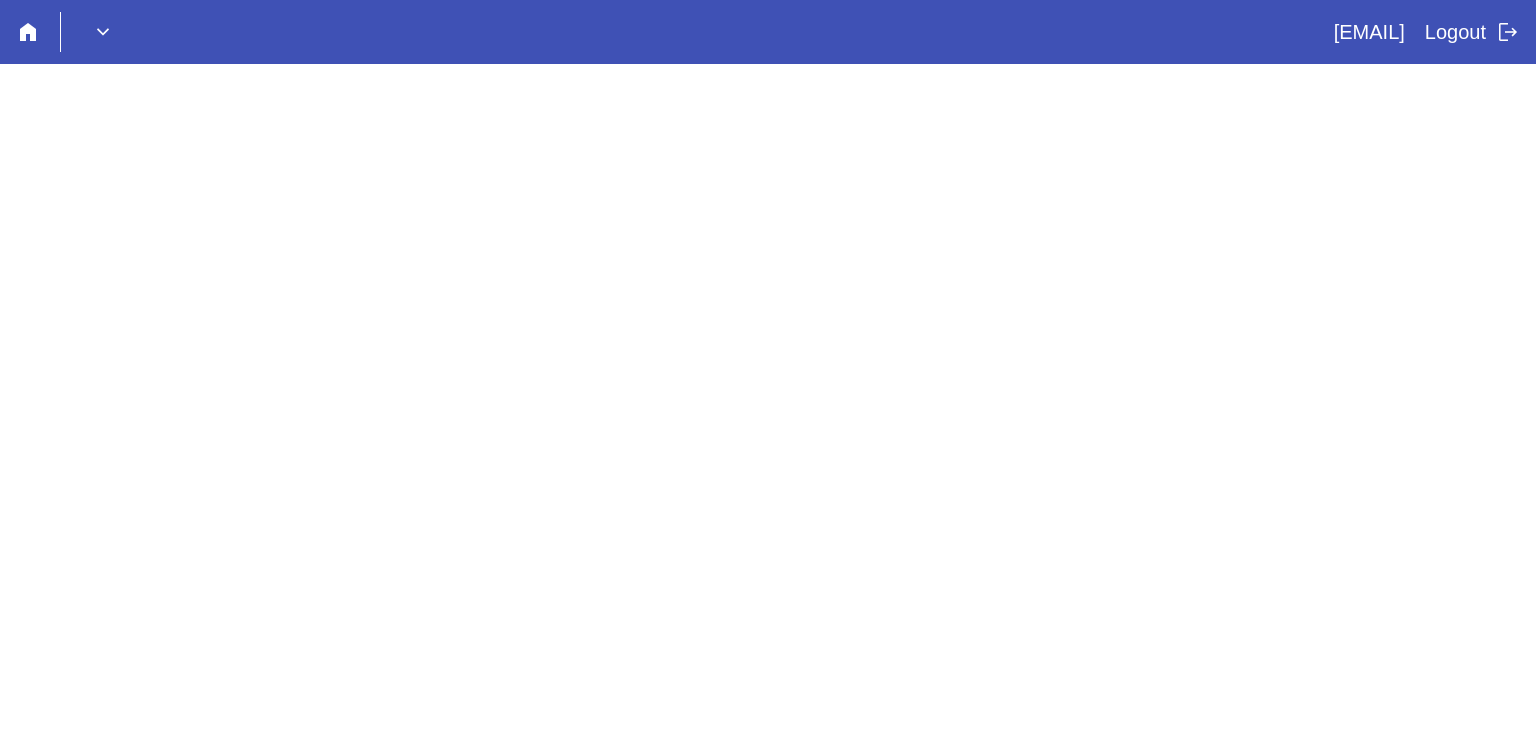 scroll, scrollTop: 0, scrollLeft: 0, axis: both 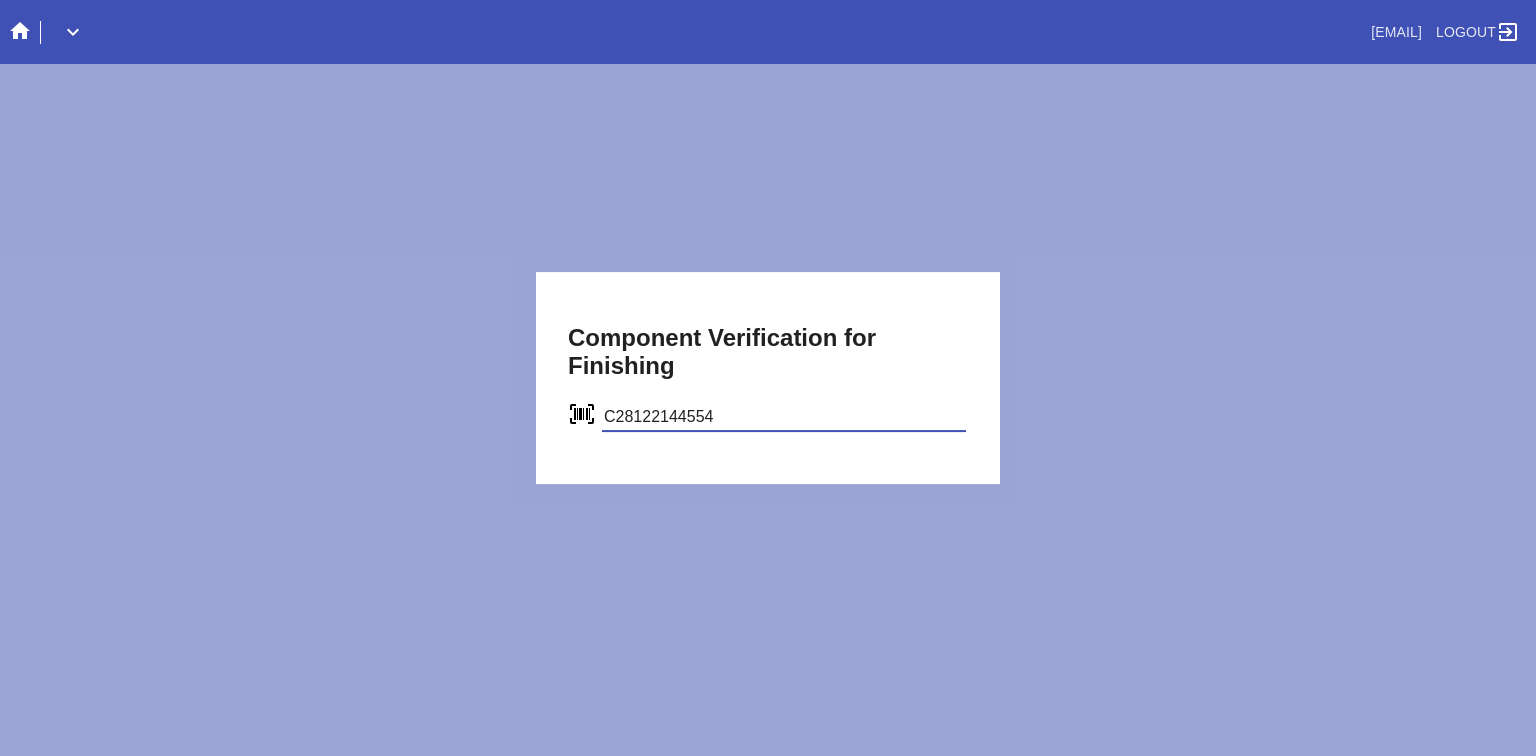 type on "C28122144554" 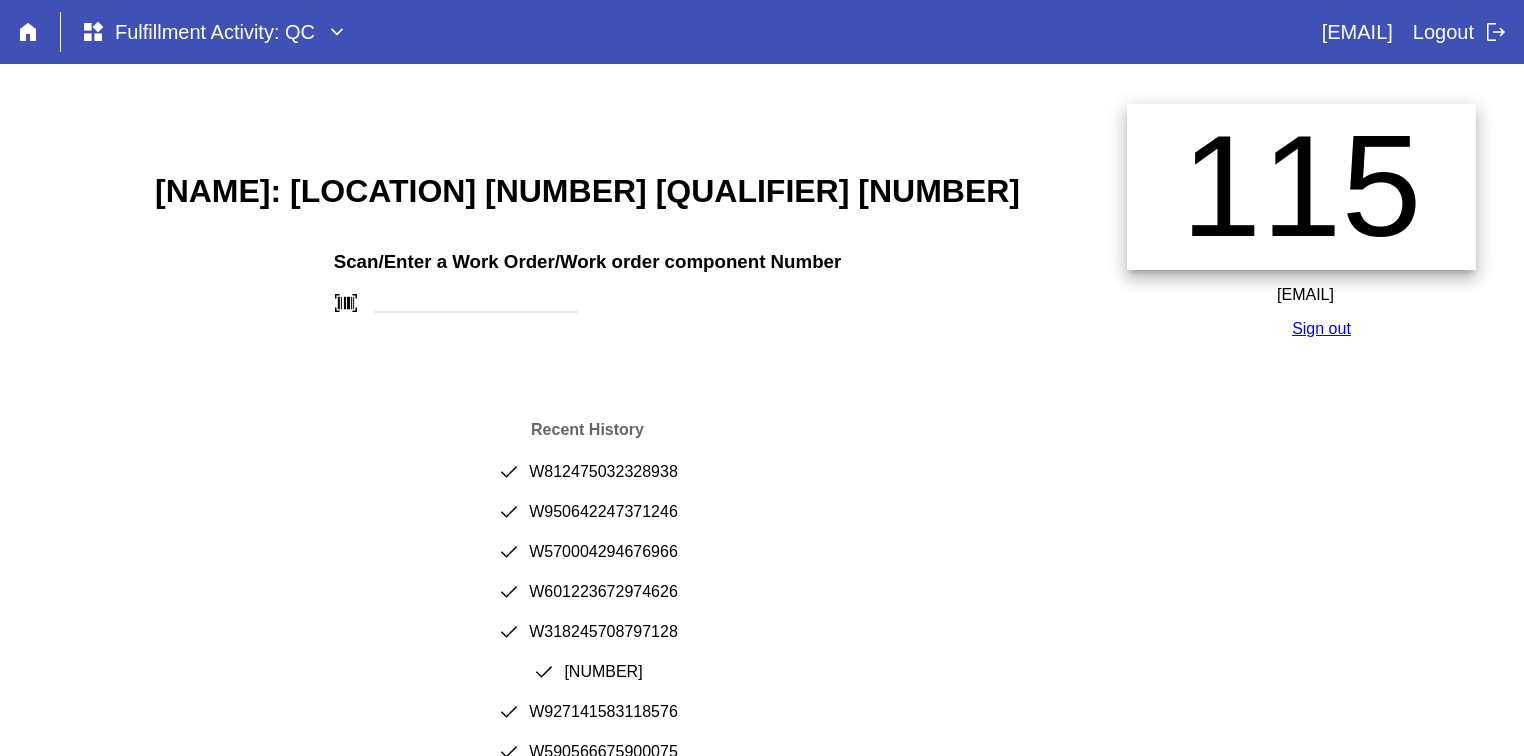 scroll, scrollTop: 0, scrollLeft: 0, axis: both 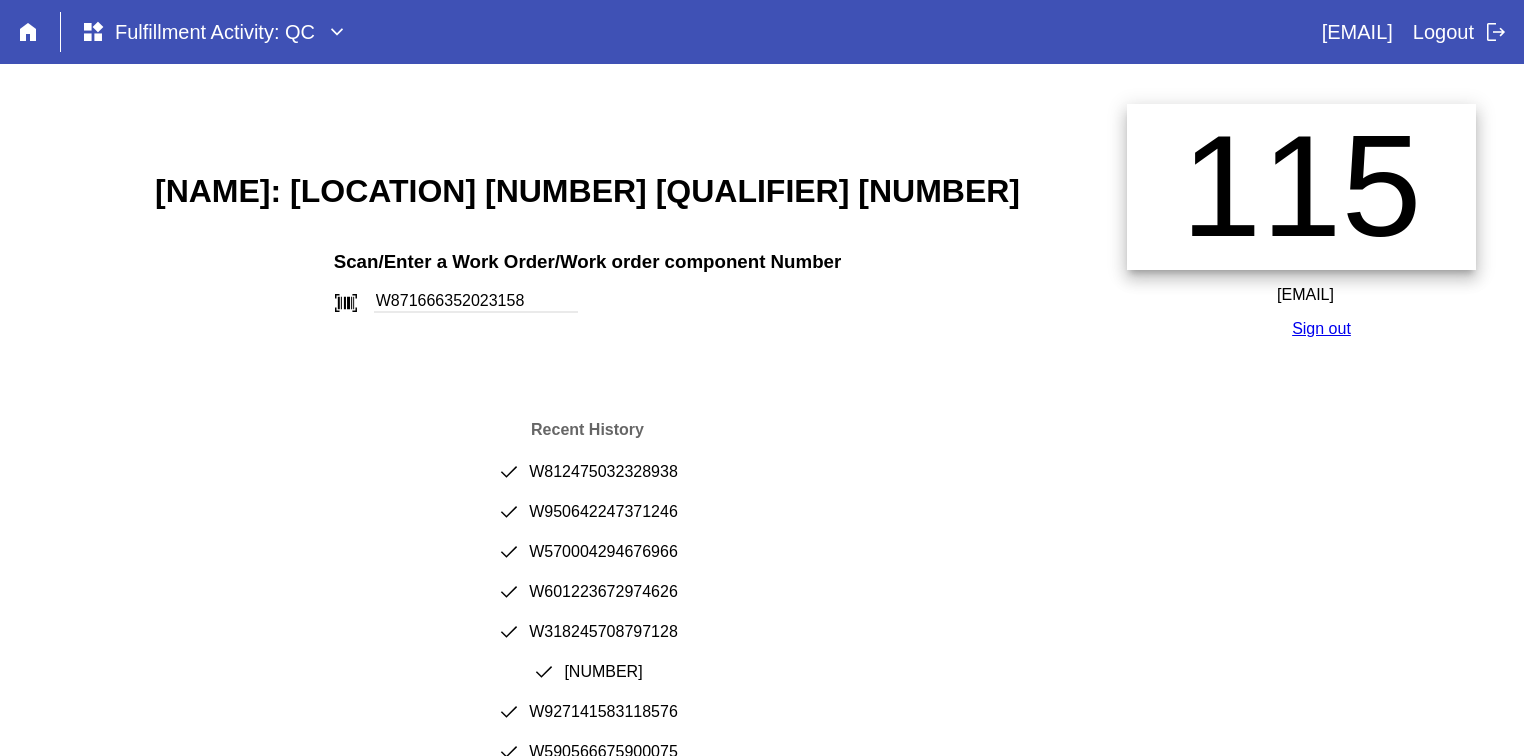 type on "W871666352023158" 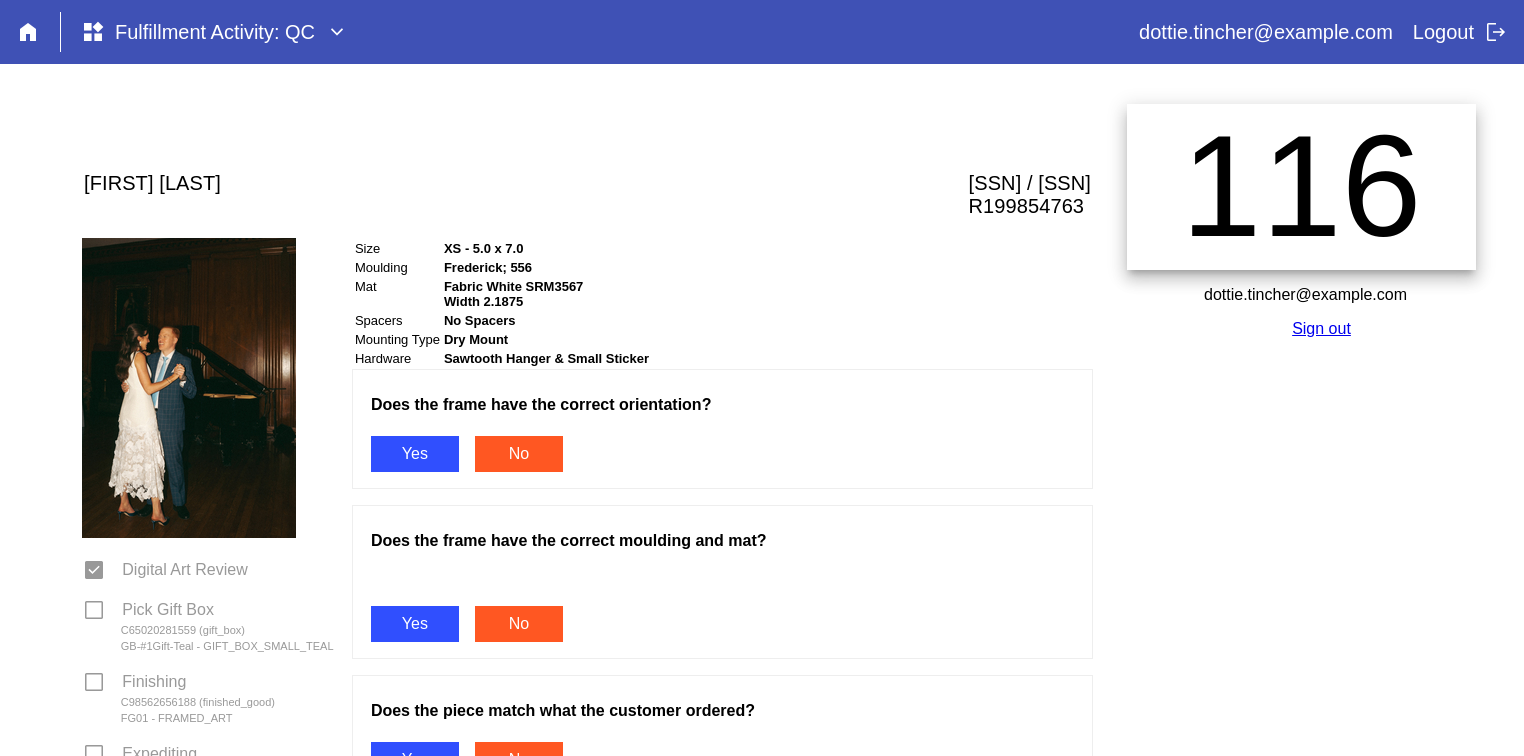 scroll, scrollTop: 0, scrollLeft: 0, axis: both 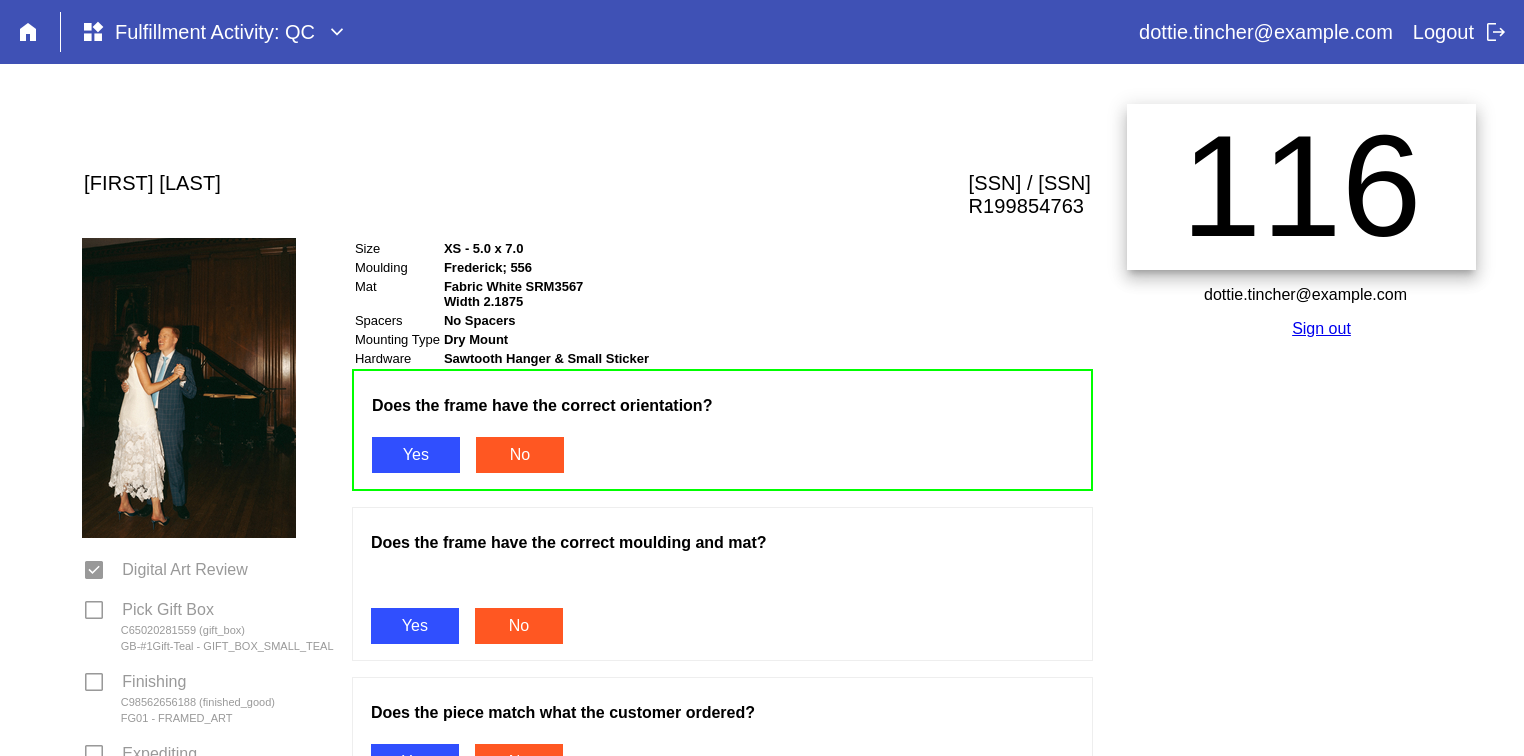 click on "Yes" at bounding box center [415, 626] 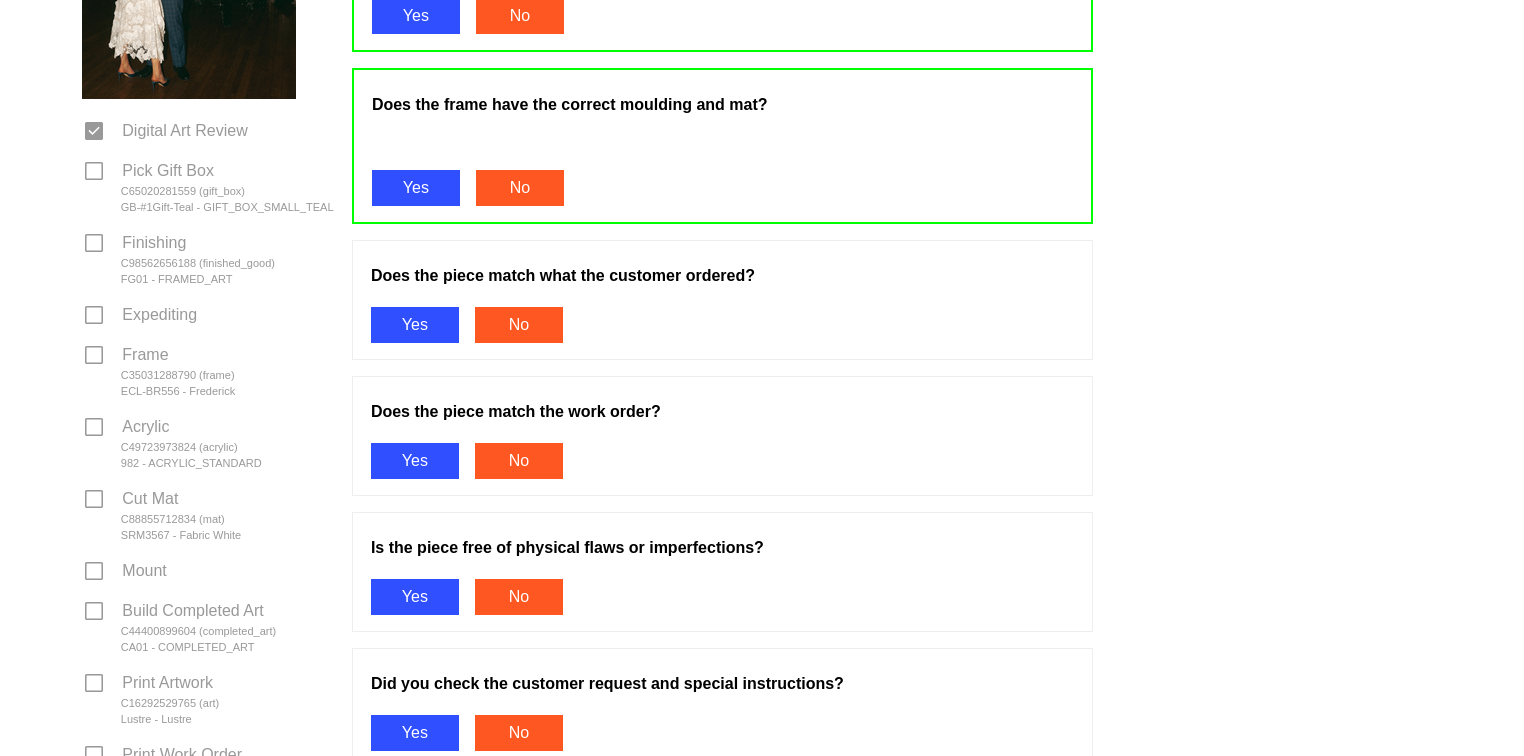 scroll, scrollTop: 440, scrollLeft: 0, axis: vertical 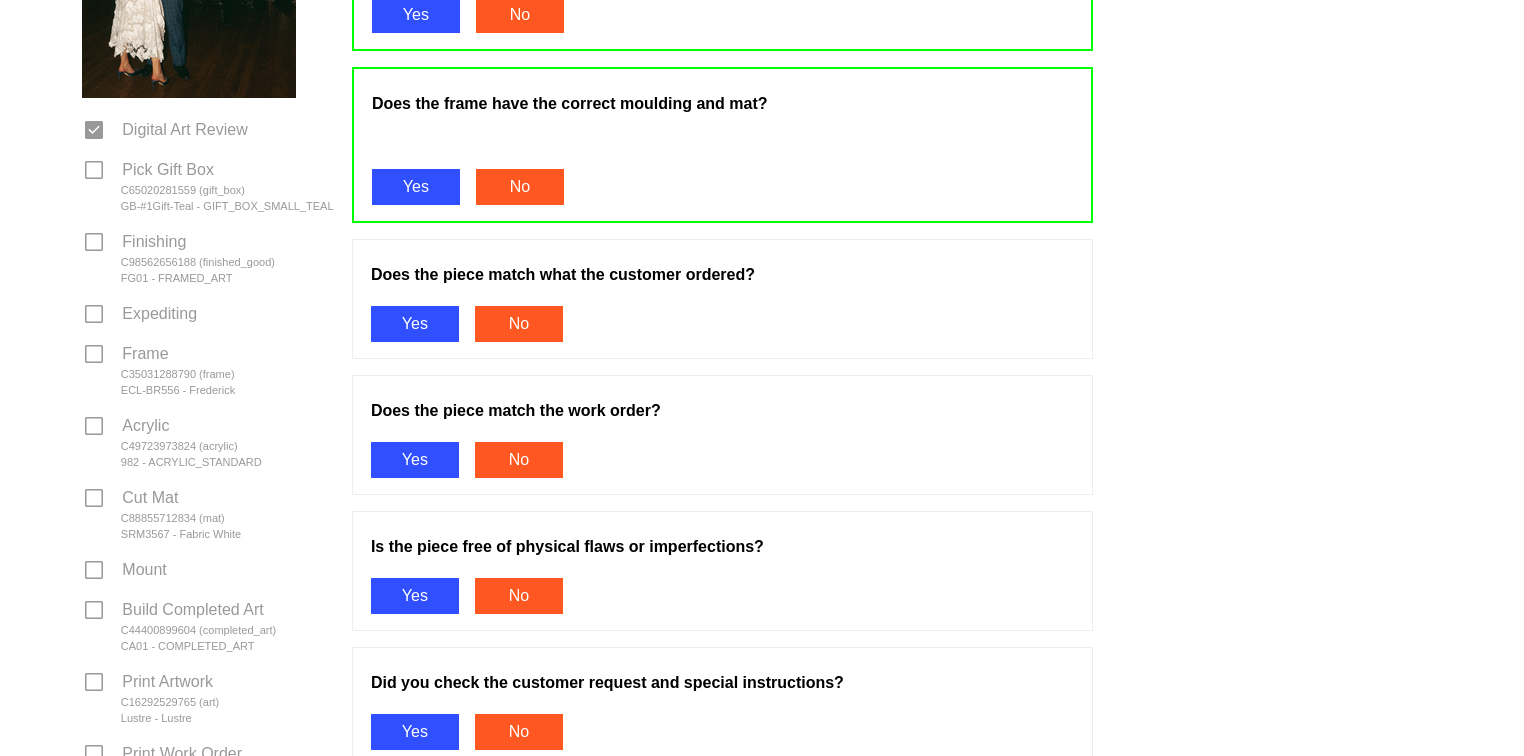click on "Yes" at bounding box center (415, 324) 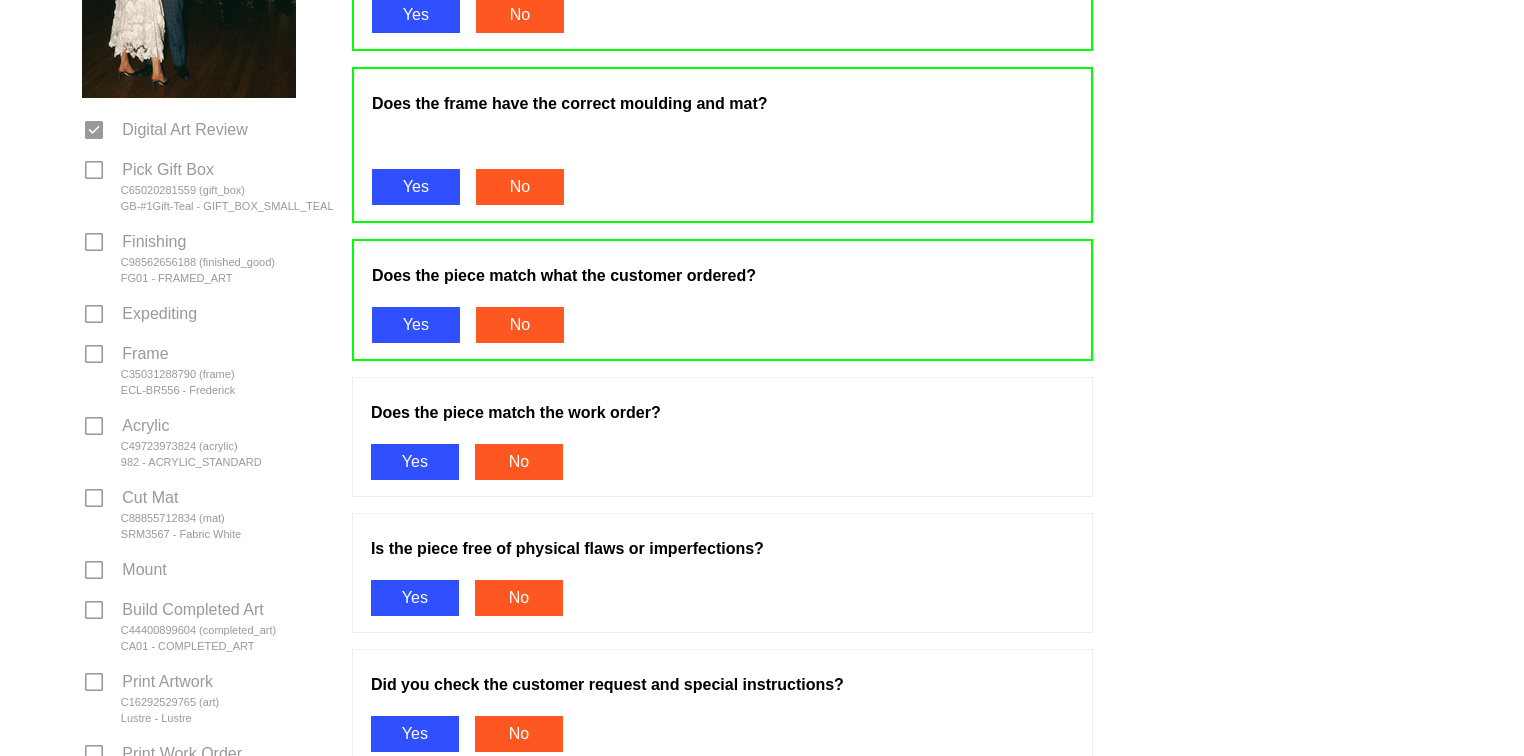 click on "Yes" at bounding box center [415, 462] 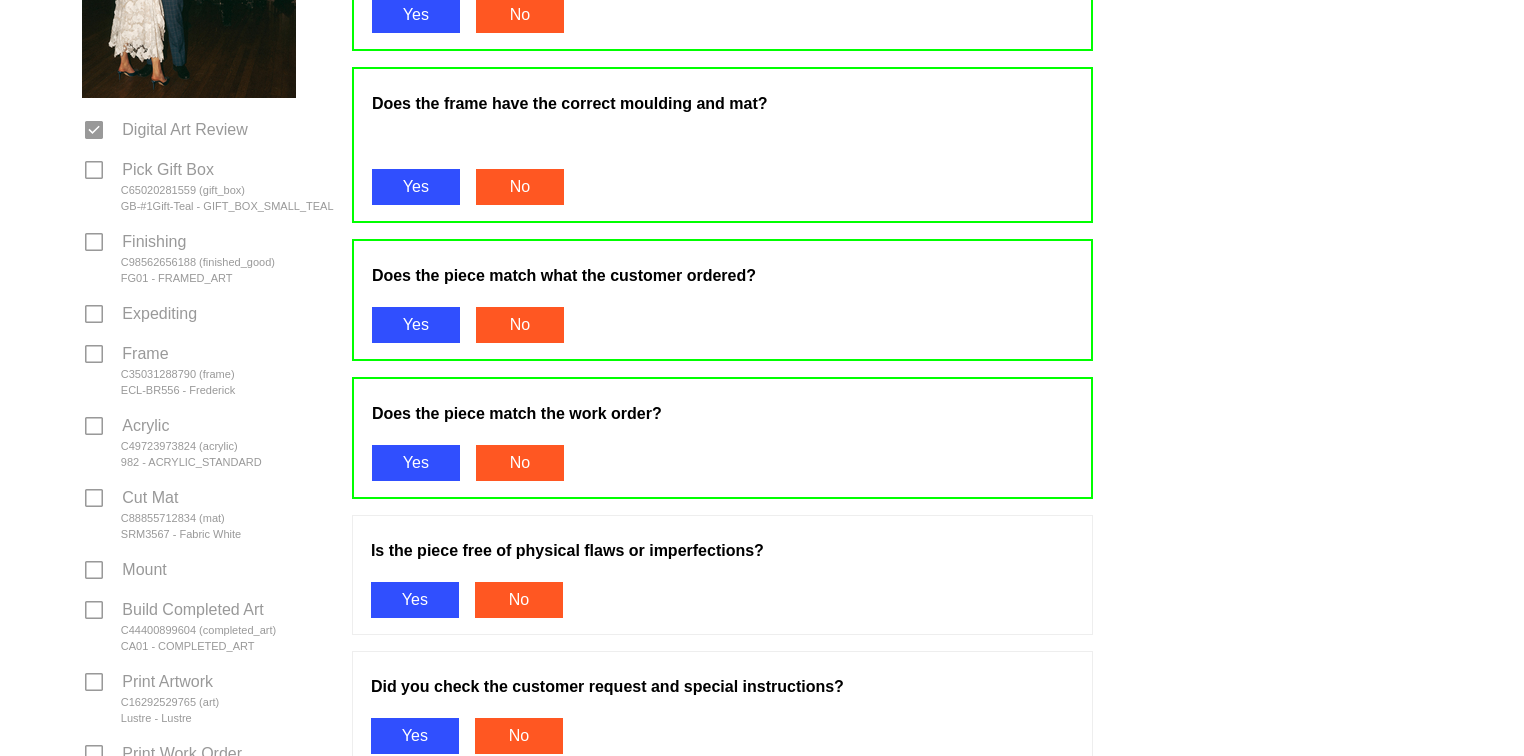 click on "Yes" at bounding box center (415, 600) 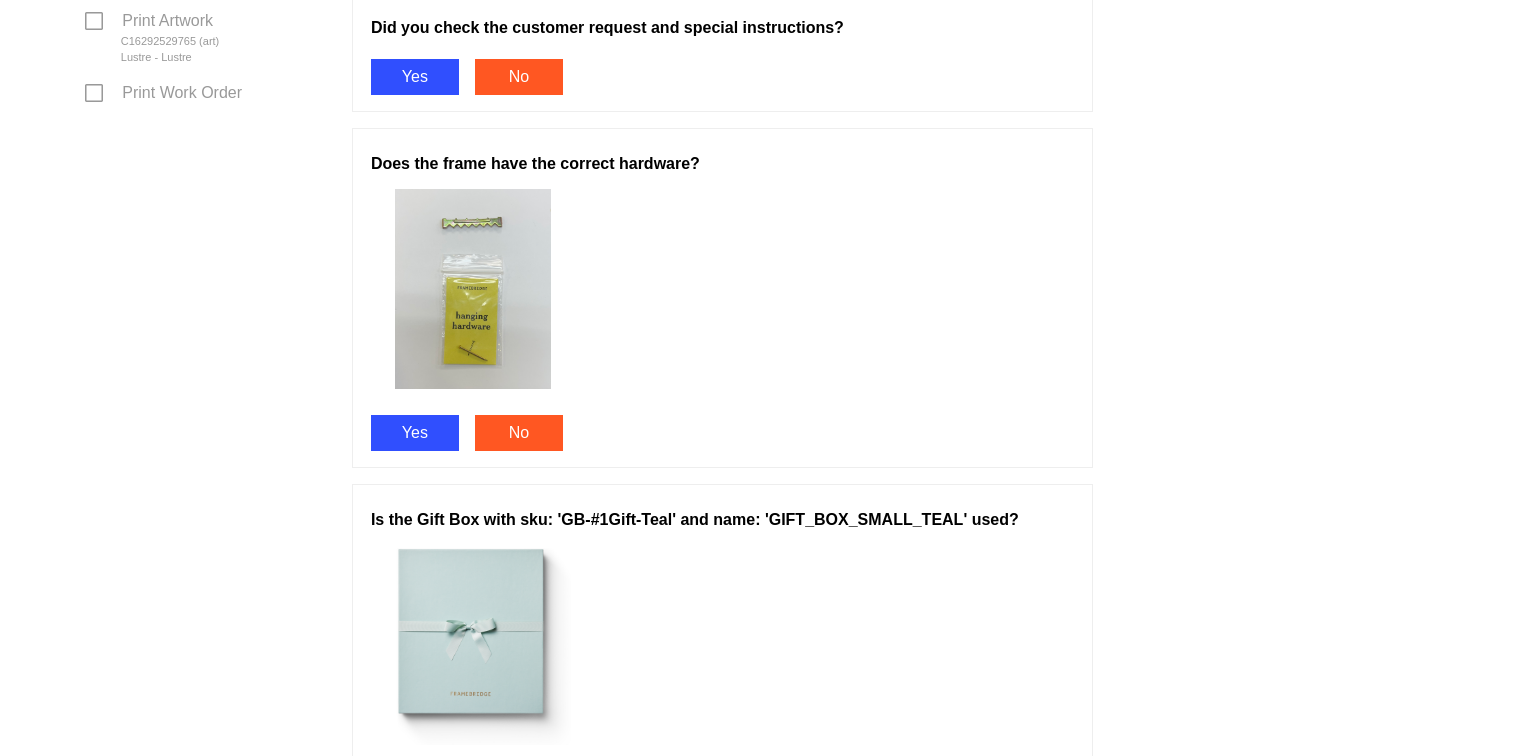 scroll, scrollTop: 1104, scrollLeft: 0, axis: vertical 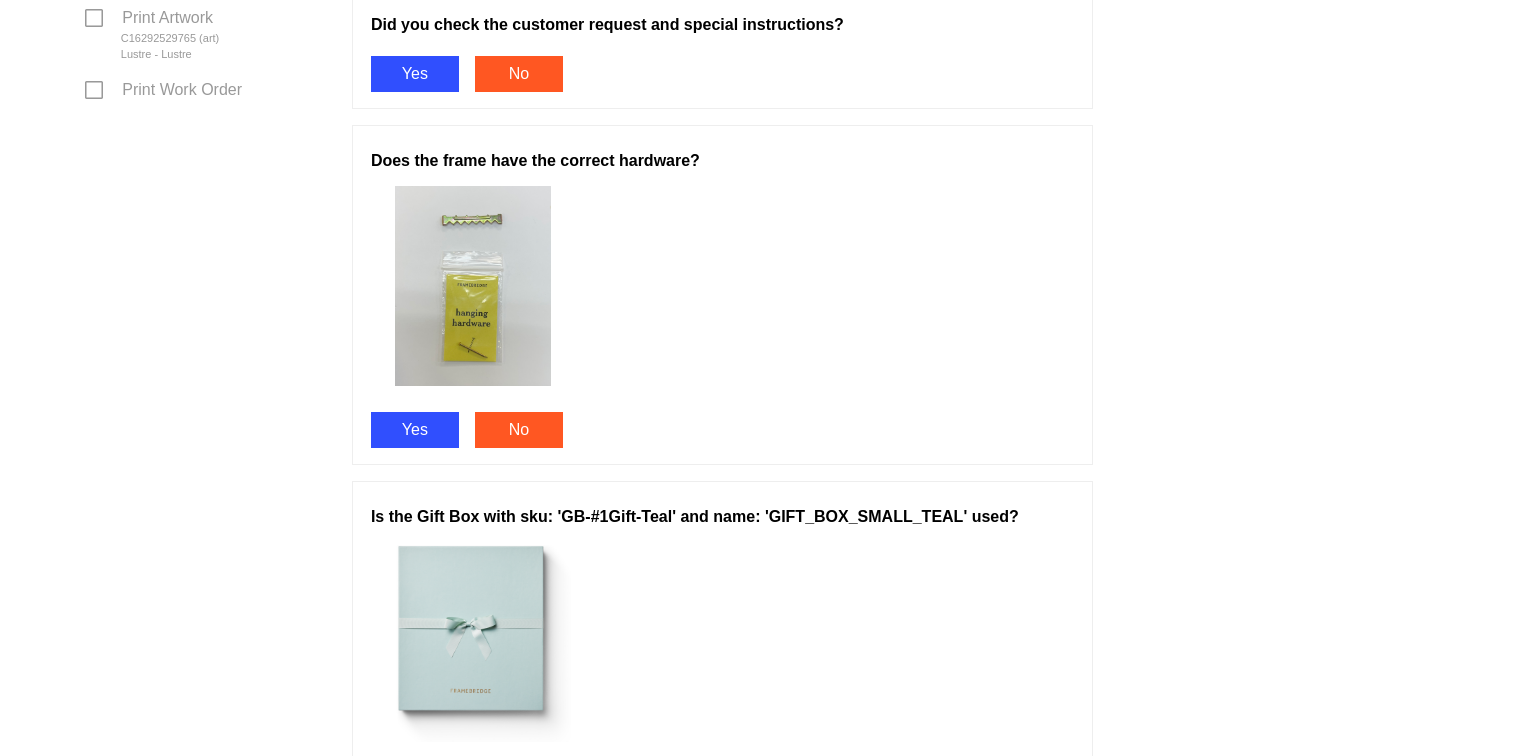 click on "Yes" at bounding box center [415, 74] 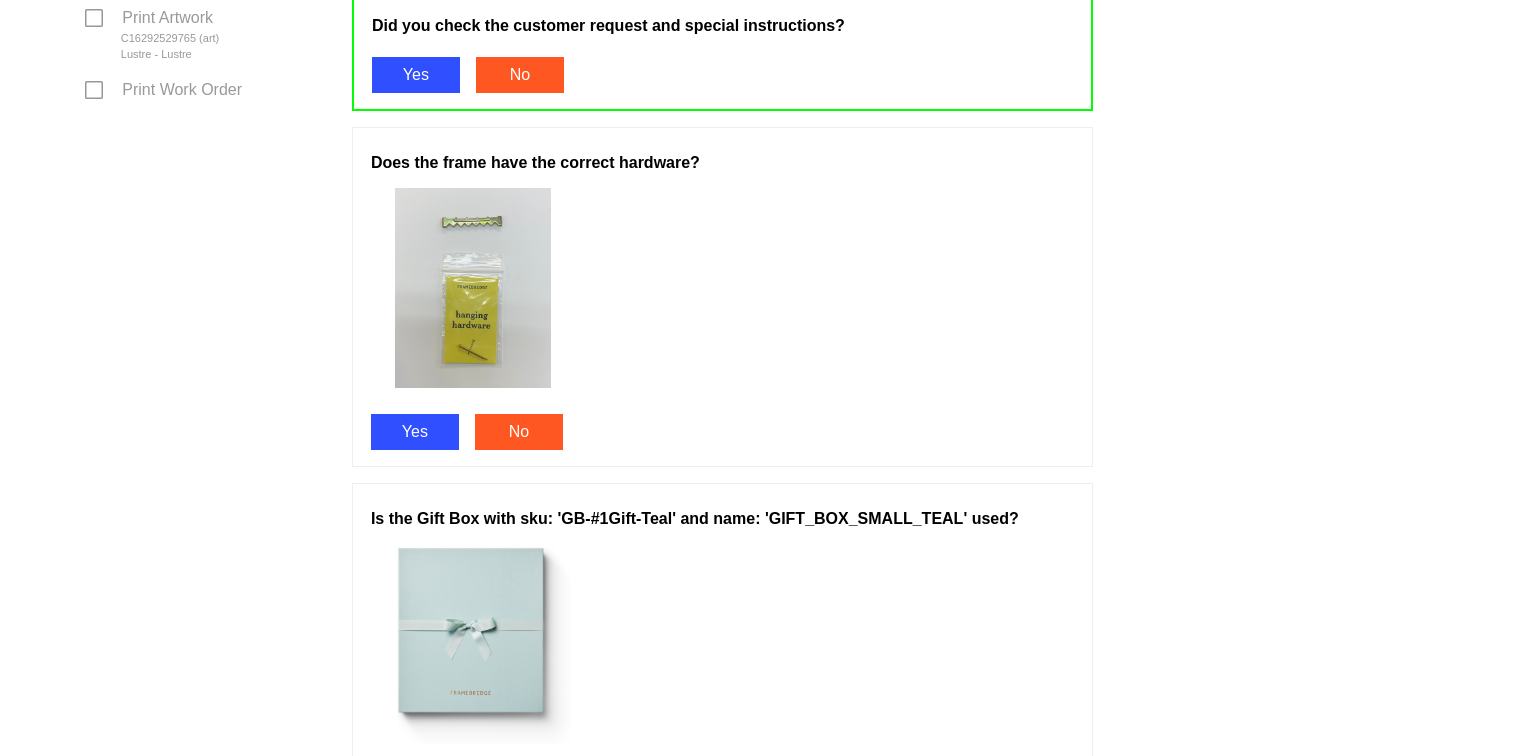 click on "Yes" at bounding box center (415, 432) 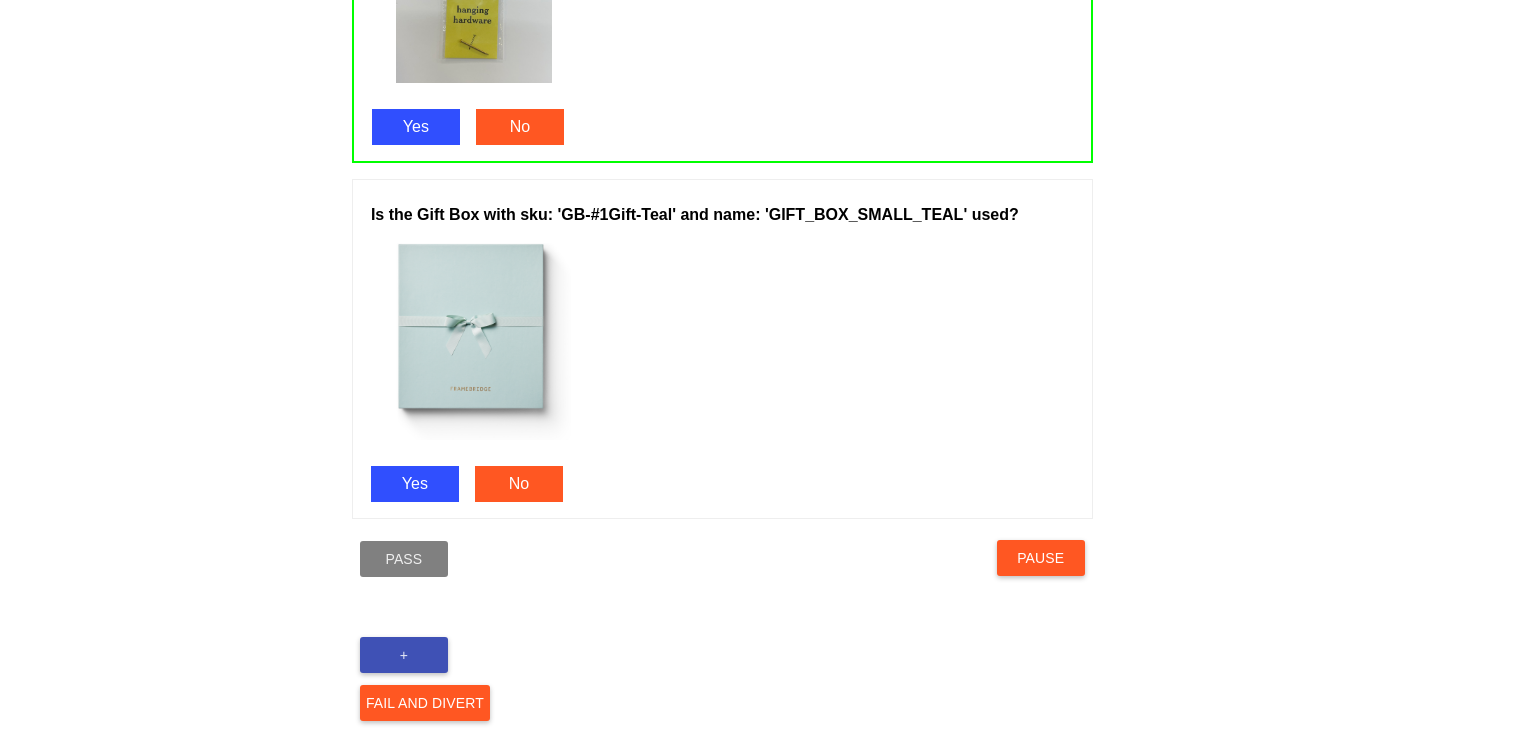 scroll, scrollTop: 1415, scrollLeft: 0, axis: vertical 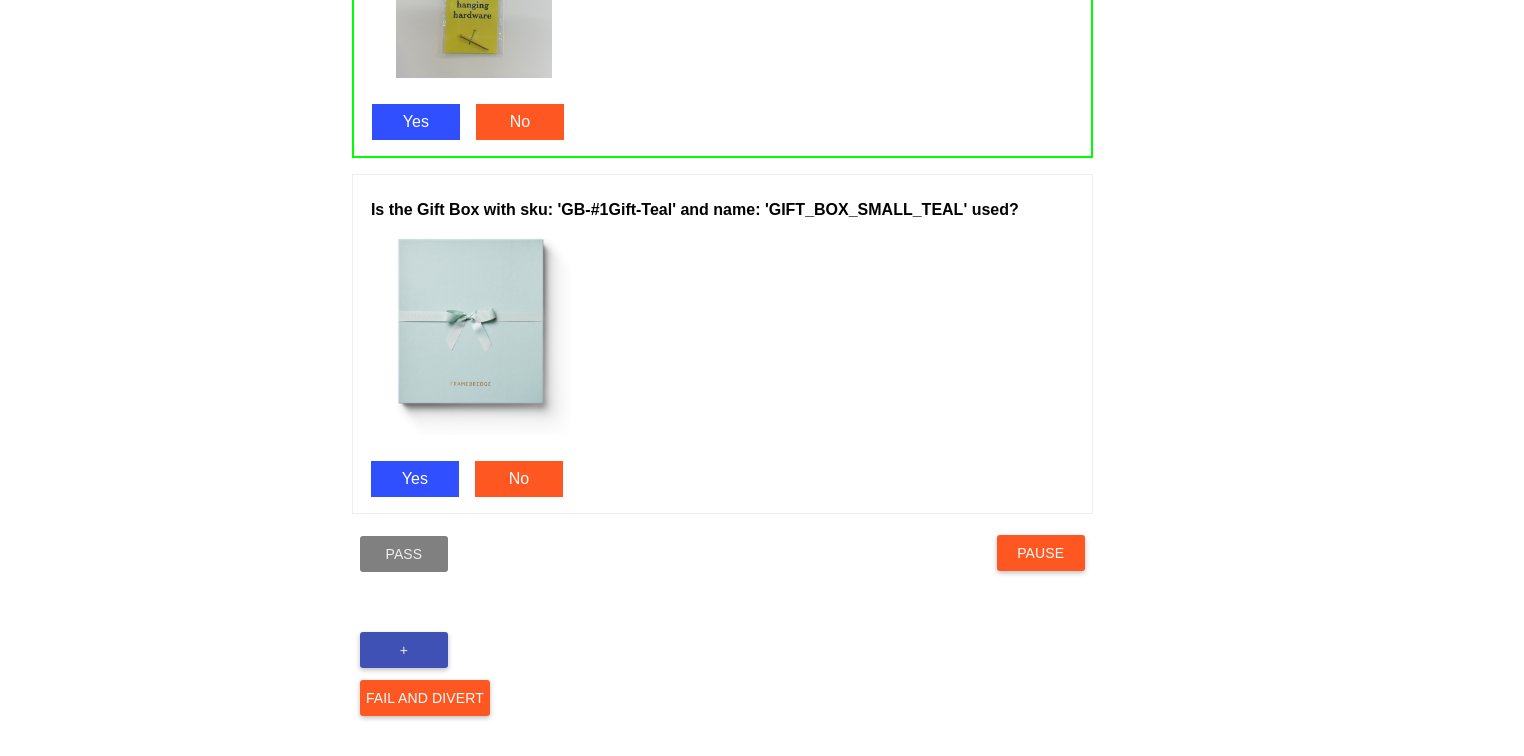 click on "Yes" at bounding box center [415, 479] 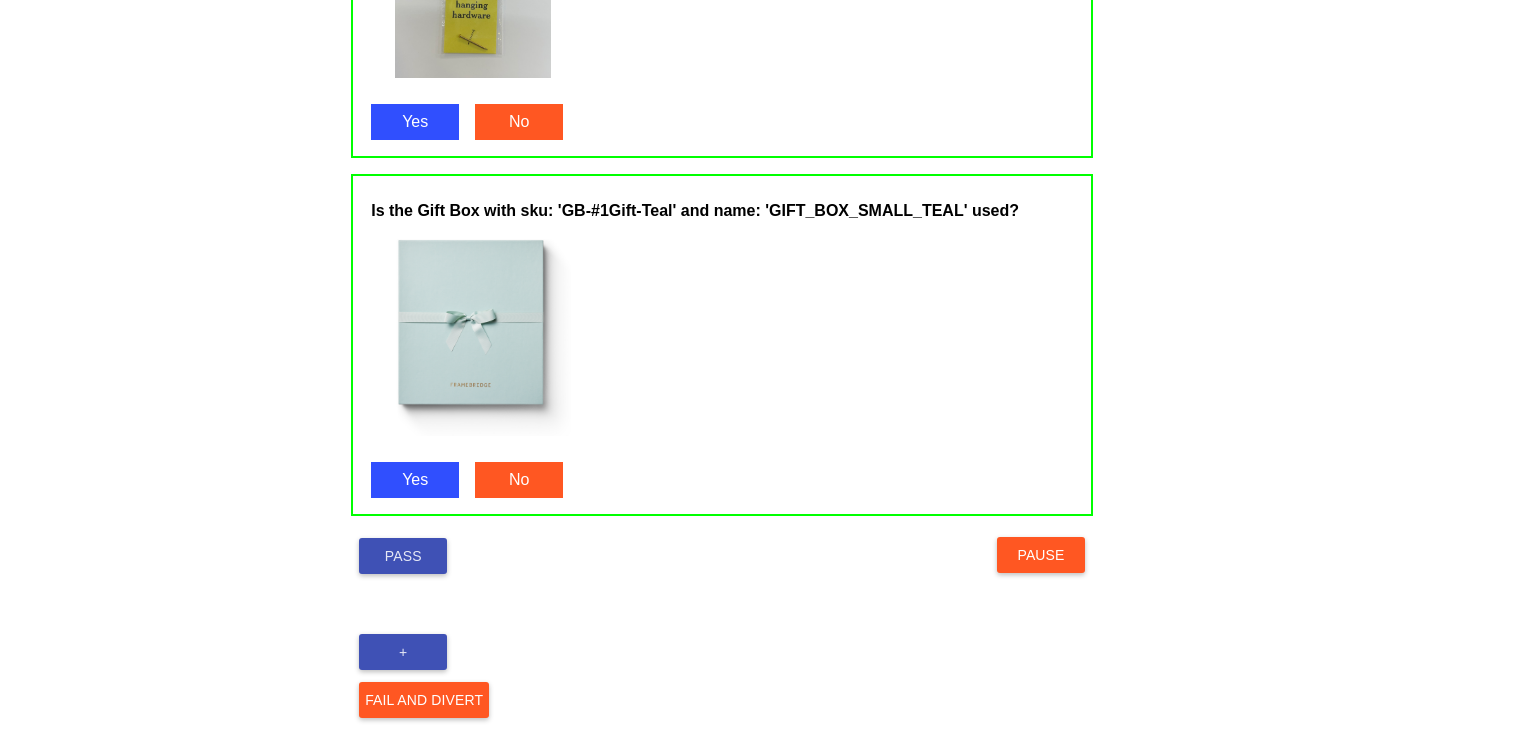 click on "Pass" at bounding box center [403, 556] 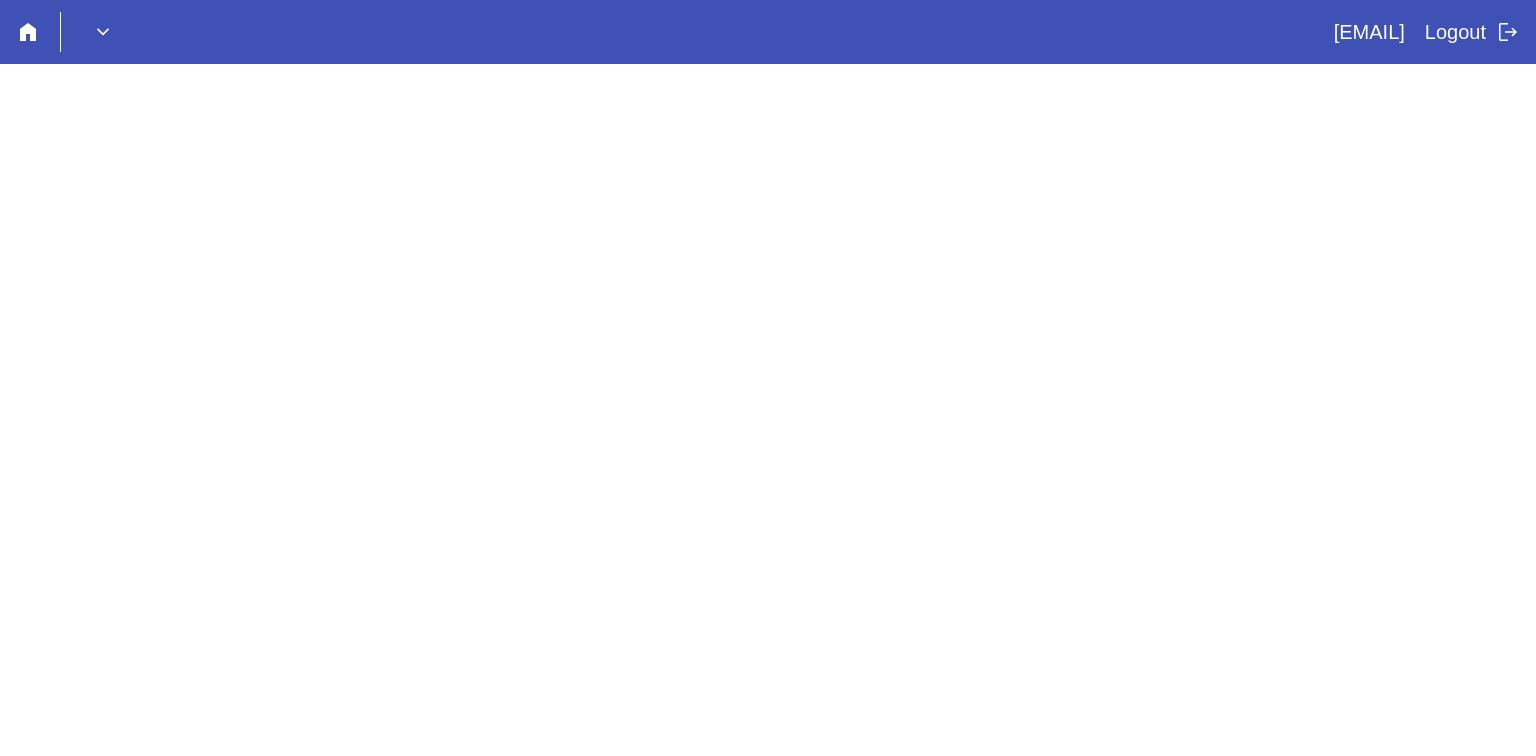 scroll, scrollTop: 0, scrollLeft: 0, axis: both 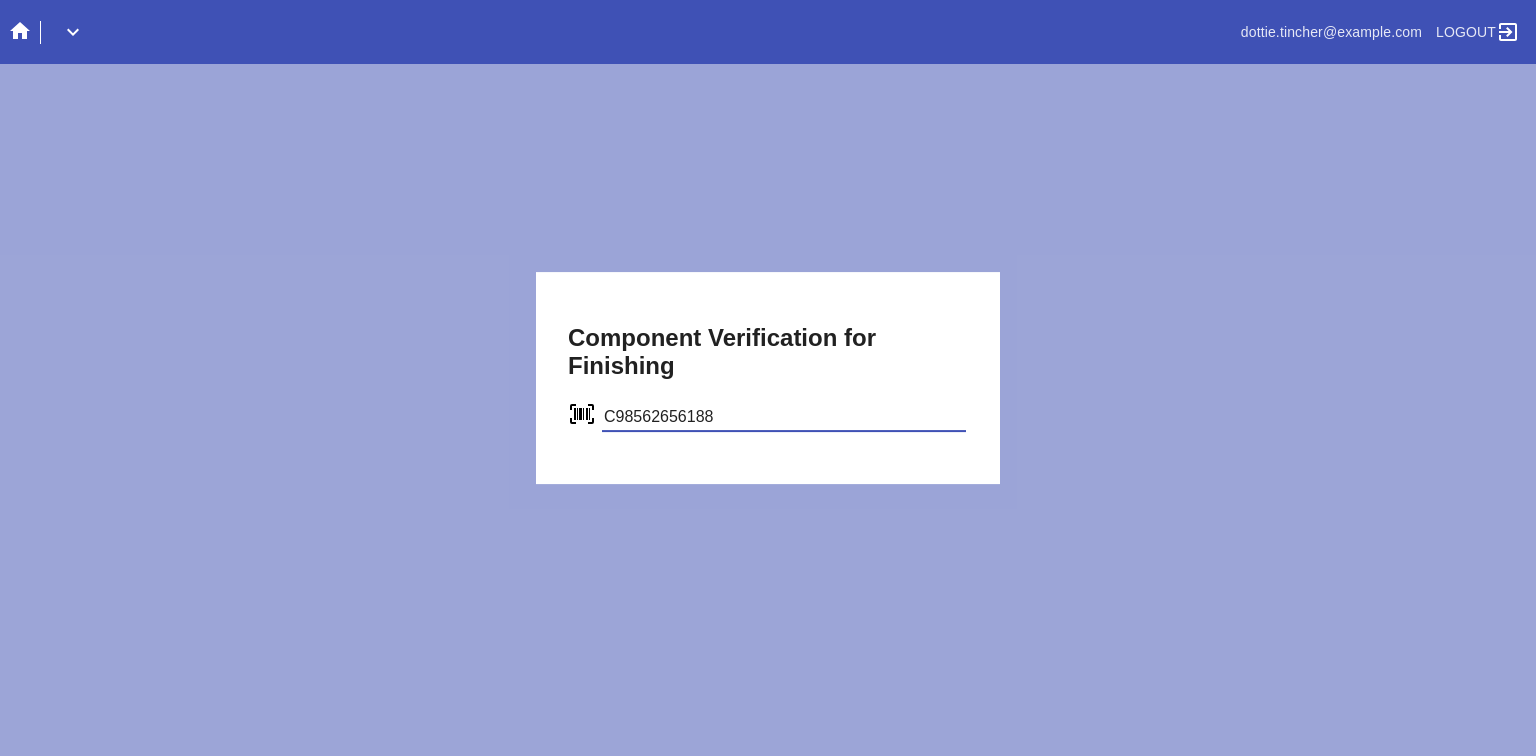 type on "C98562656188" 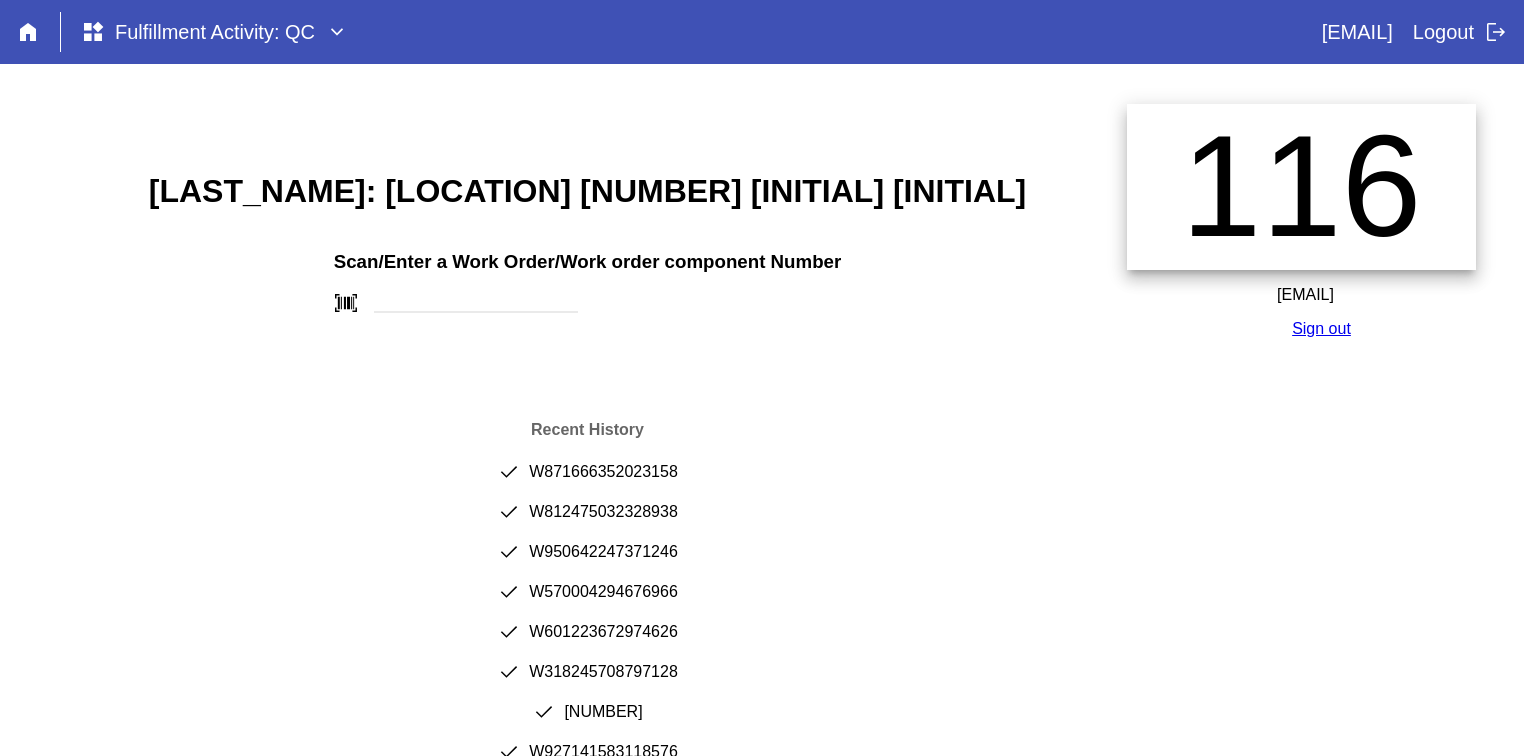scroll, scrollTop: 0, scrollLeft: 0, axis: both 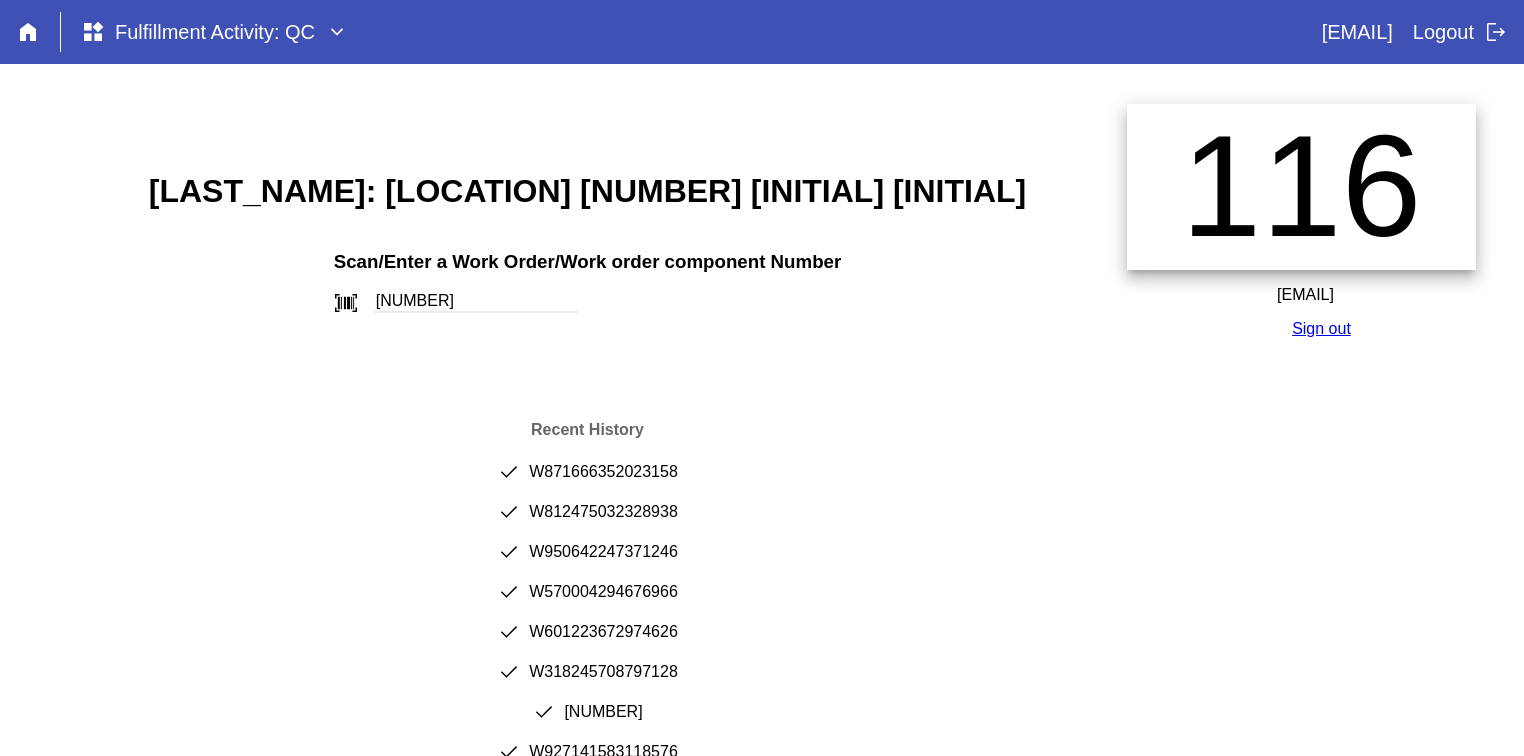 type on "[NUMBER]" 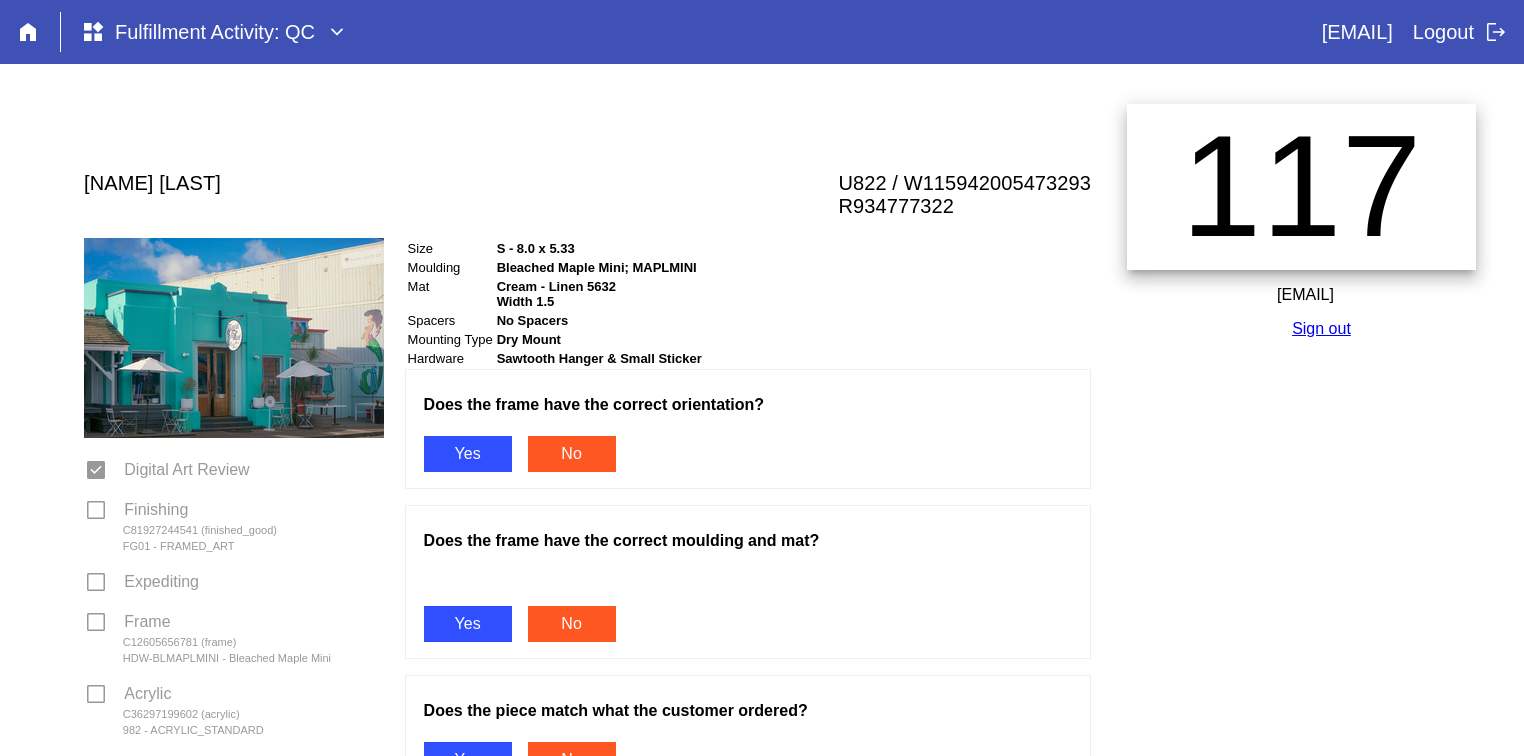 scroll, scrollTop: 0, scrollLeft: 0, axis: both 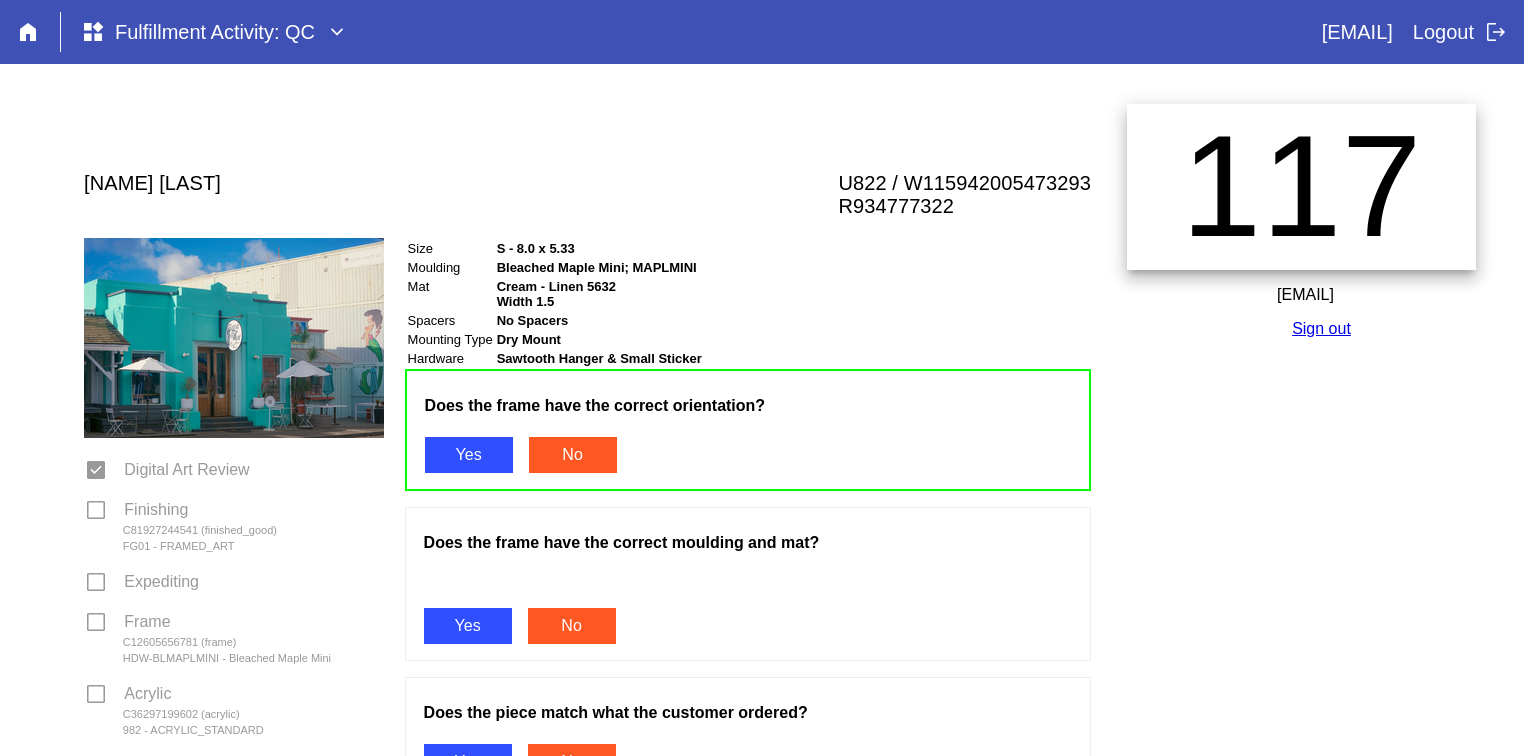 click on "Yes" at bounding box center [468, 626] 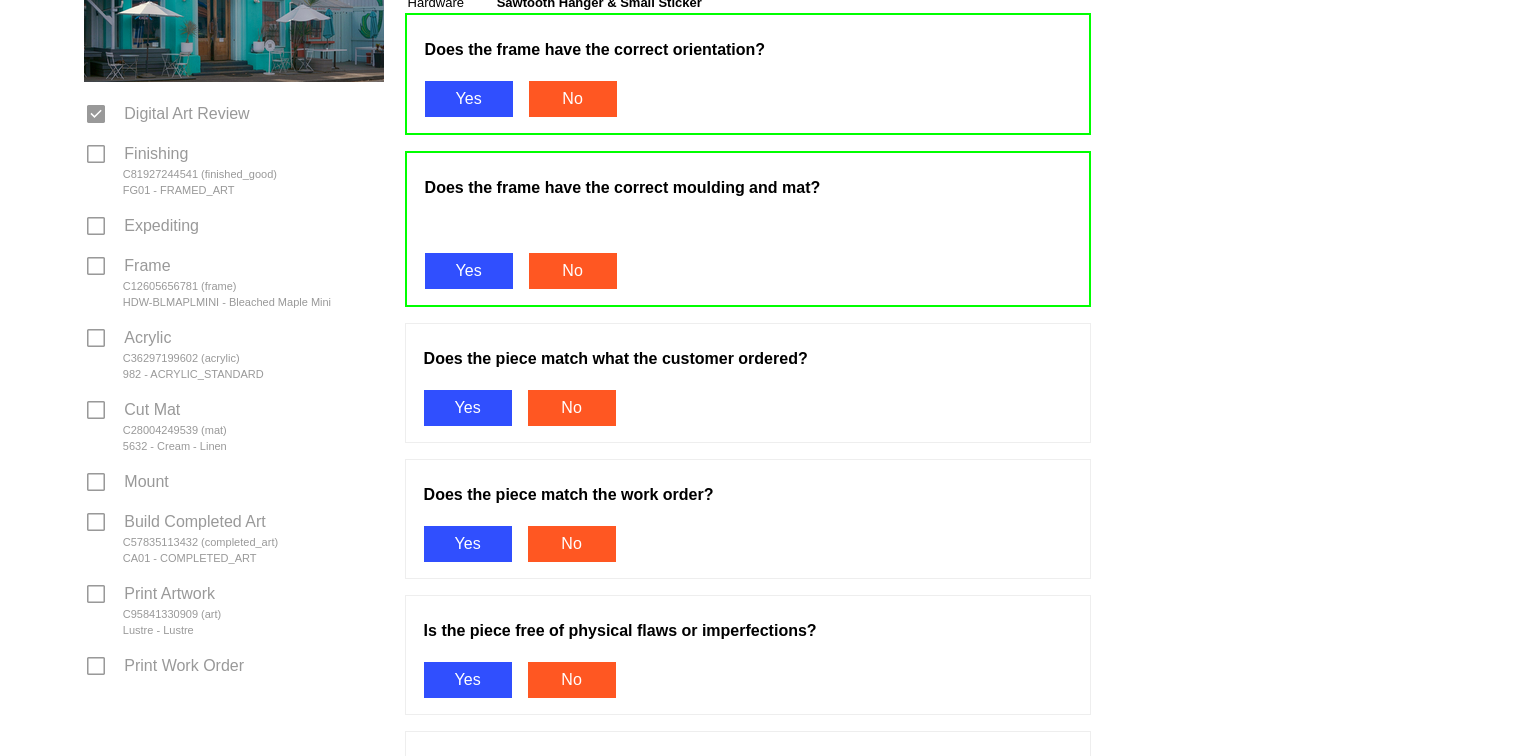 scroll, scrollTop: 360, scrollLeft: 0, axis: vertical 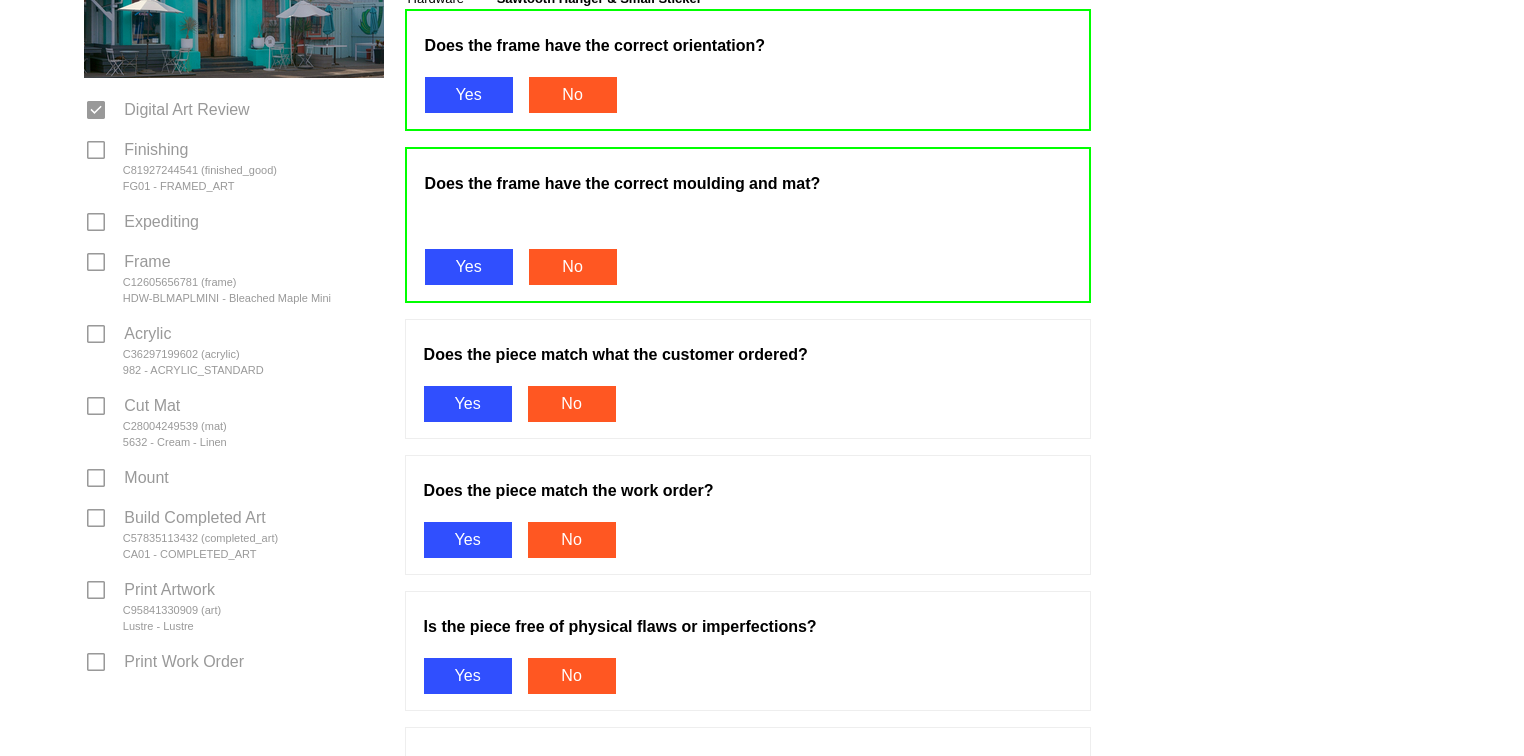click on "Yes" at bounding box center (468, 404) 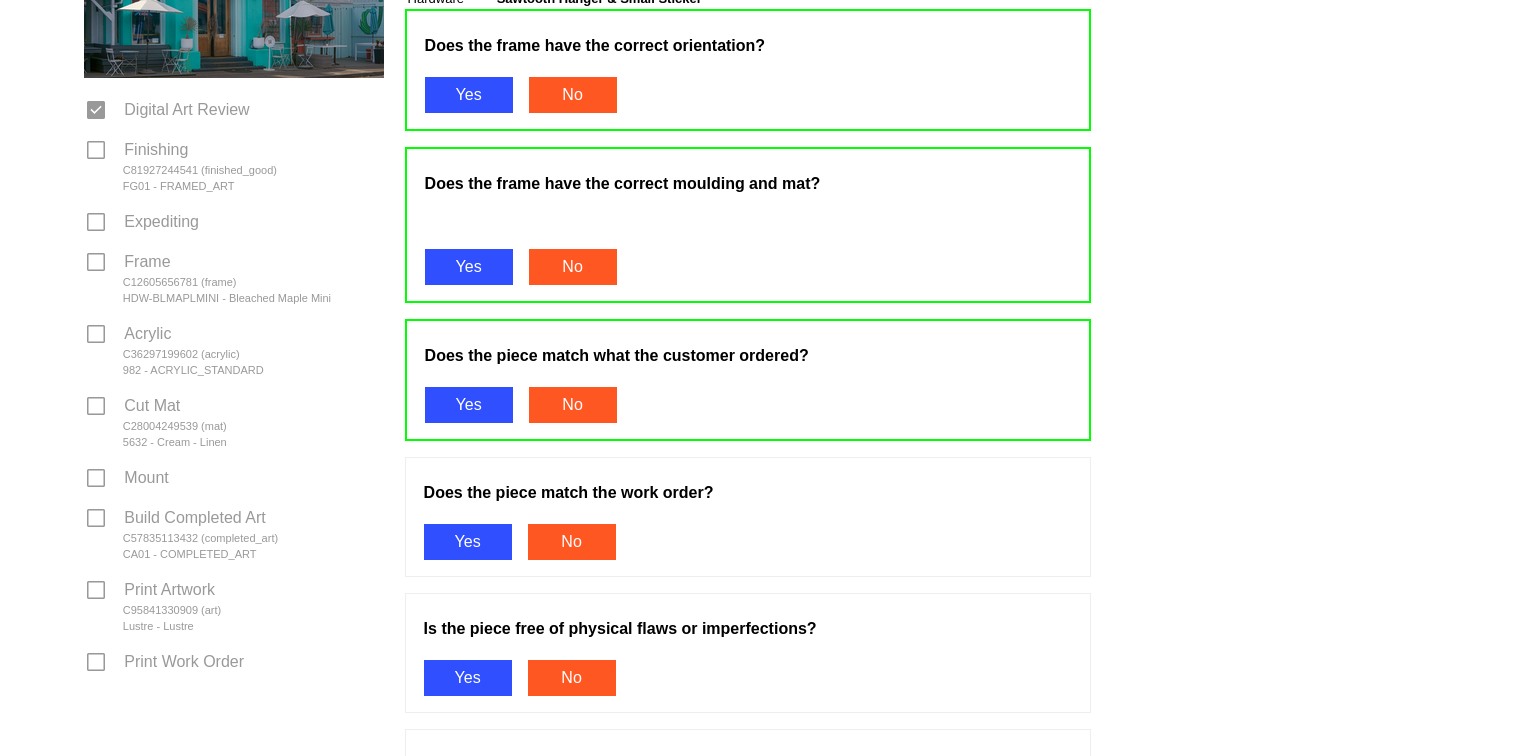 click on "Yes" at bounding box center [468, 542] 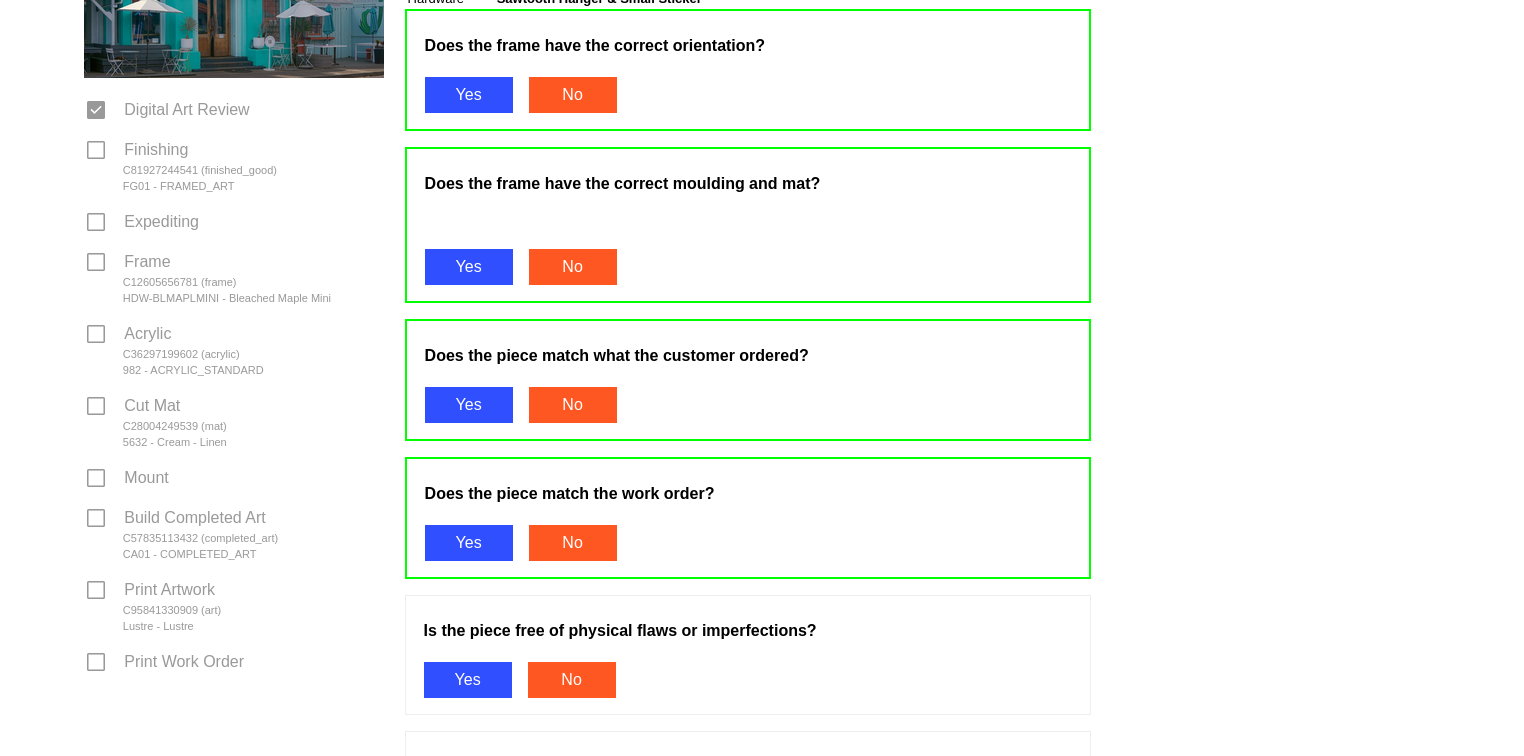 click on "Yes" at bounding box center (468, 680) 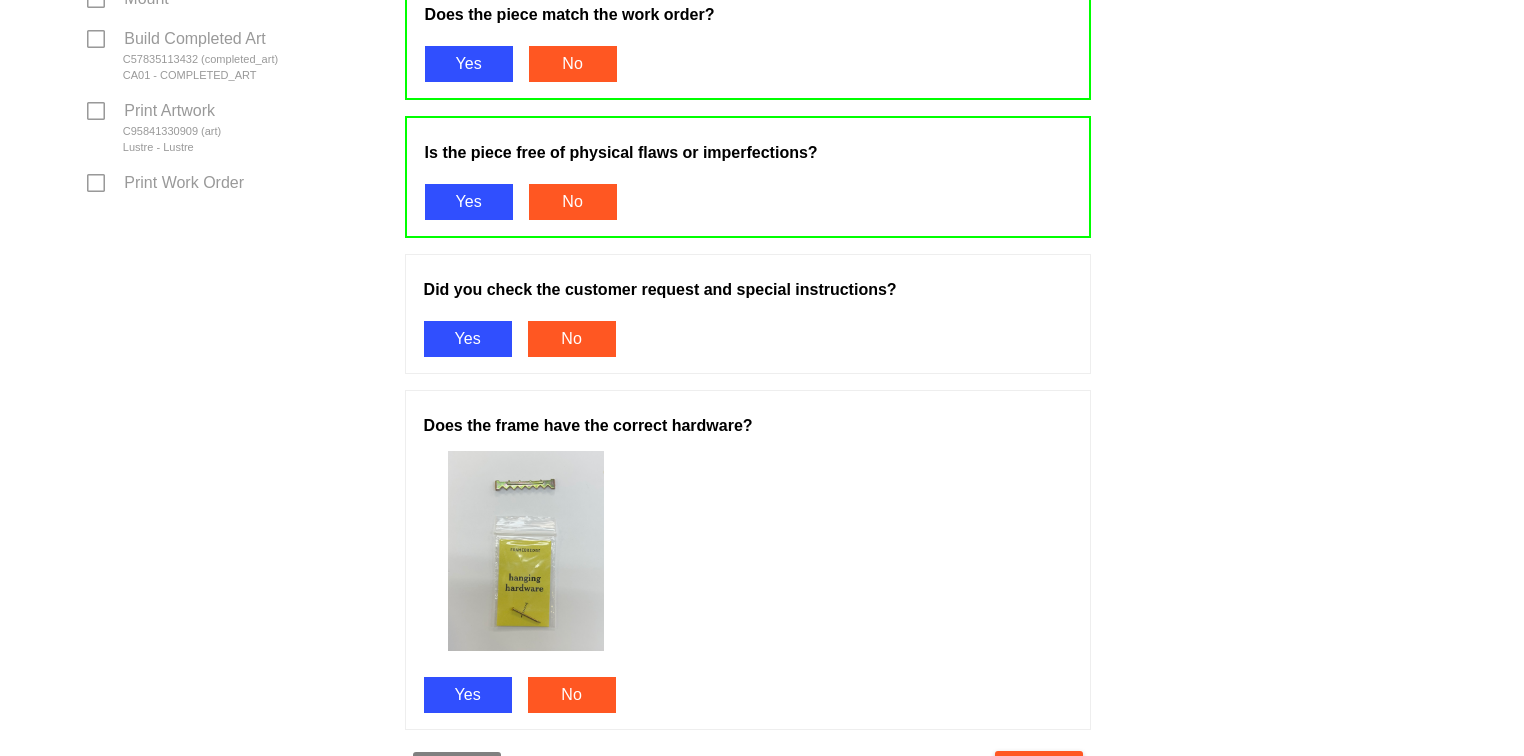 click on "Yes" at bounding box center (468, 339) 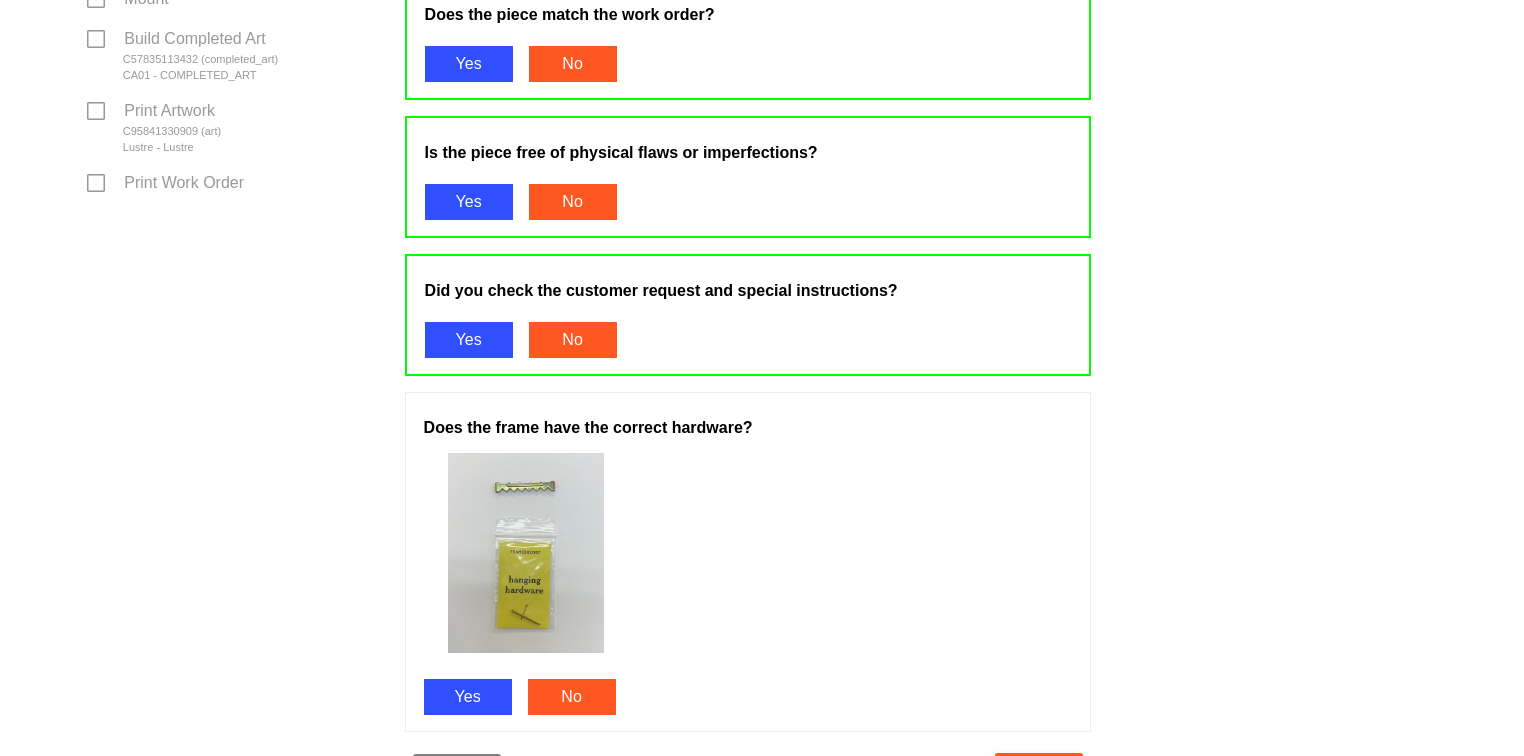 click on "Yes" at bounding box center [468, 697] 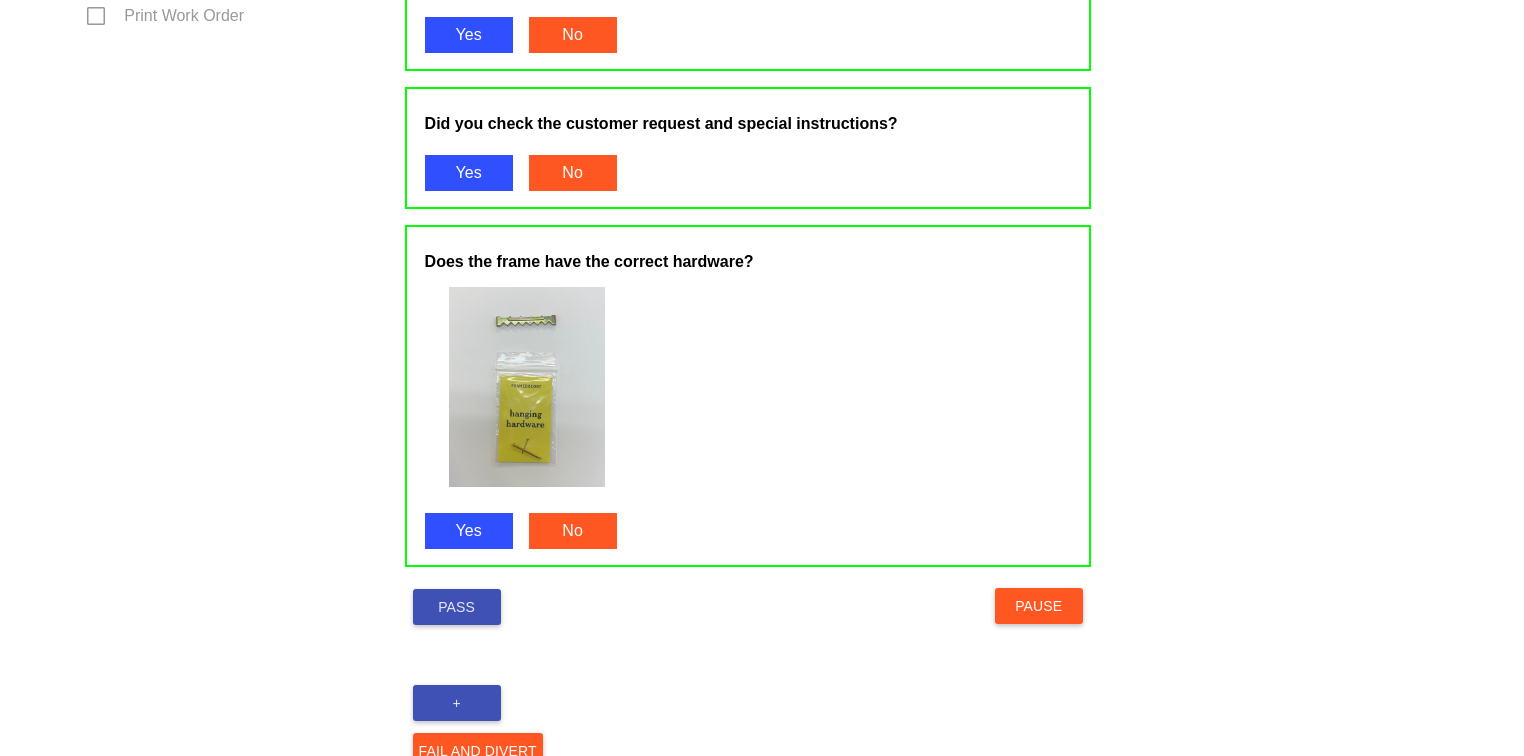 scroll, scrollTop: 1077, scrollLeft: 0, axis: vertical 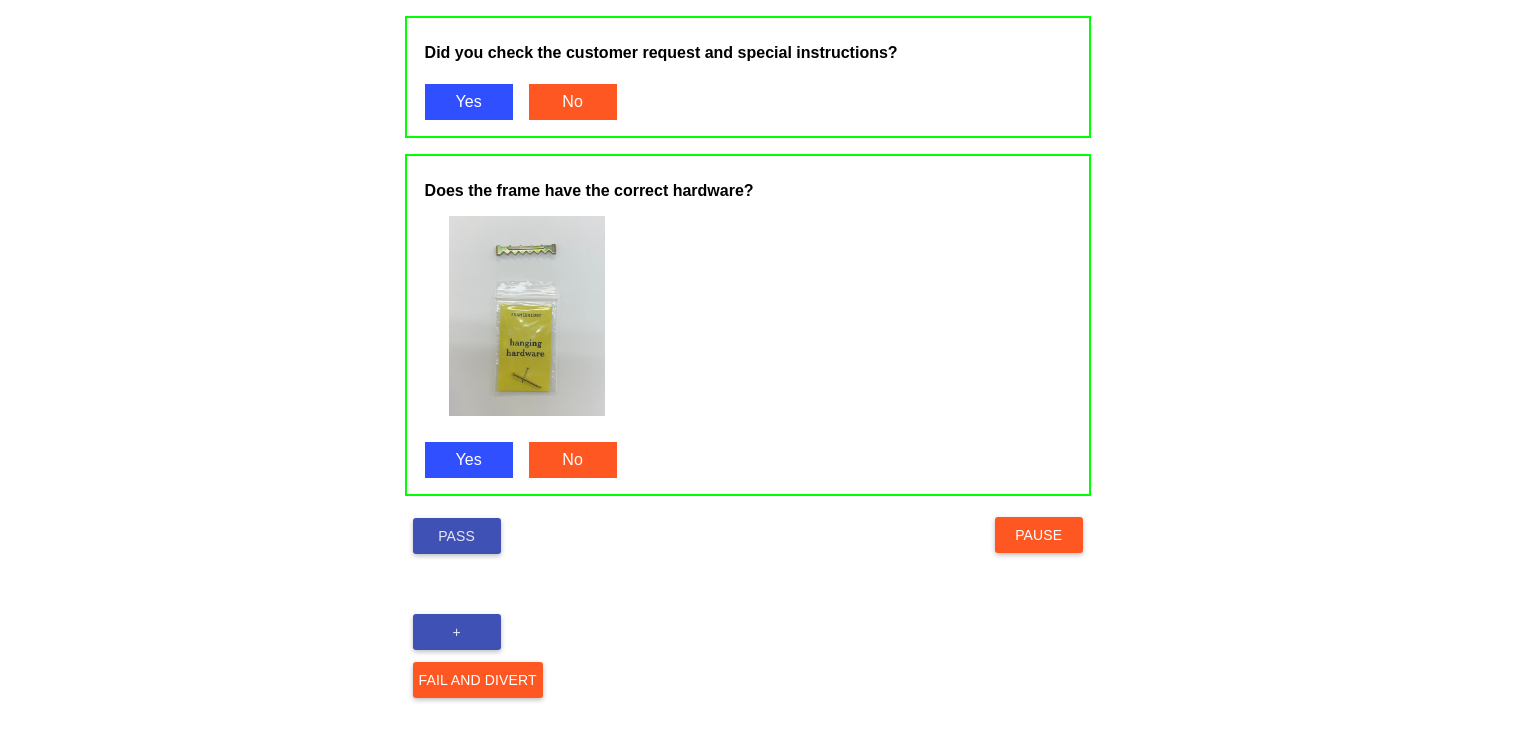 click on "Pass" at bounding box center [457, 536] 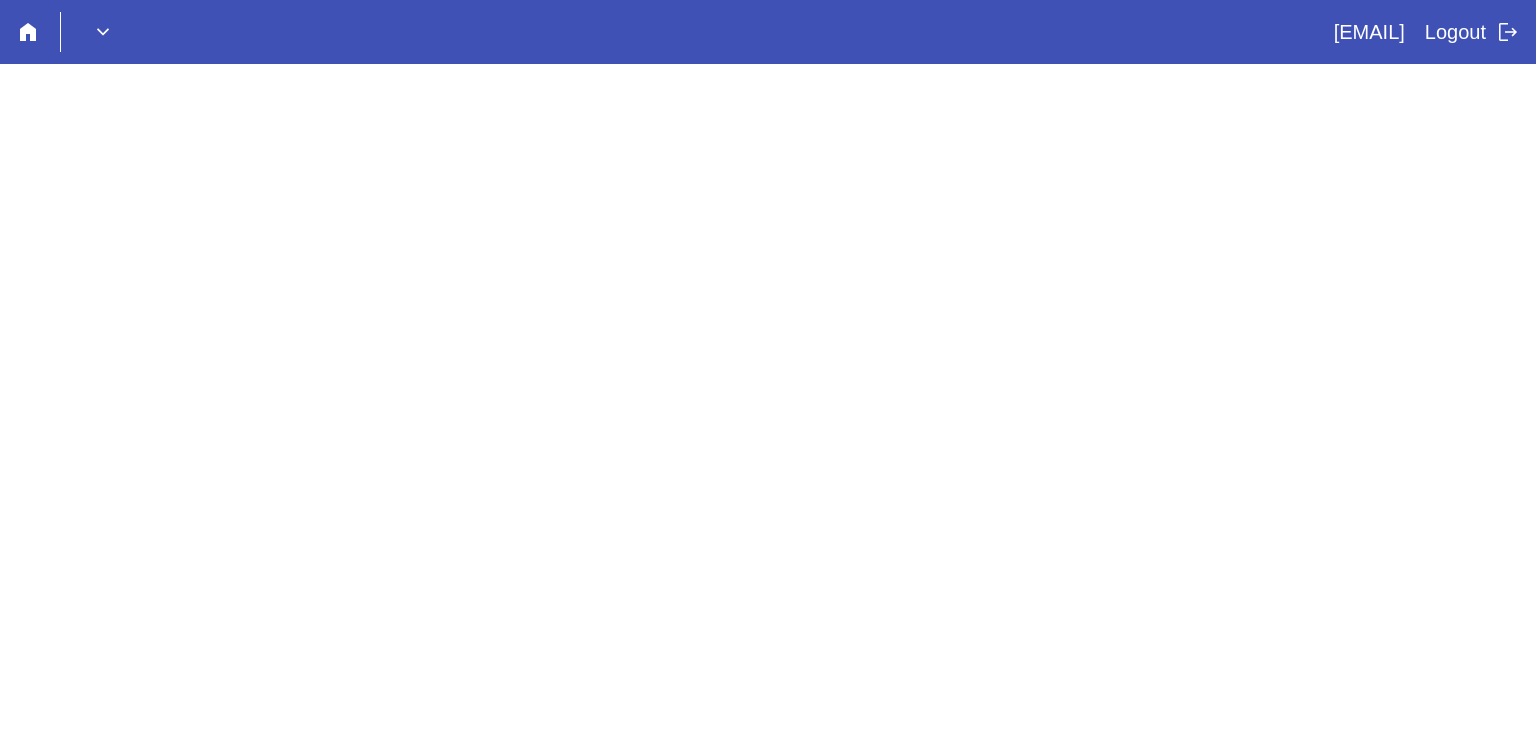 scroll, scrollTop: 0, scrollLeft: 0, axis: both 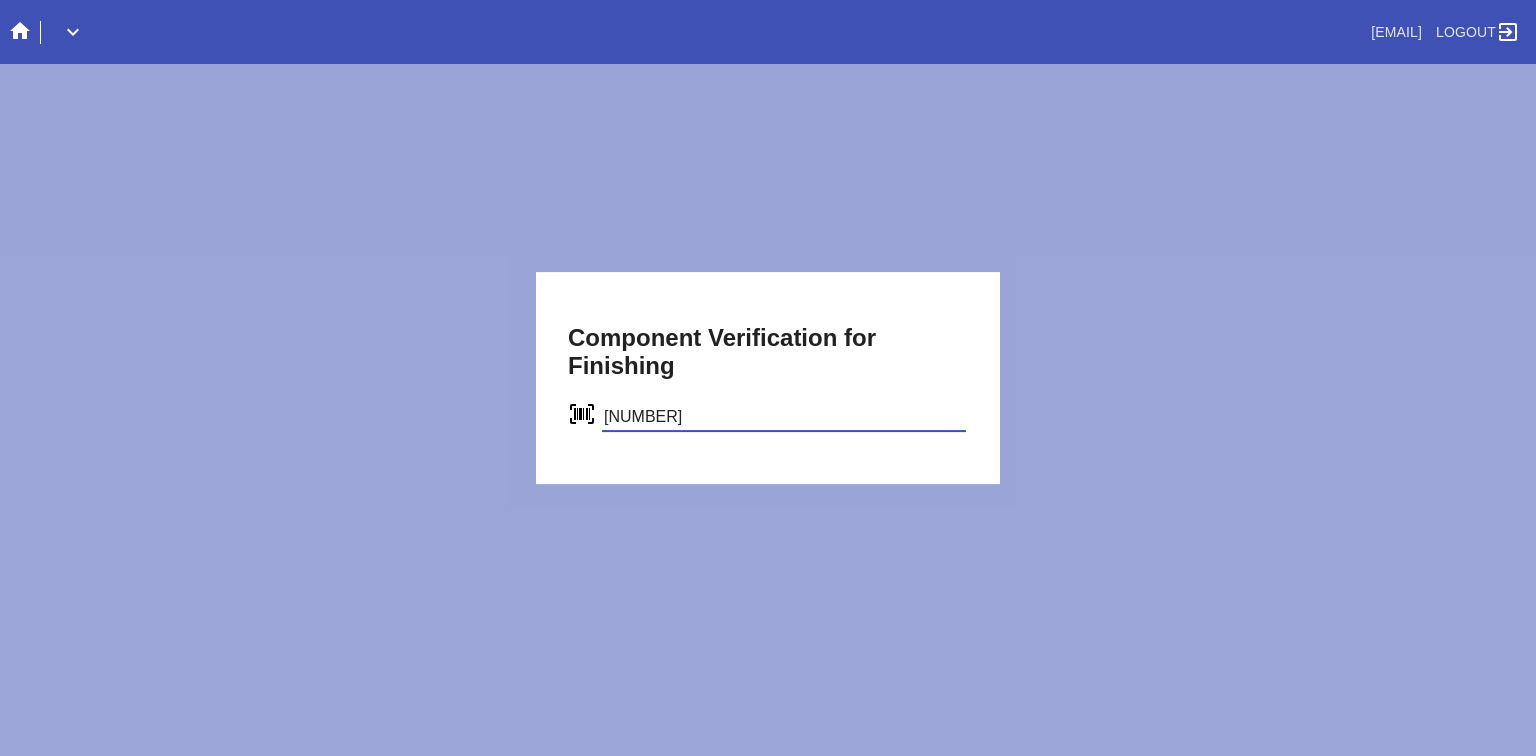 type on "[NUMBER]" 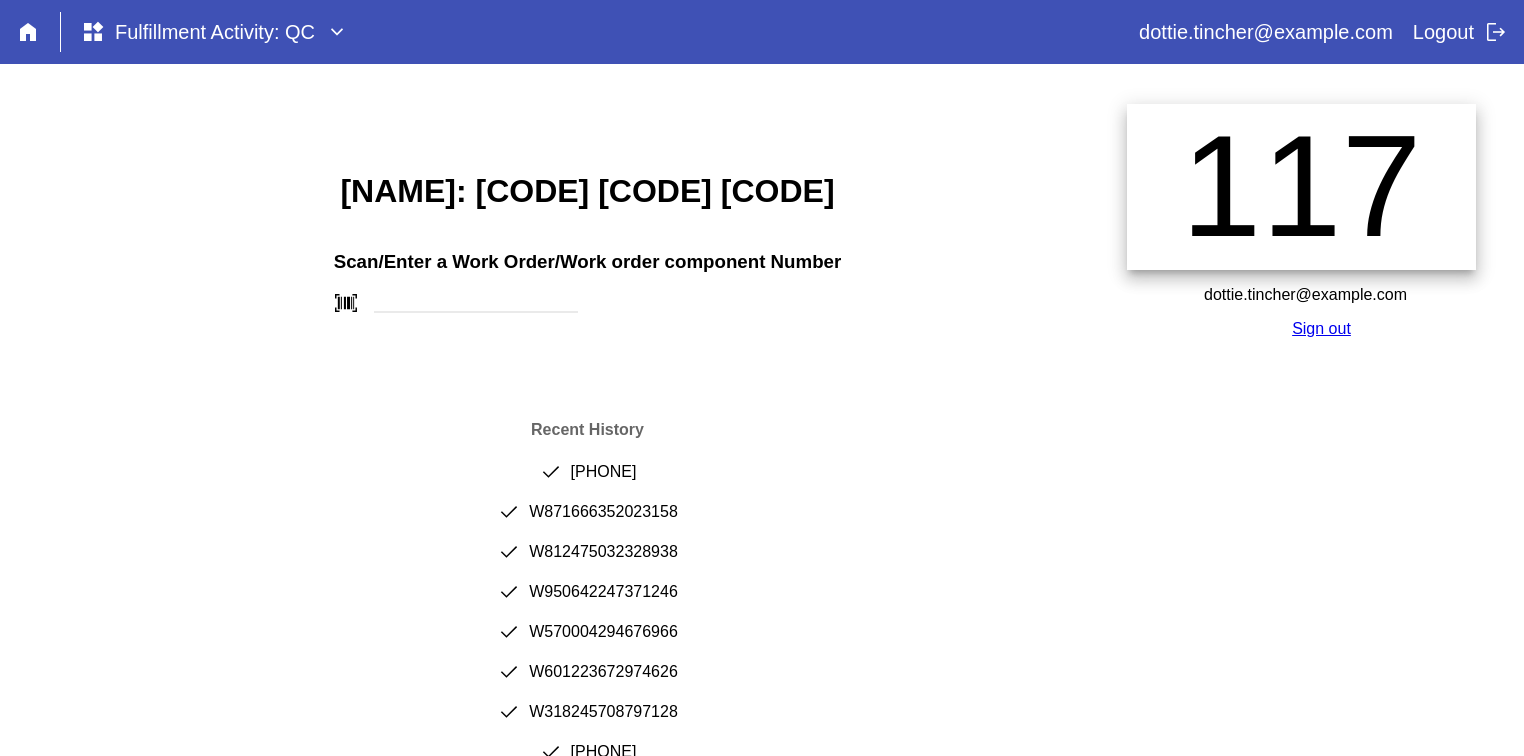 scroll, scrollTop: 0, scrollLeft: 0, axis: both 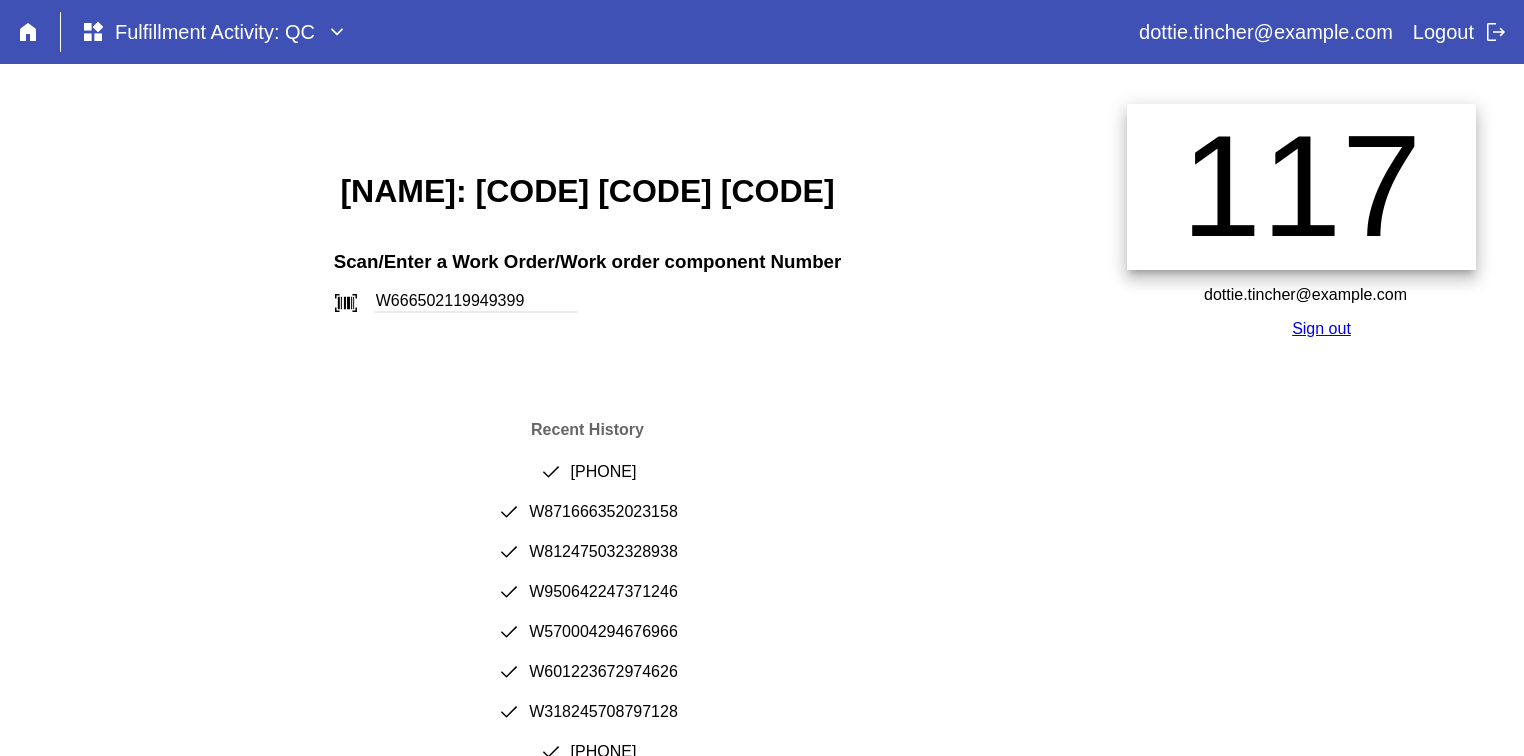 type on "W666502119949399" 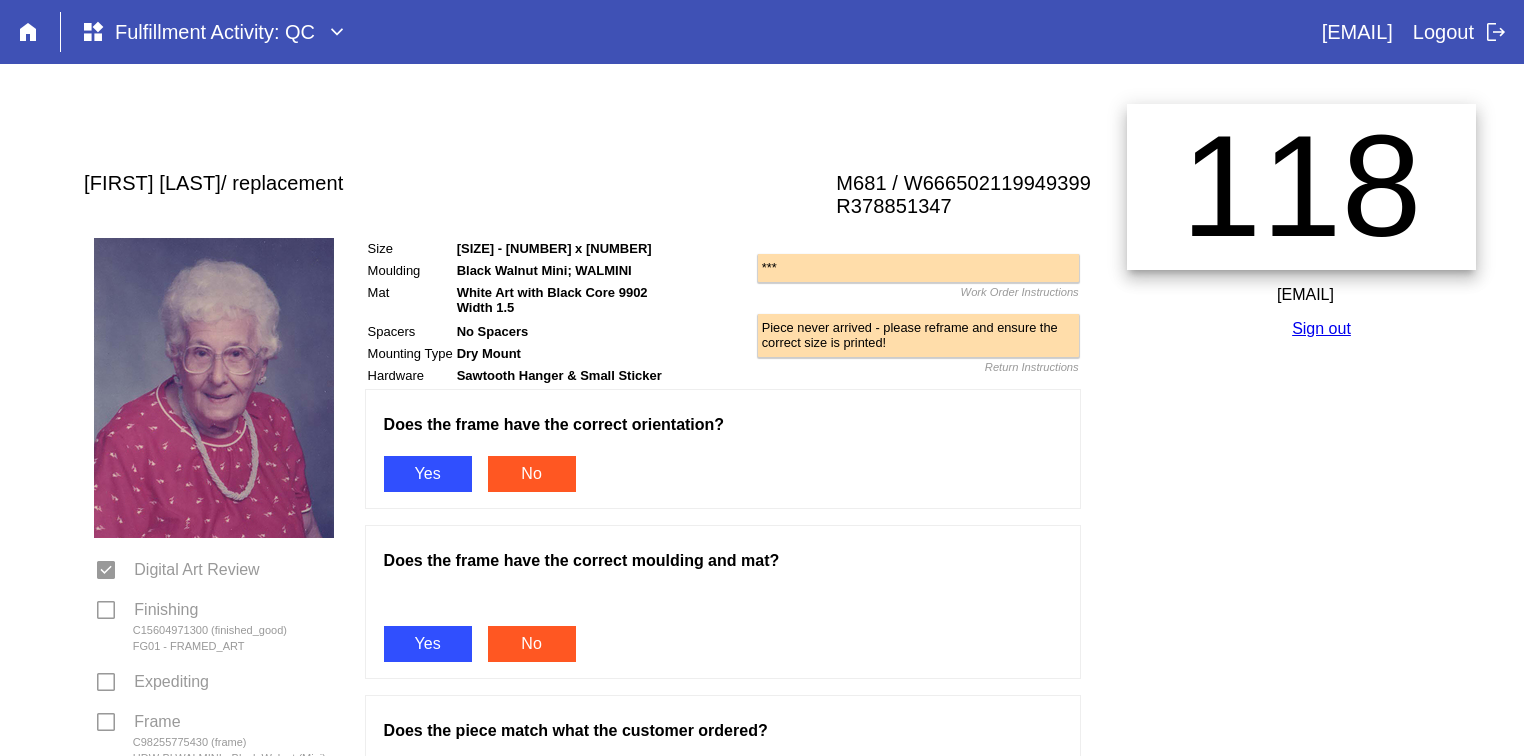 scroll, scrollTop: 0, scrollLeft: 0, axis: both 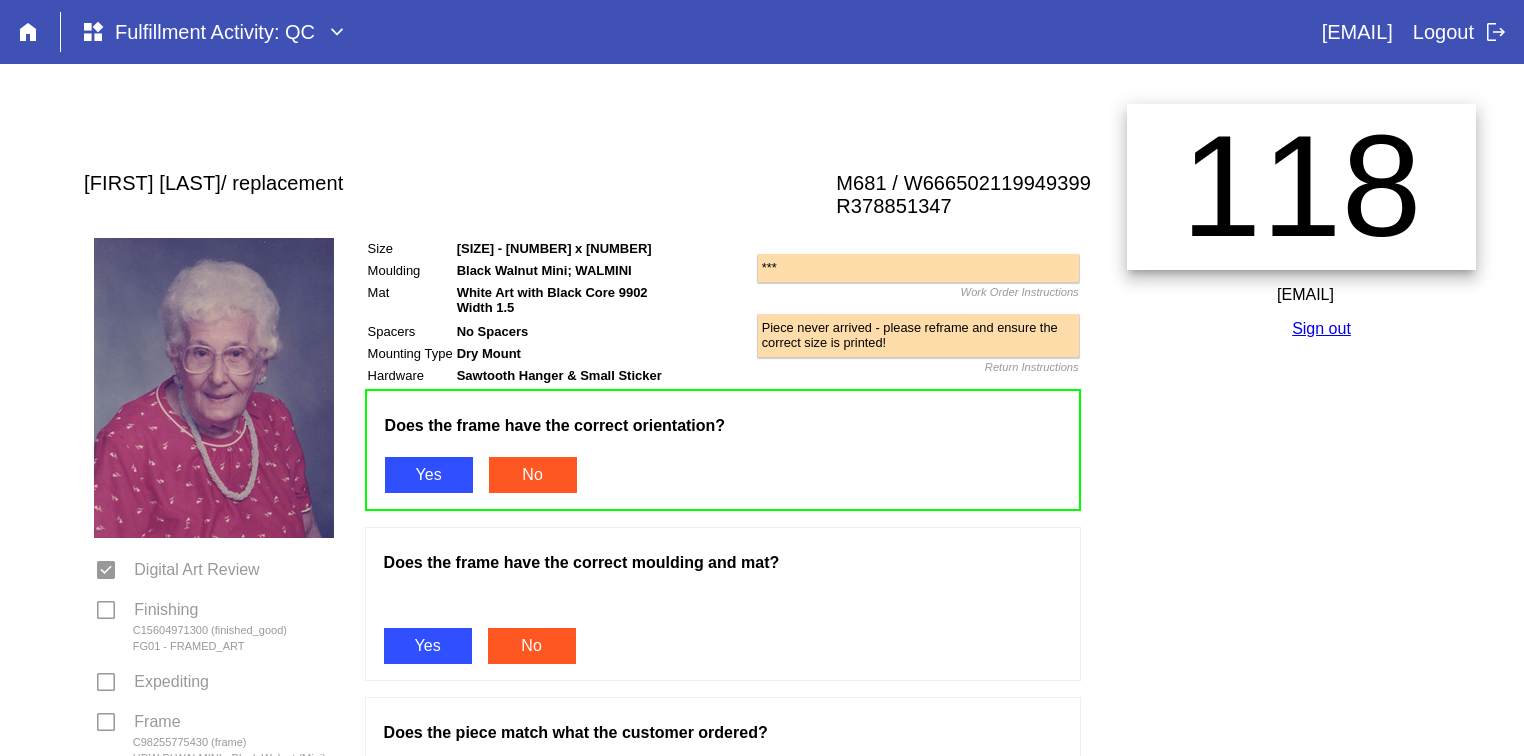 click on "Yes" at bounding box center [428, 646] 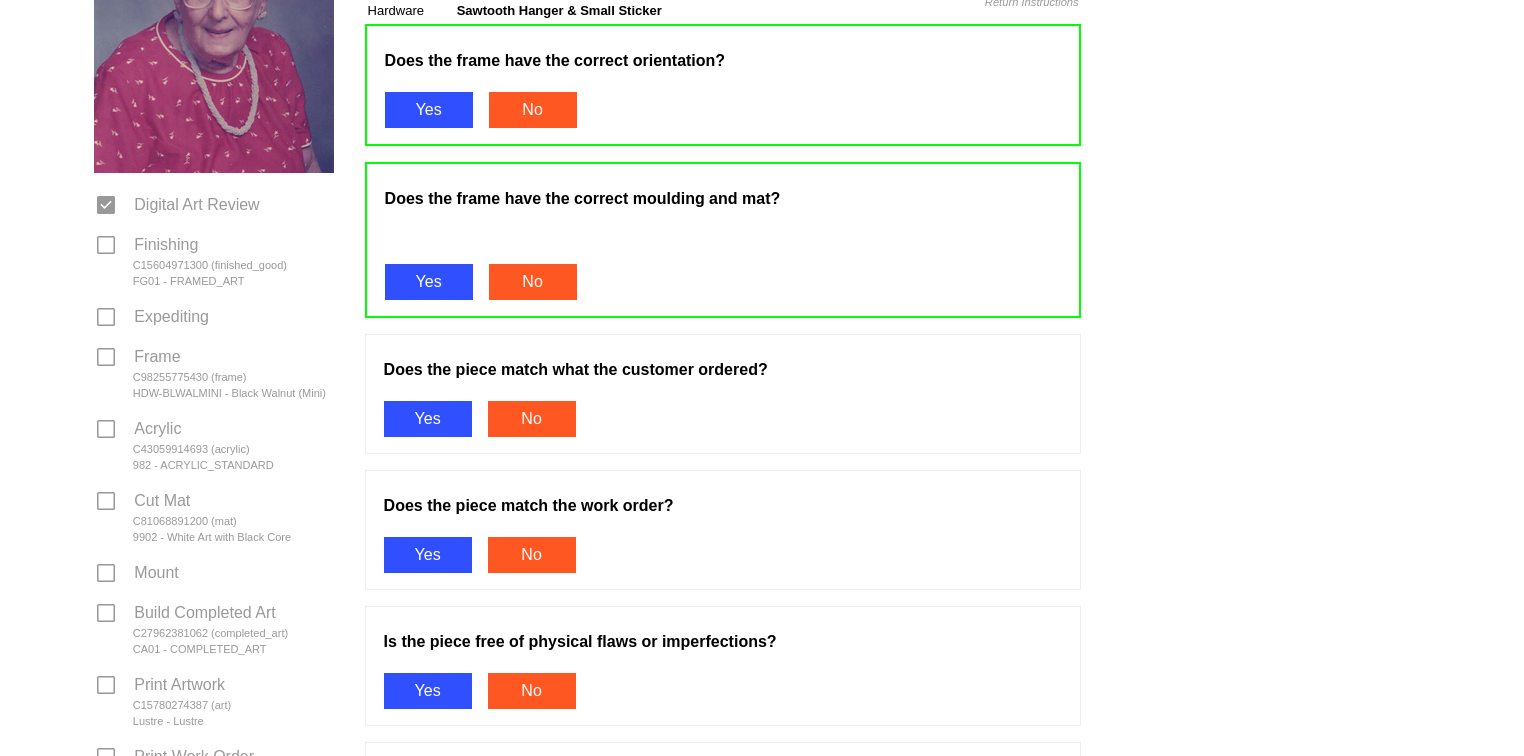 scroll, scrollTop: 389, scrollLeft: 0, axis: vertical 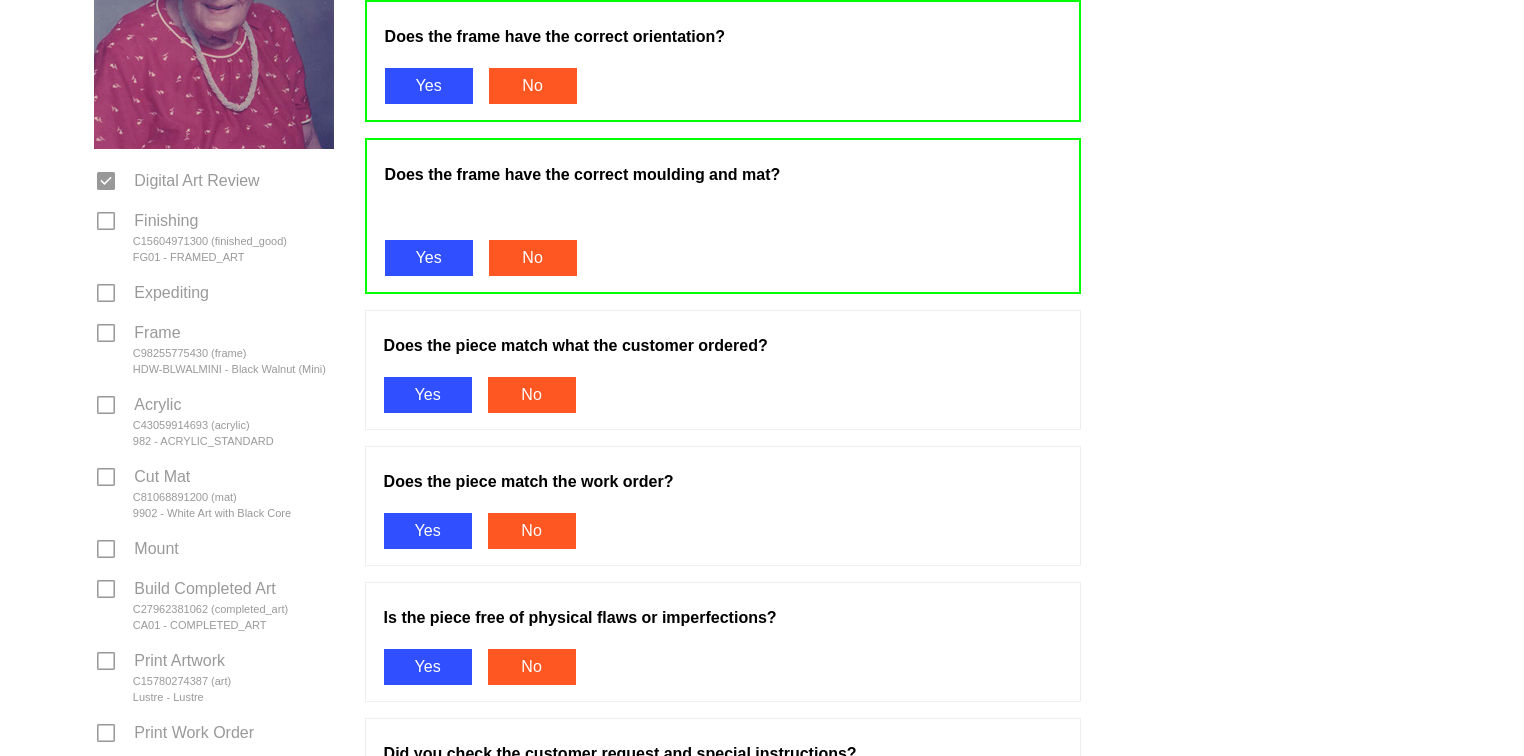 click on "Yes" at bounding box center [428, 395] 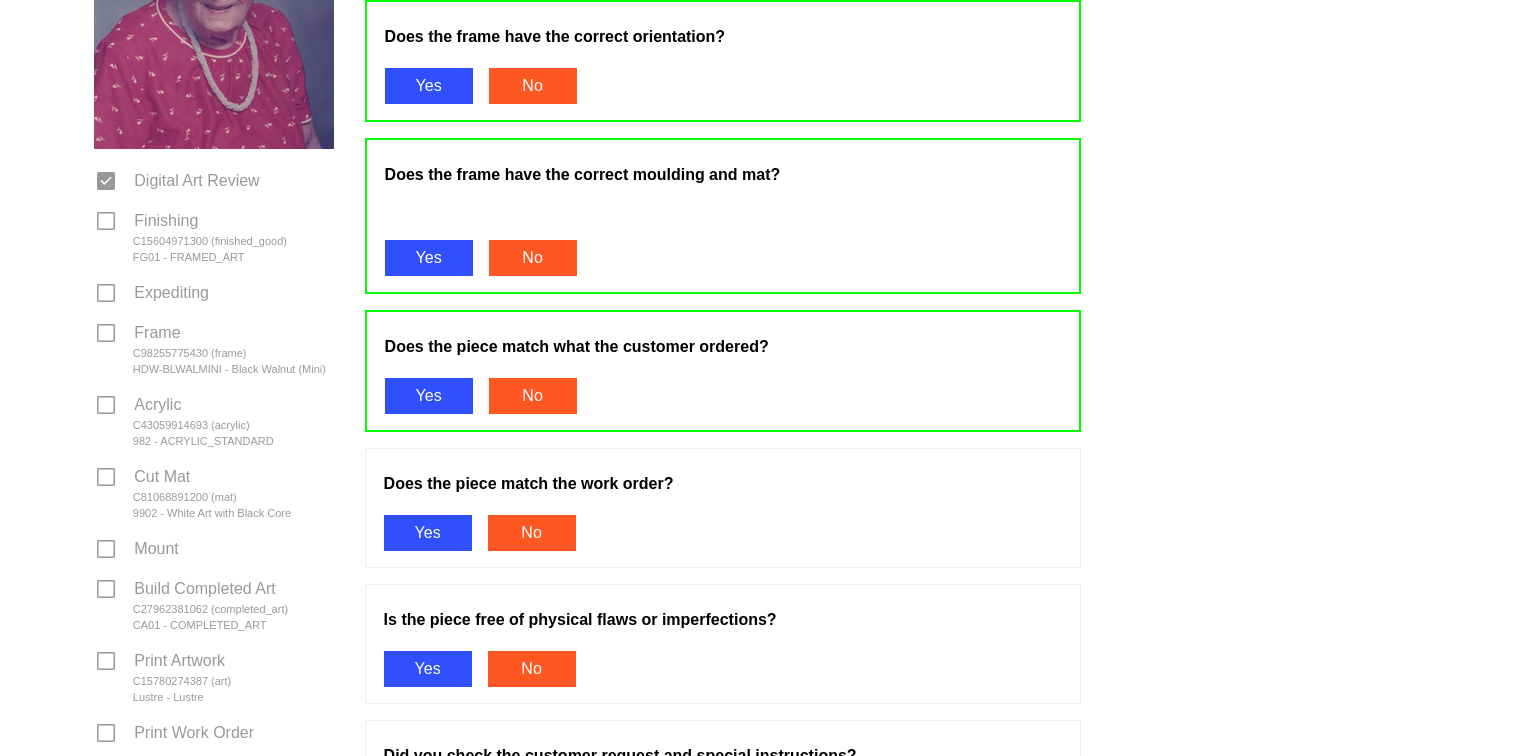 click on "Yes" at bounding box center (428, 533) 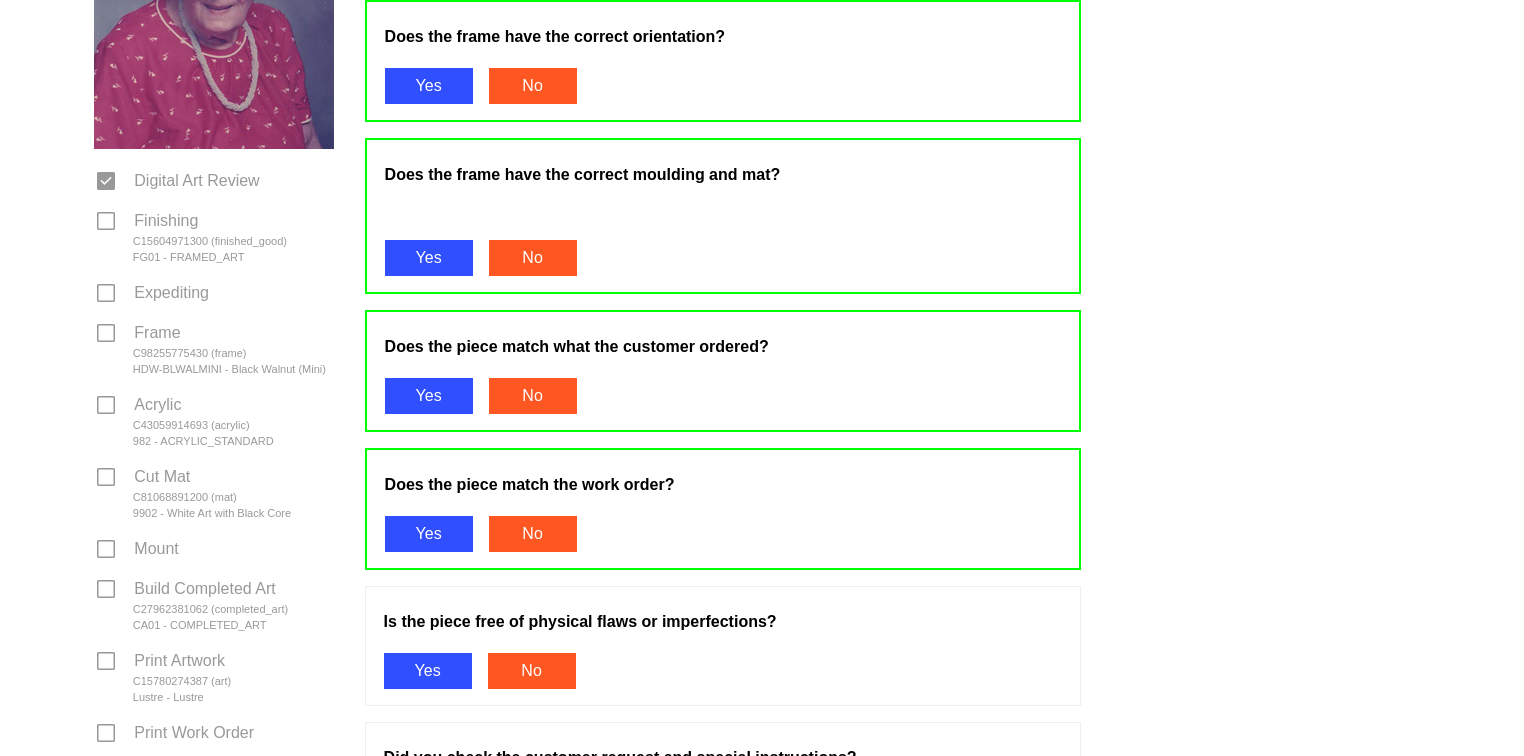 click on "Yes" at bounding box center (428, 671) 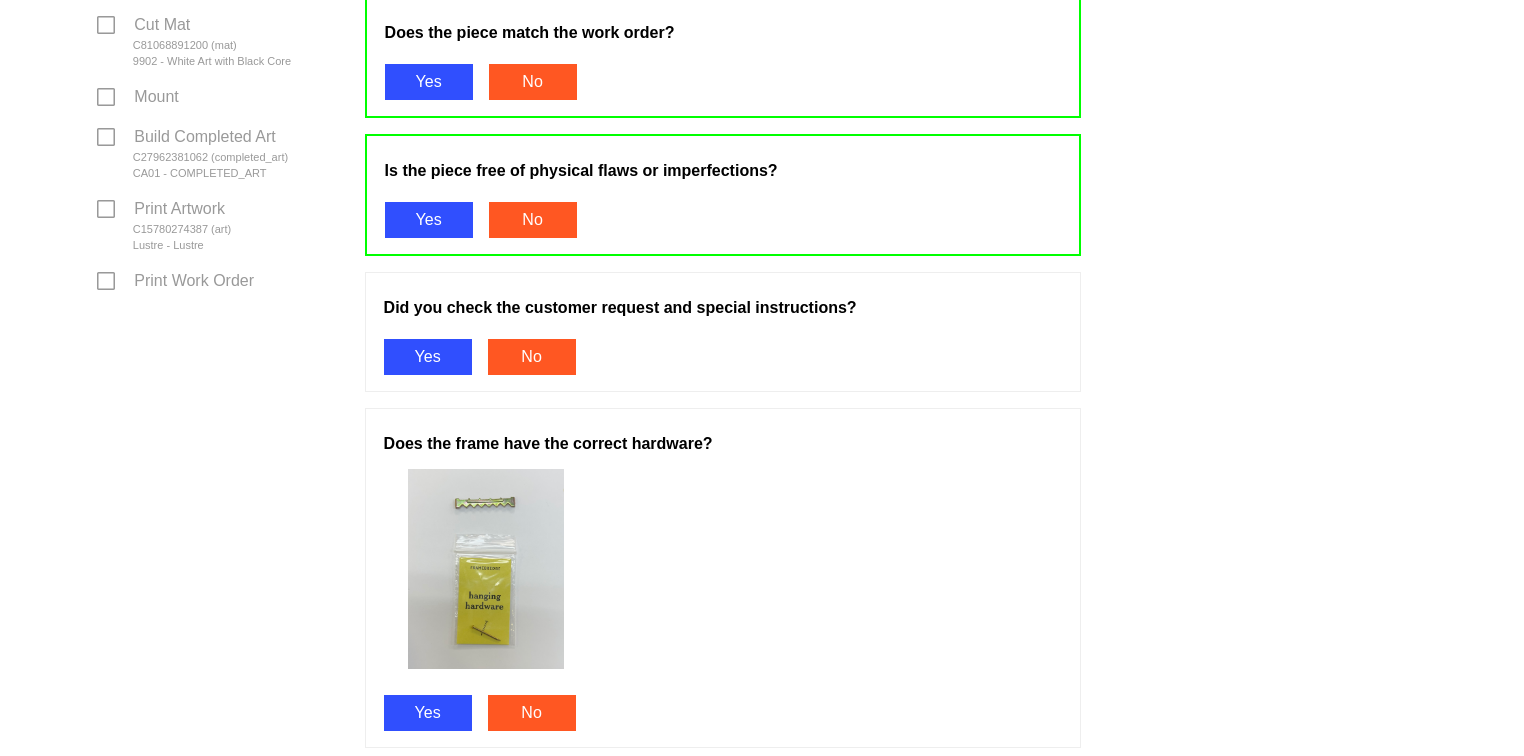 scroll, scrollTop: 916, scrollLeft: 0, axis: vertical 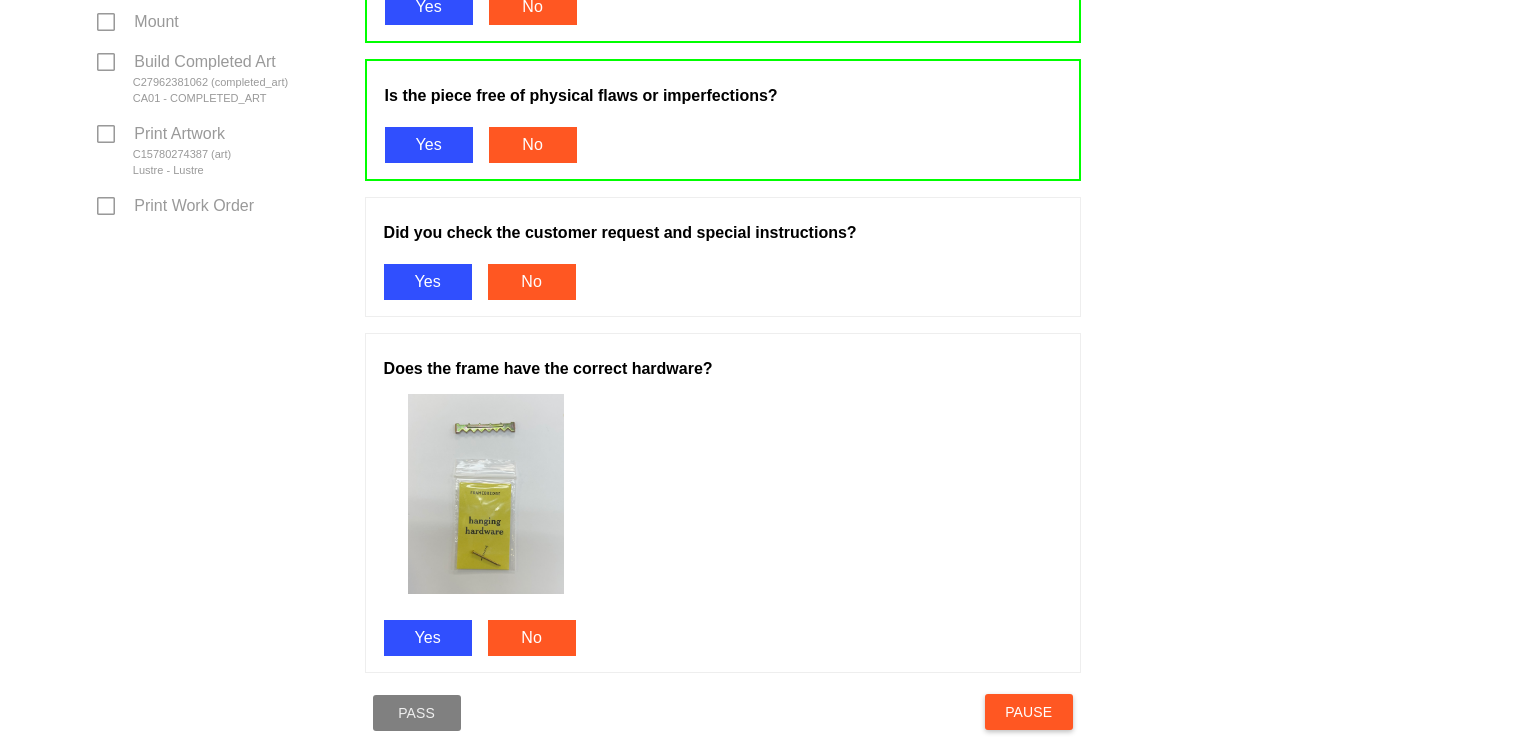 click on "Yes" at bounding box center [428, 282] 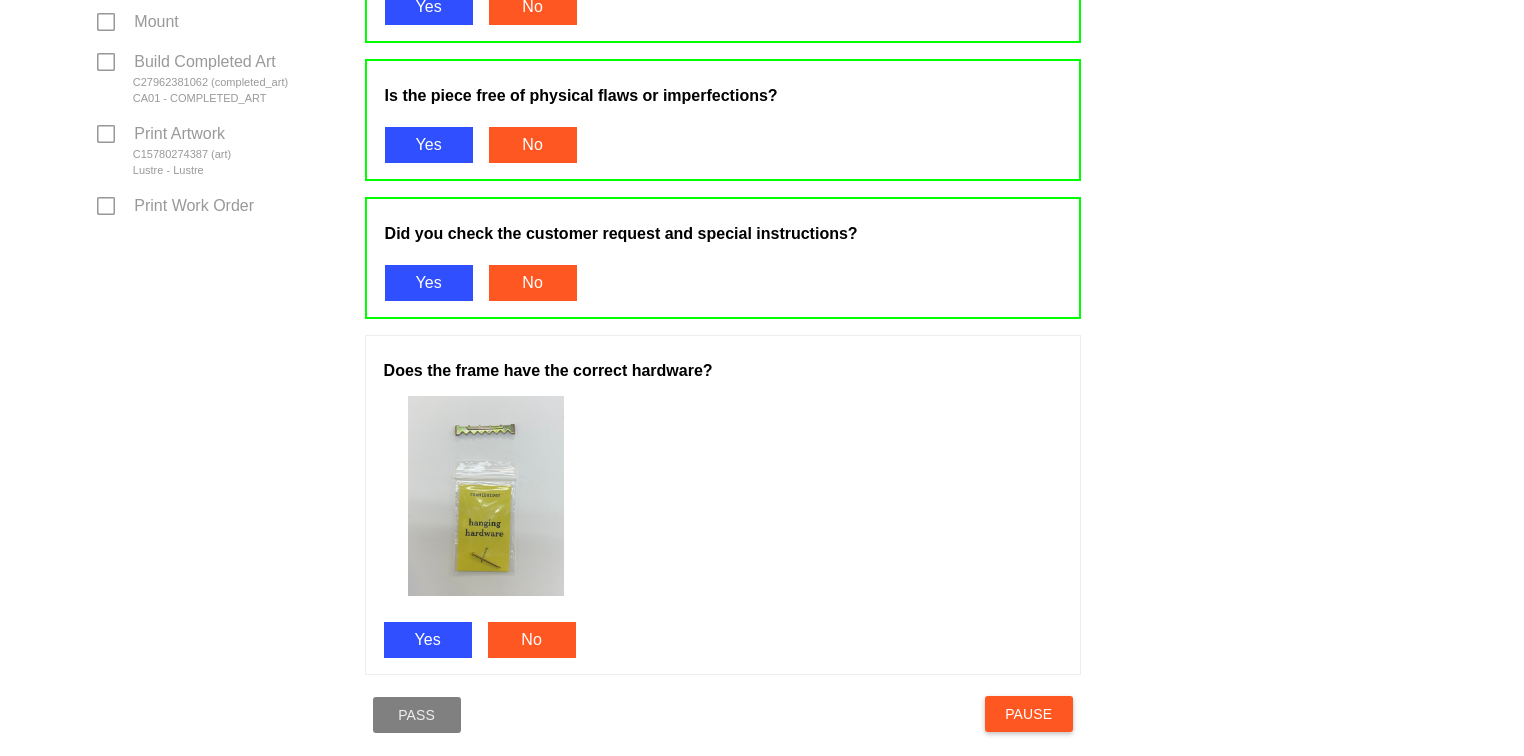 click on "Yes" at bounding box center [428, 640] 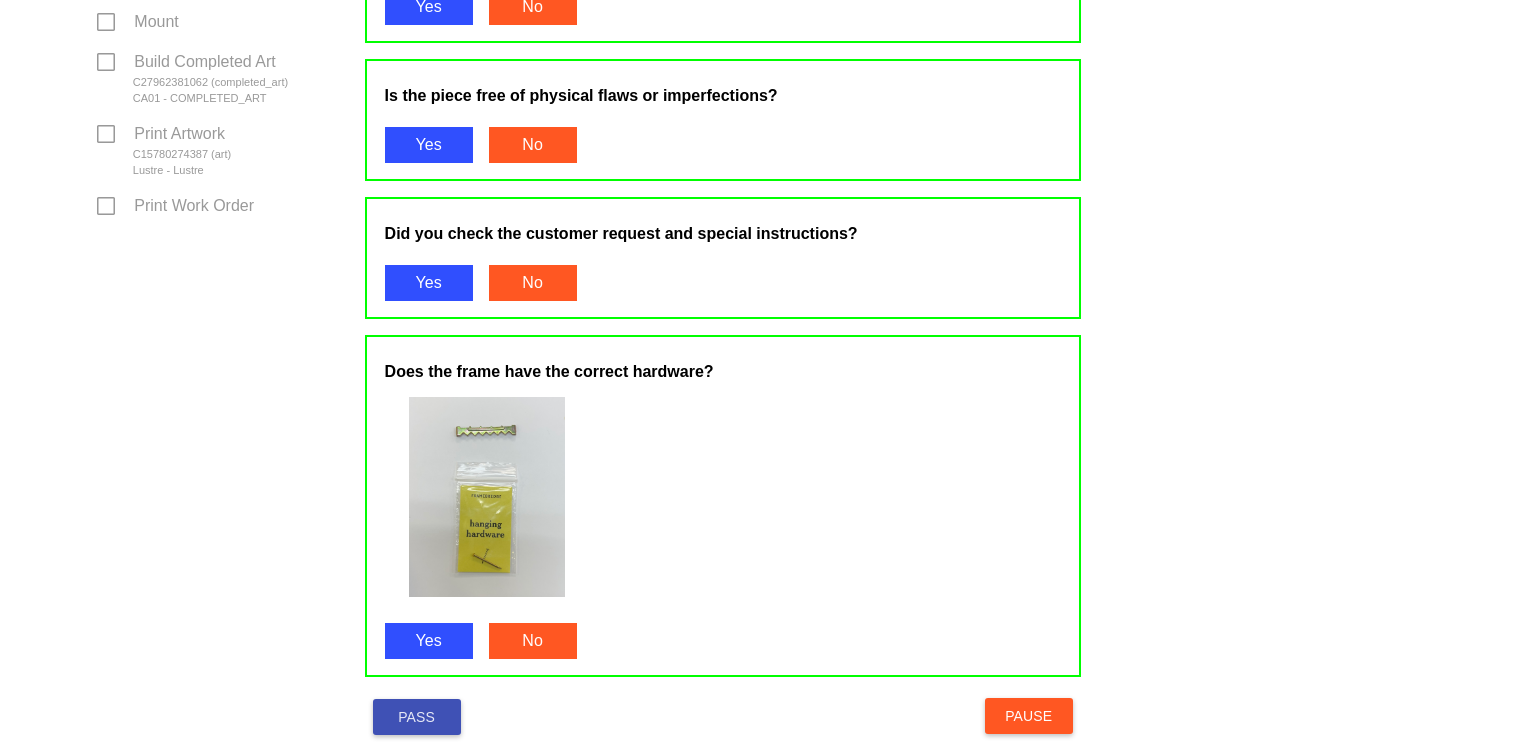 click on "Pass" at bounding box center [417, 717] 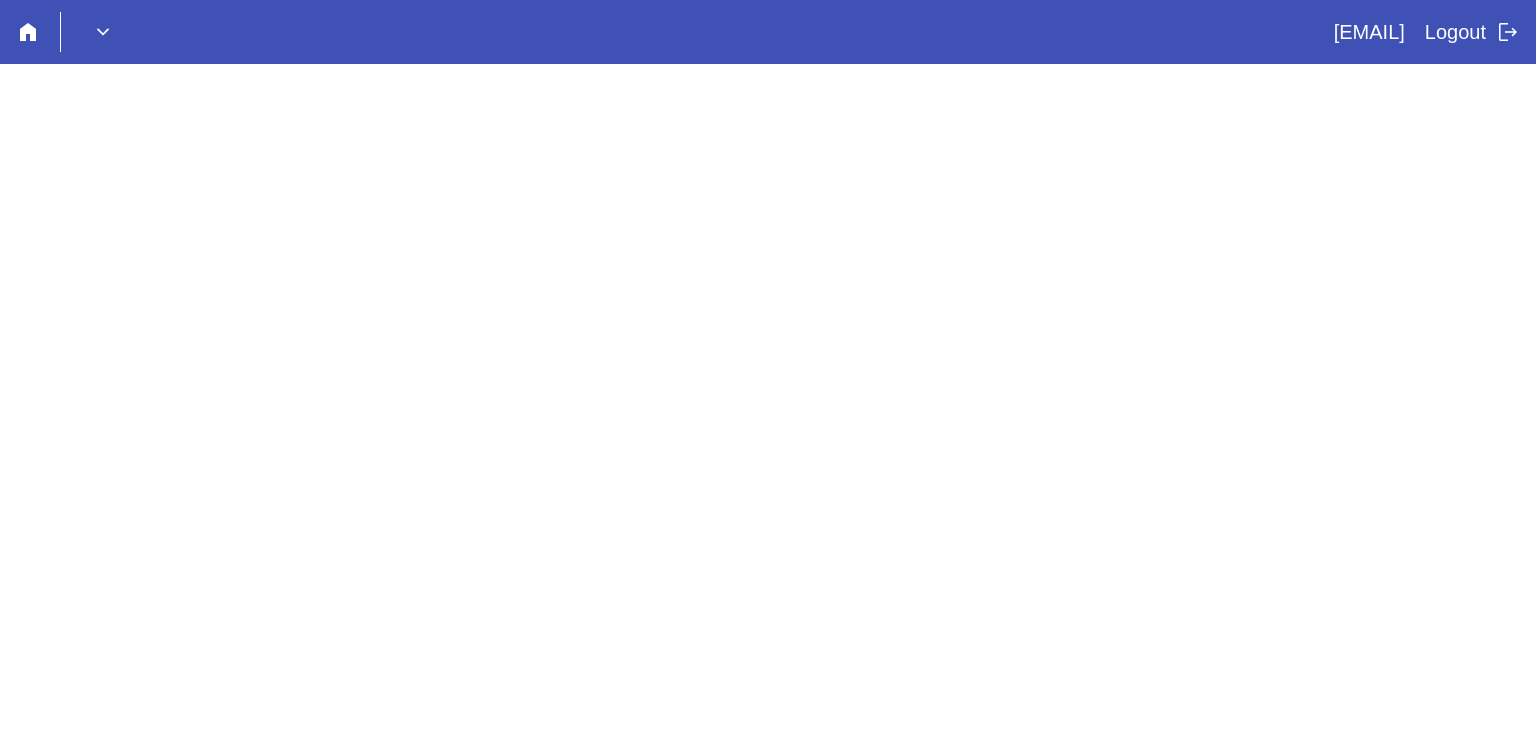 scroll, scrollTop: 0, scrollLeft: 0, axis: both 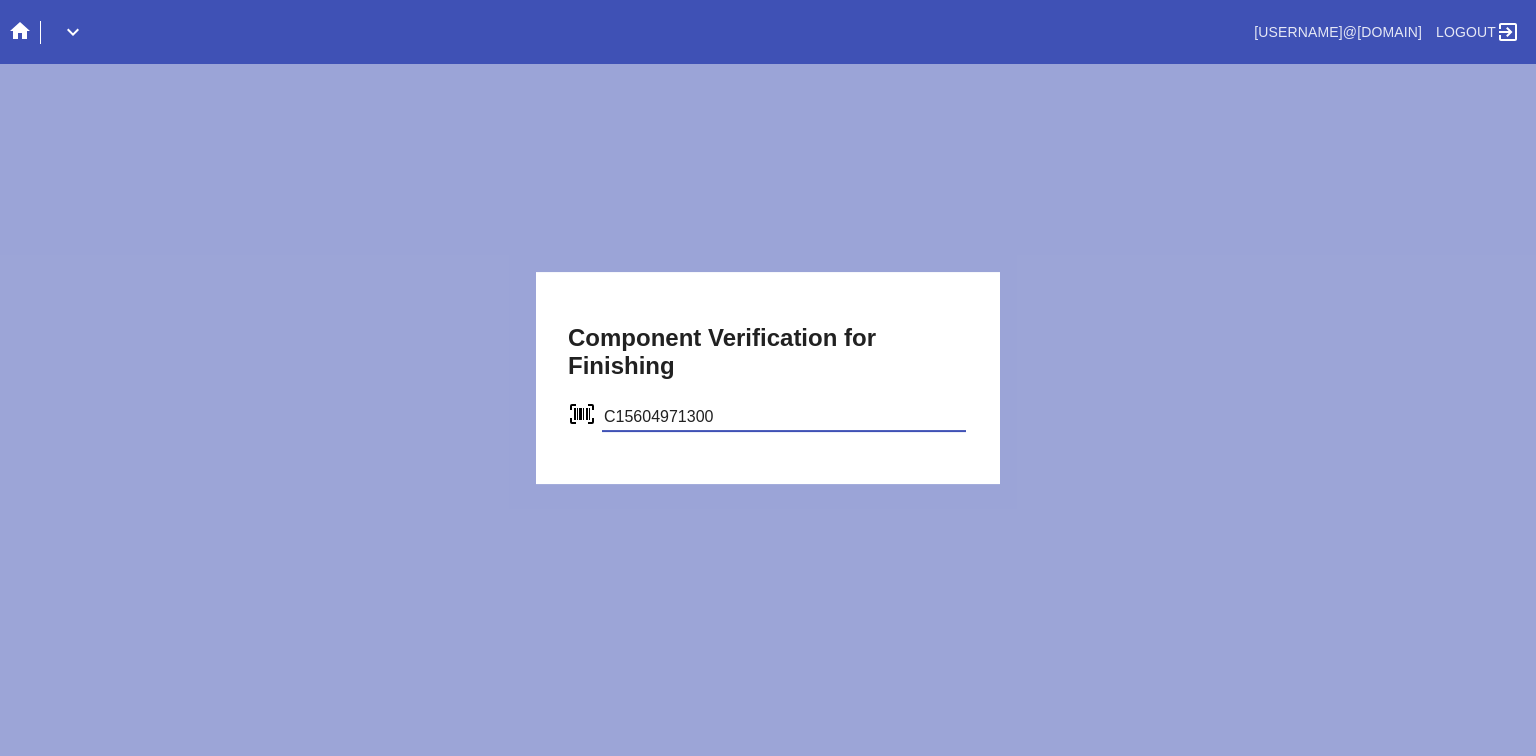 type on "C15604971300" 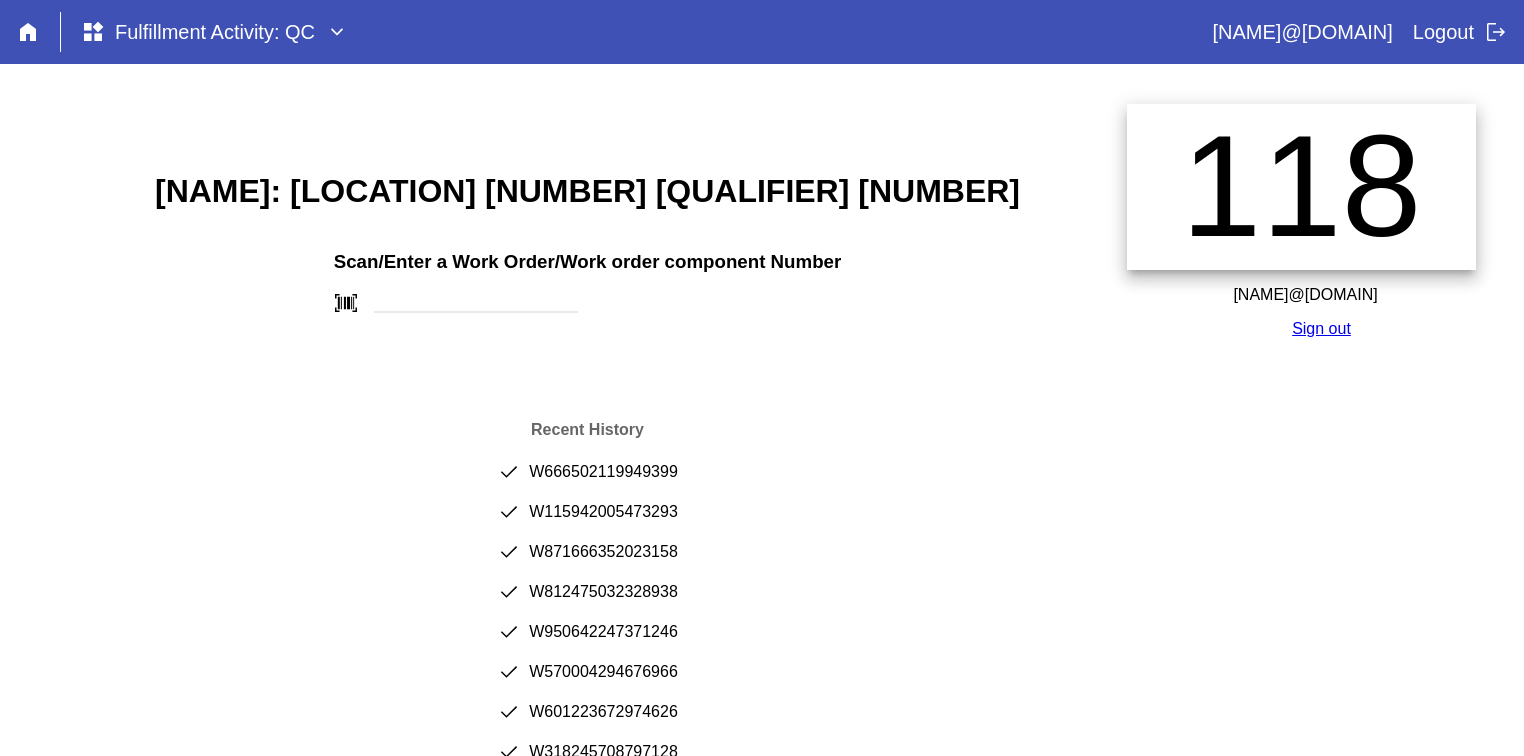 scroll, scrollTop: 0, scrollLeft: 0, axis: both 